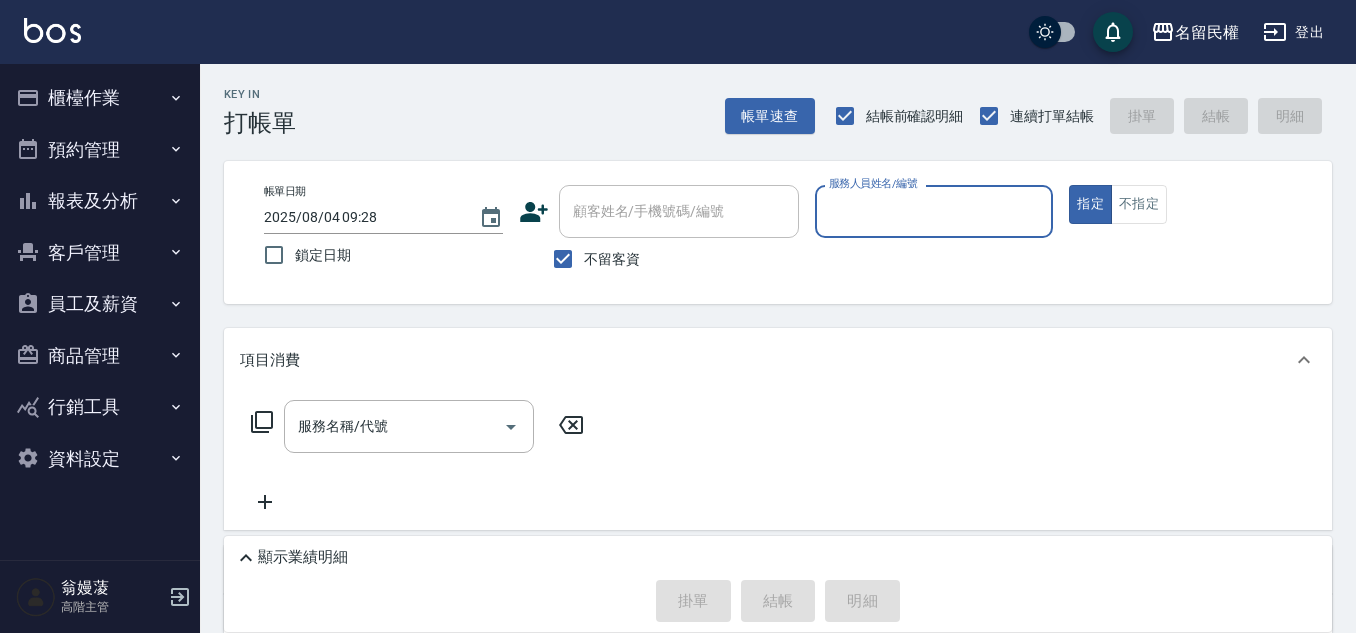 scroll, scrollTop: 0, scrollLeft: 0, axis: both 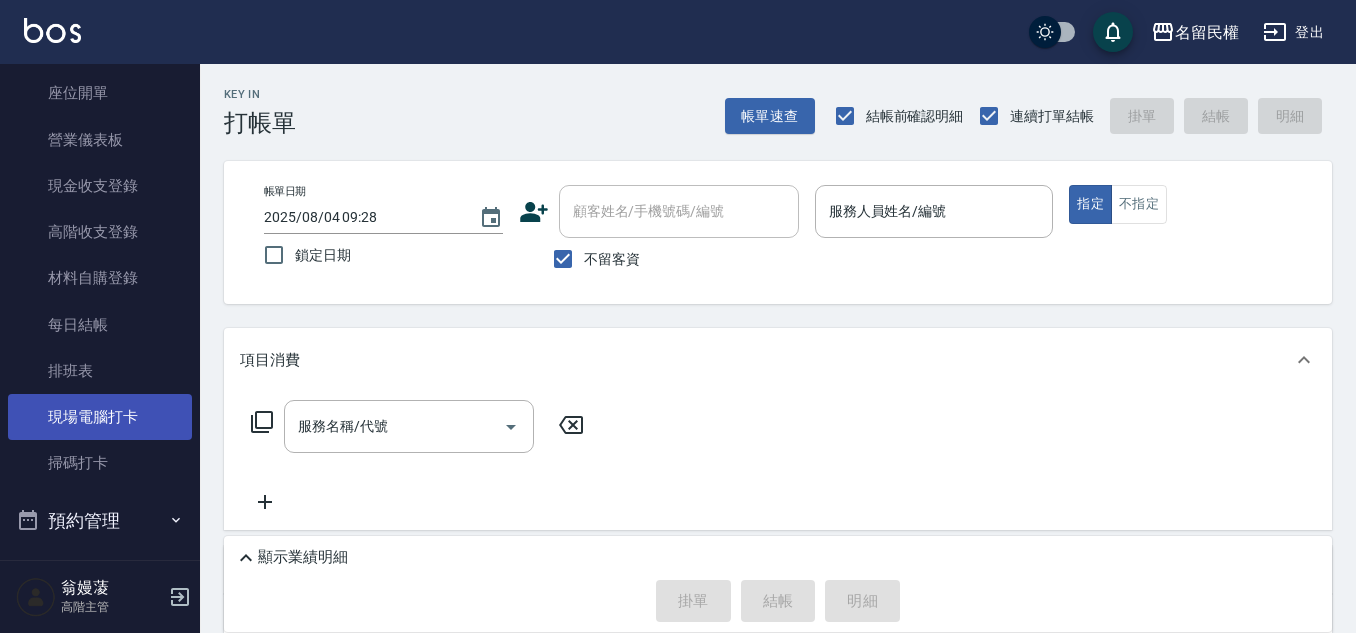 click on "現場電腦打卡" at bounding box center [100, 417] 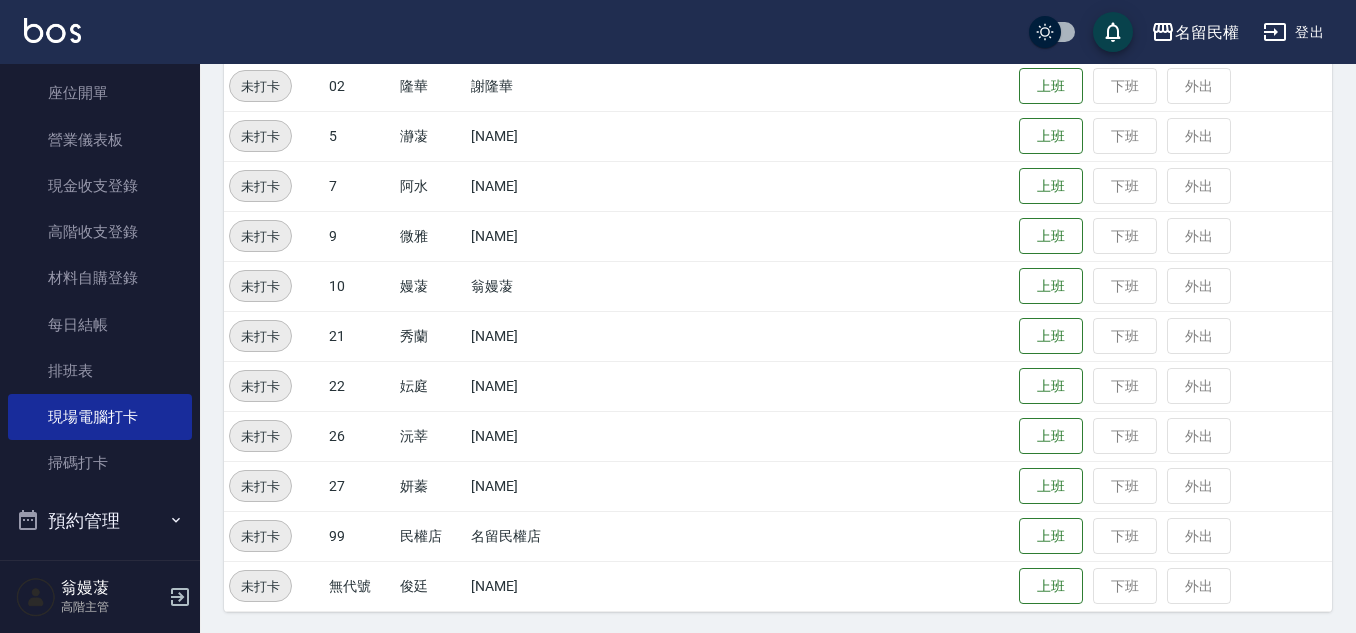 scroll, scrollTop: 315, scrollLeft: 0, axis: vertical 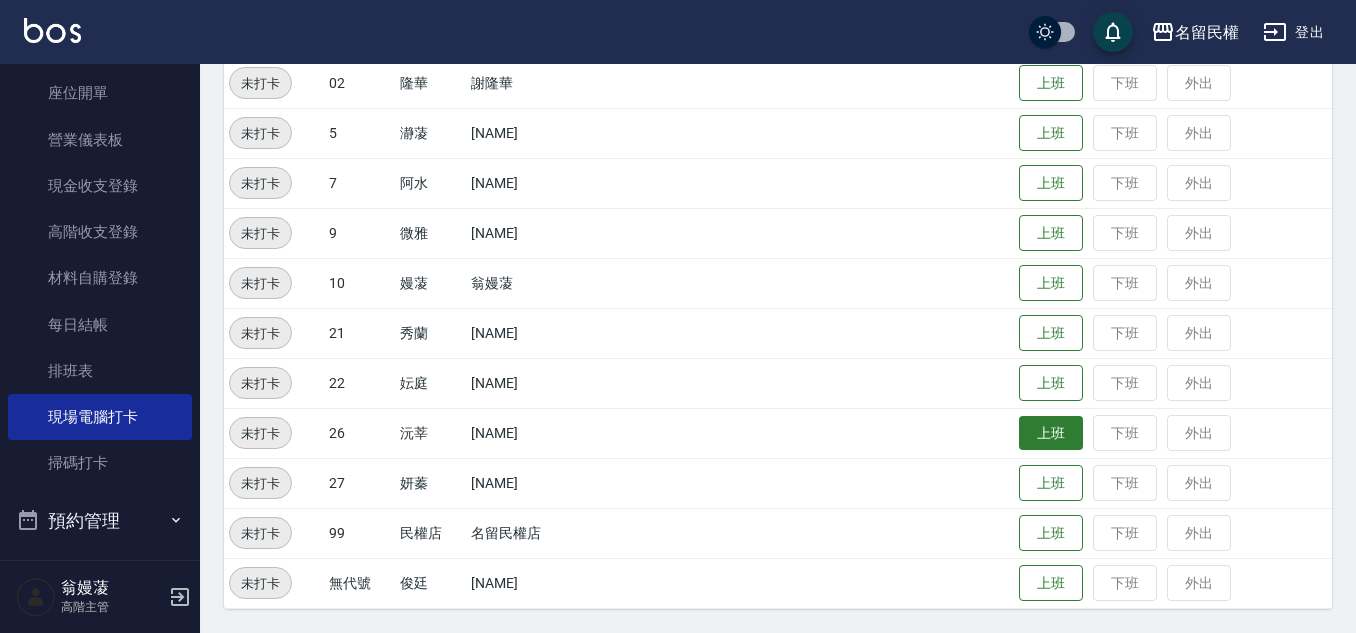 click on "上班" at bounding box center [1051, 433] 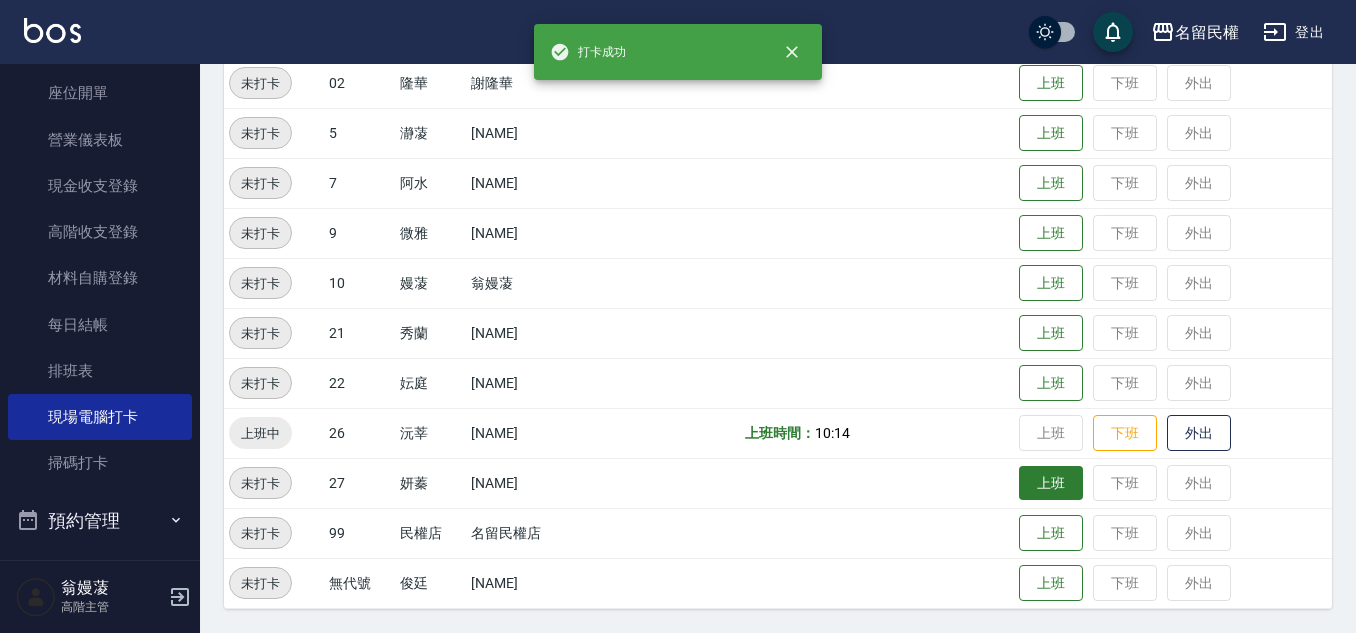 click on "上班" at bounding box center (1051, 483) 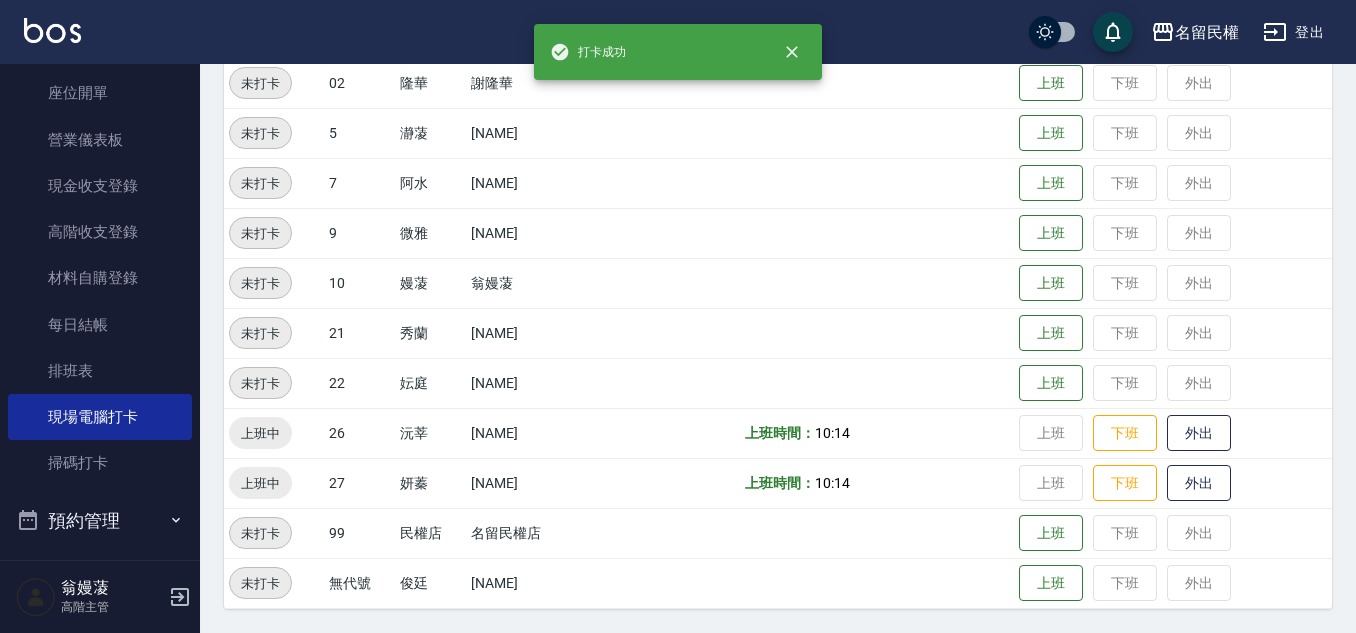 scroll, scrollTop: 0, scrollLeft: 0, axis: both 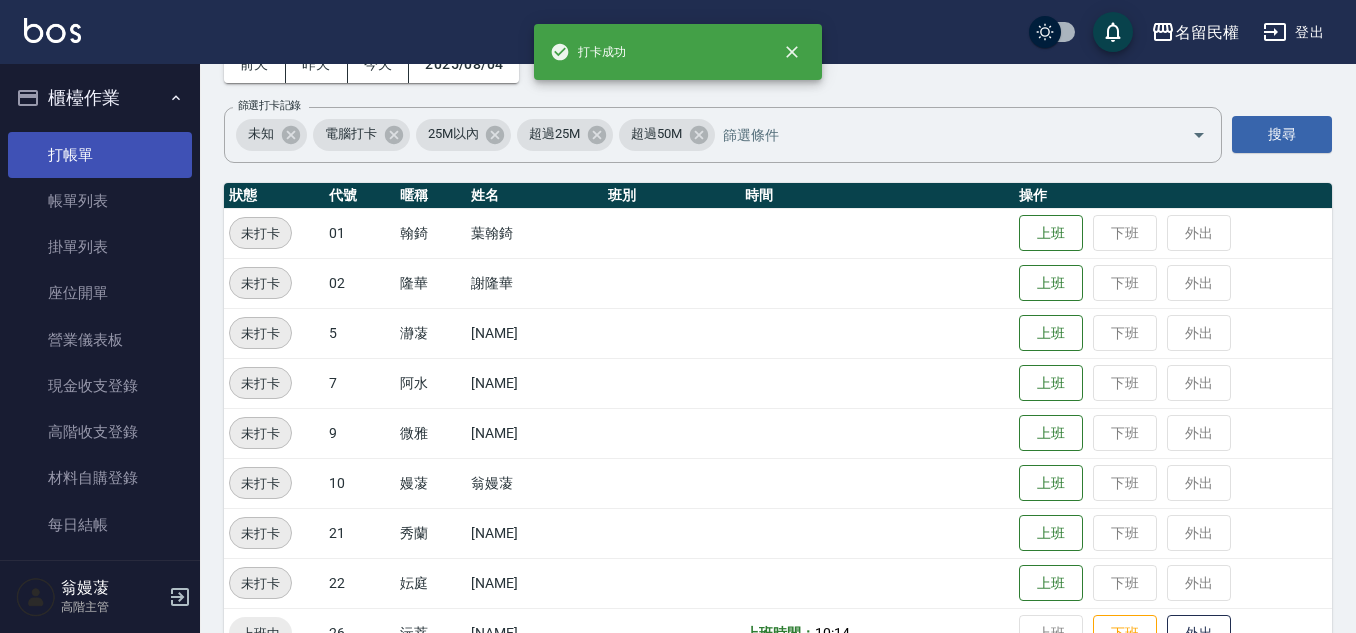 click on "打帳單" at bounding box center [100, 155] 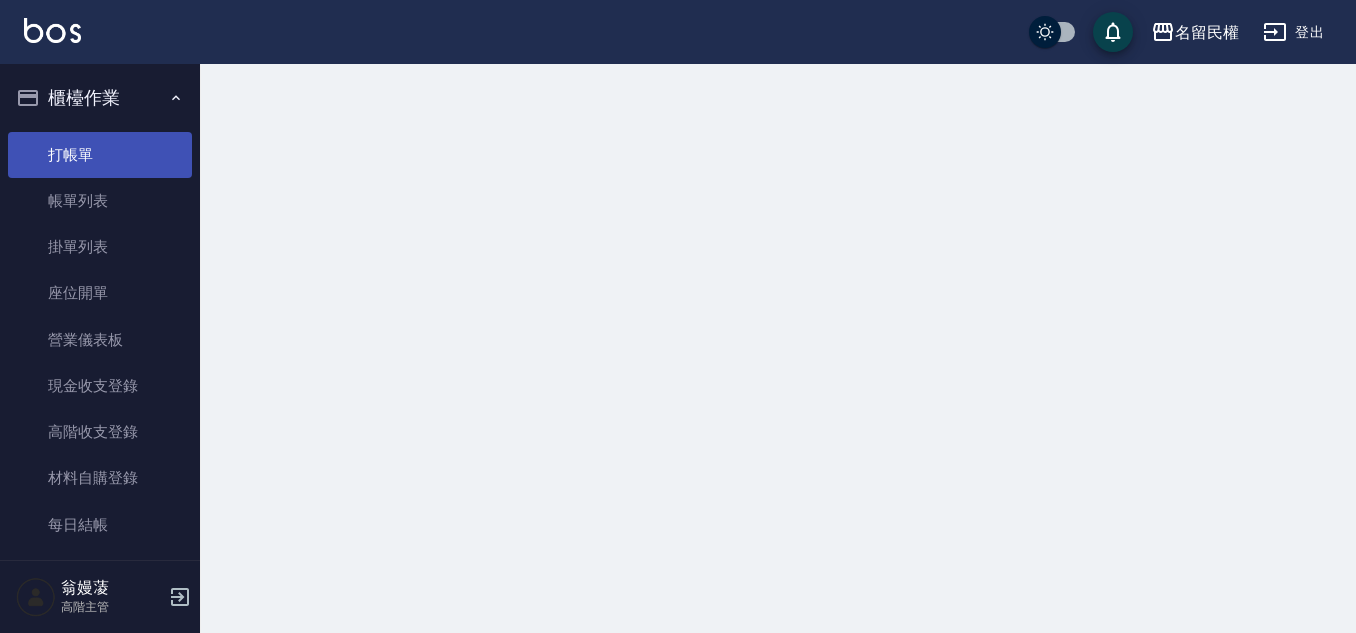 scroll, scrollTop: 0, scrollLeft: 0, axis: both 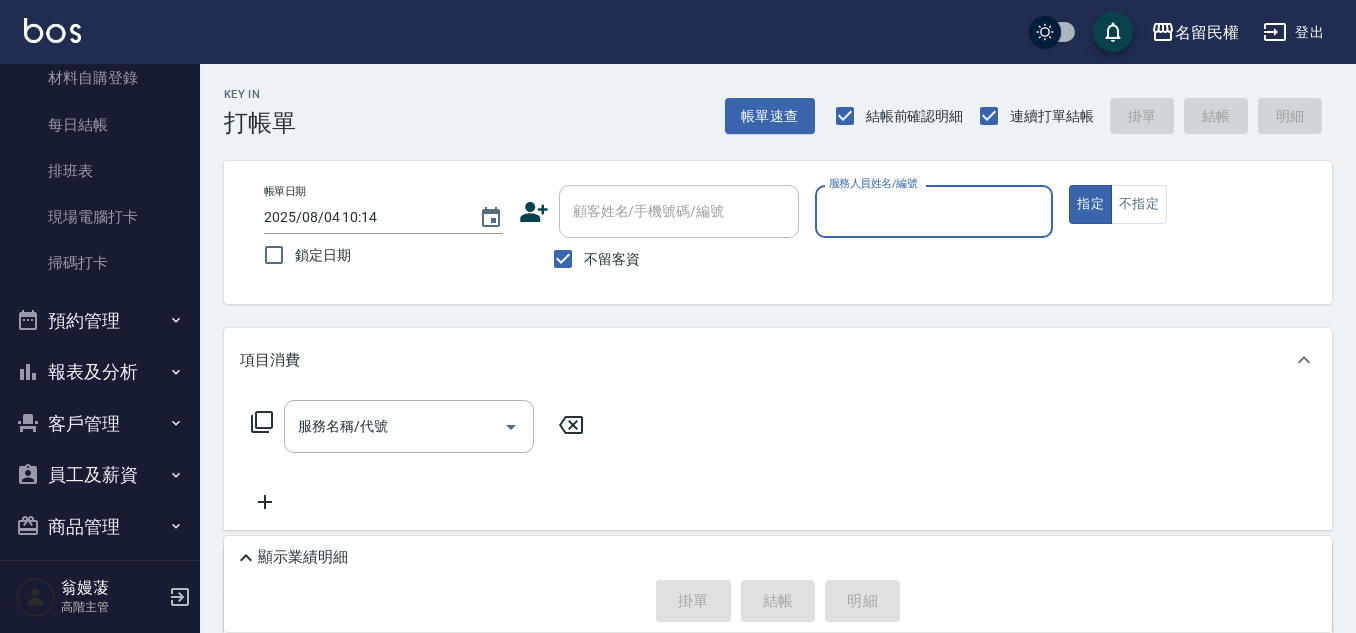 click on "報表及分析" at bounding box center [100, 372] 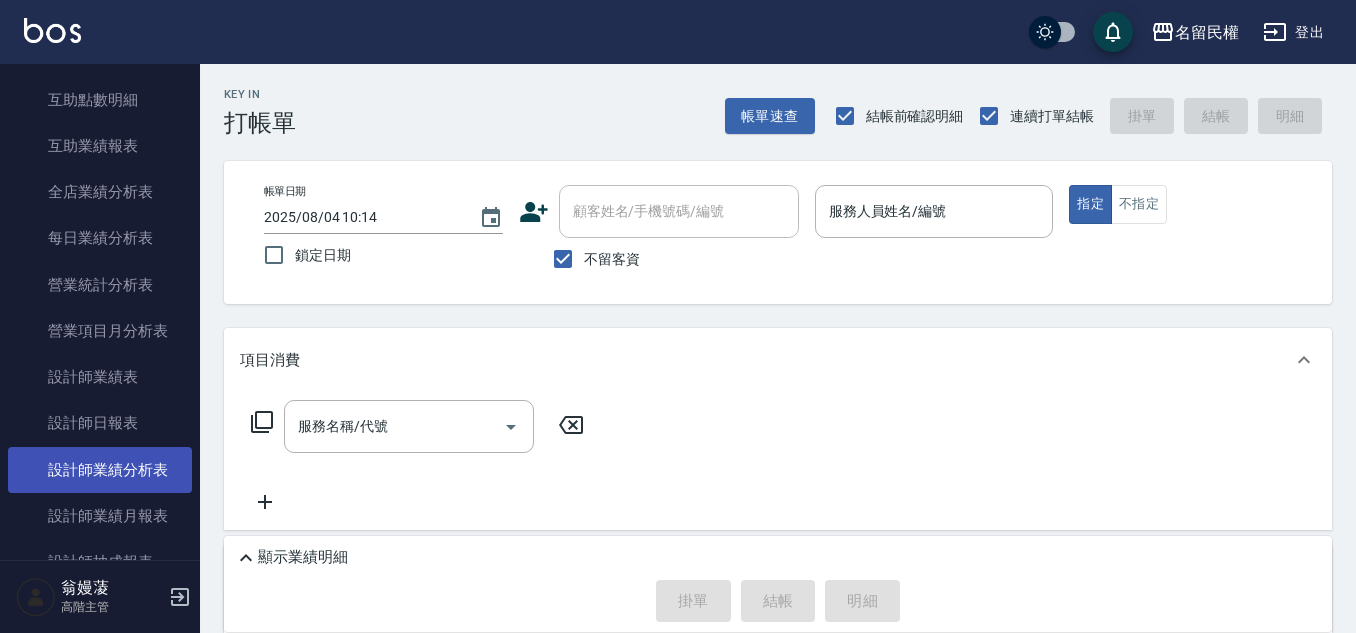 scroll, scrollTop: 1100, scrollLeft: 0, axis: vertical 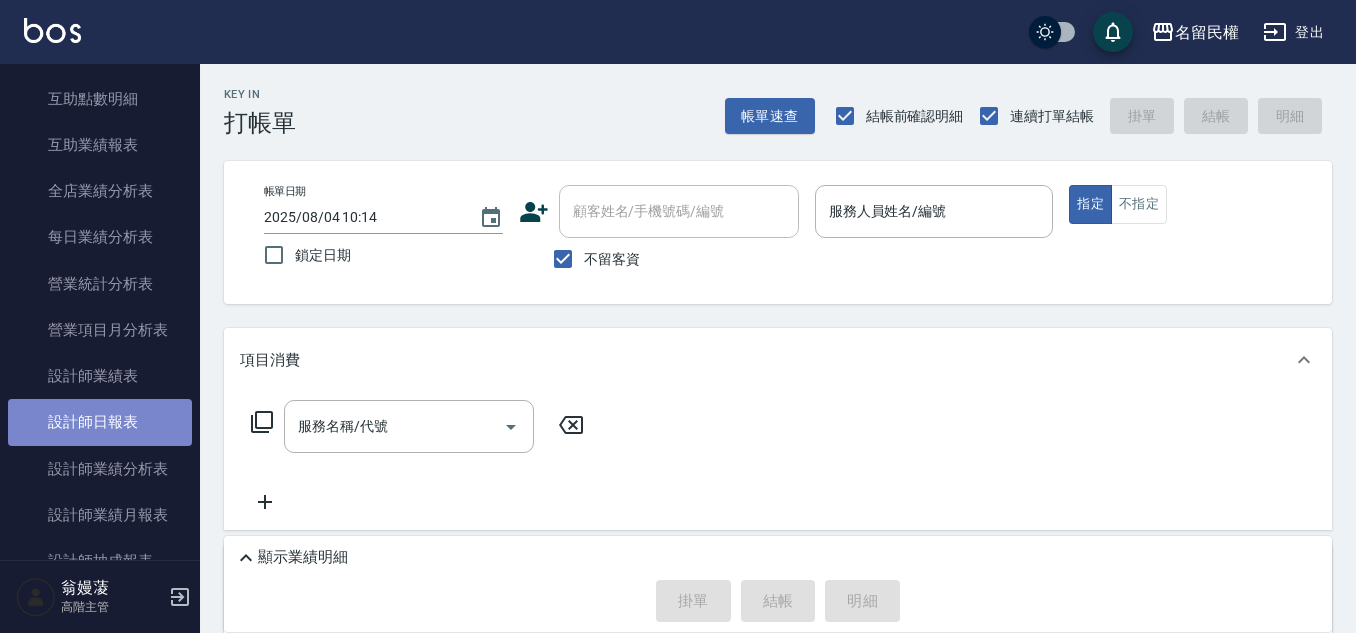 click on "設計師日報表" at bounding box center (100, 422) 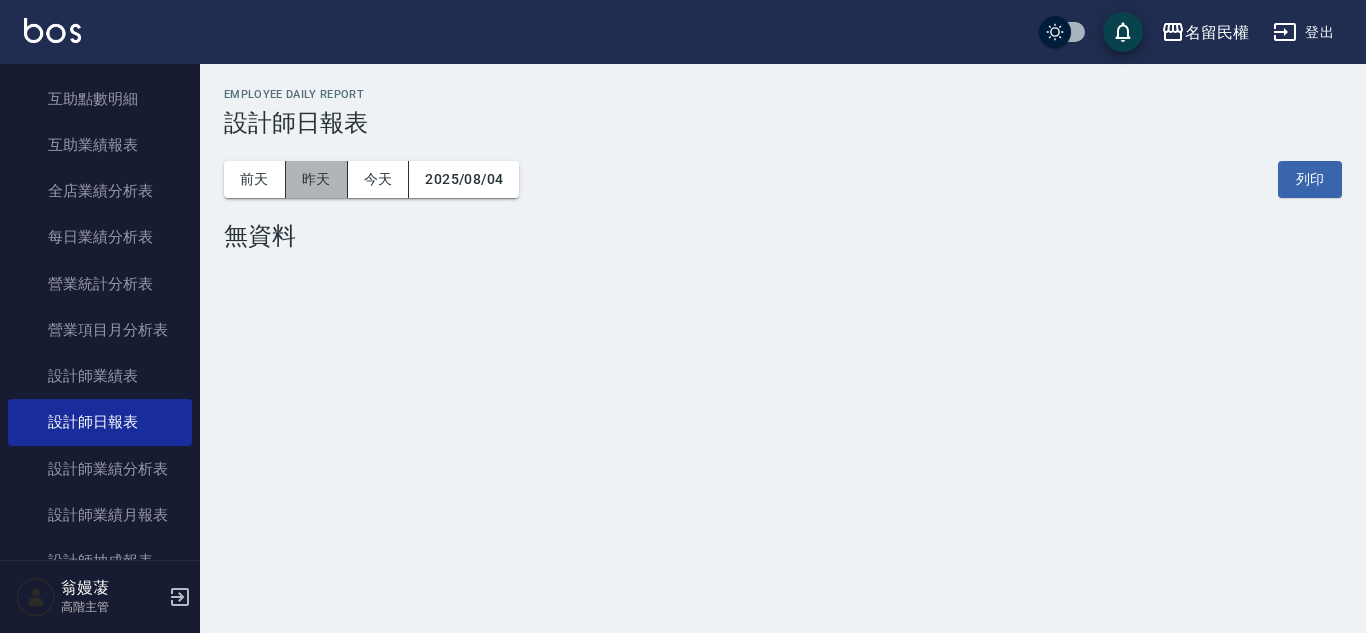 click on "昨天" at bounding box center (317, 179) 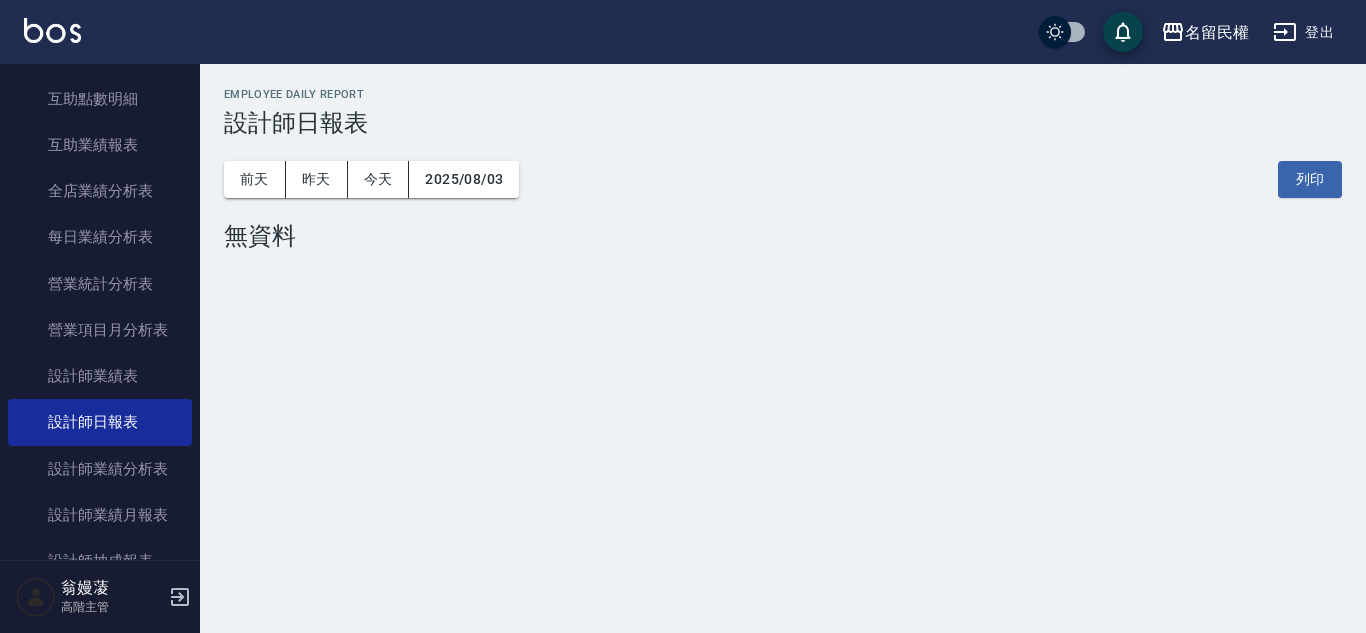 click on "前天 昨天 今天 2025/08/03 列印" at bounding box center [783, 179] 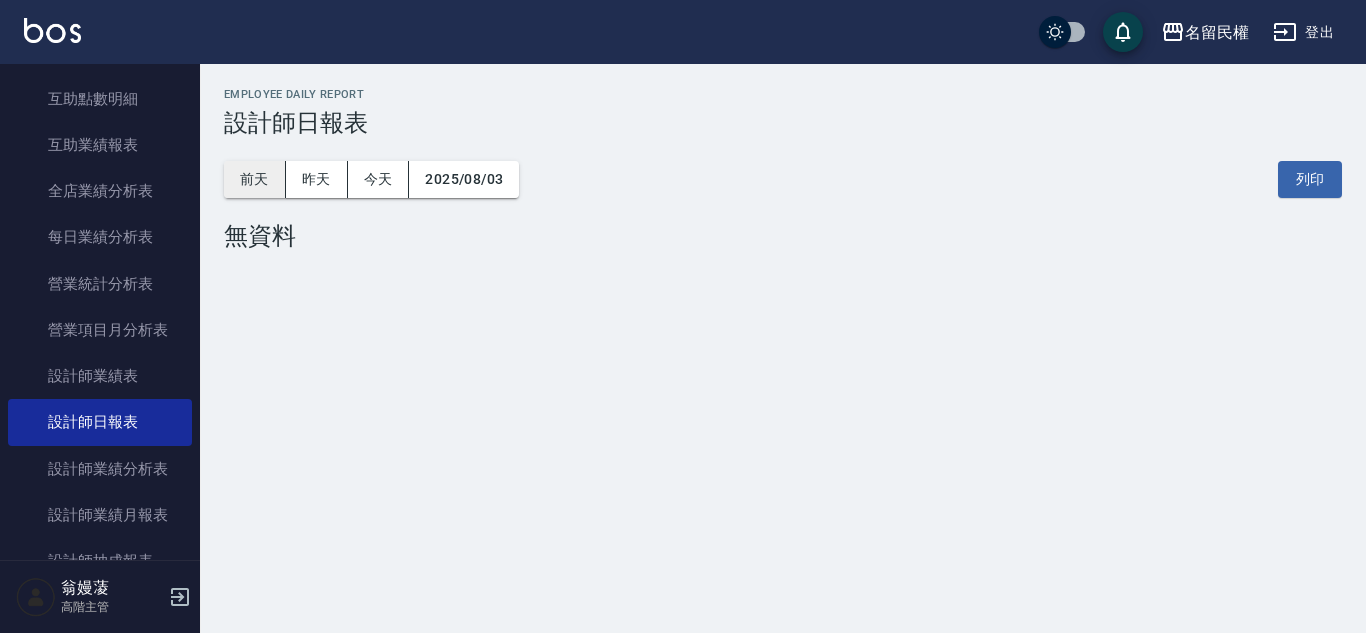 click on "前天" at bounding box center [255, 179] 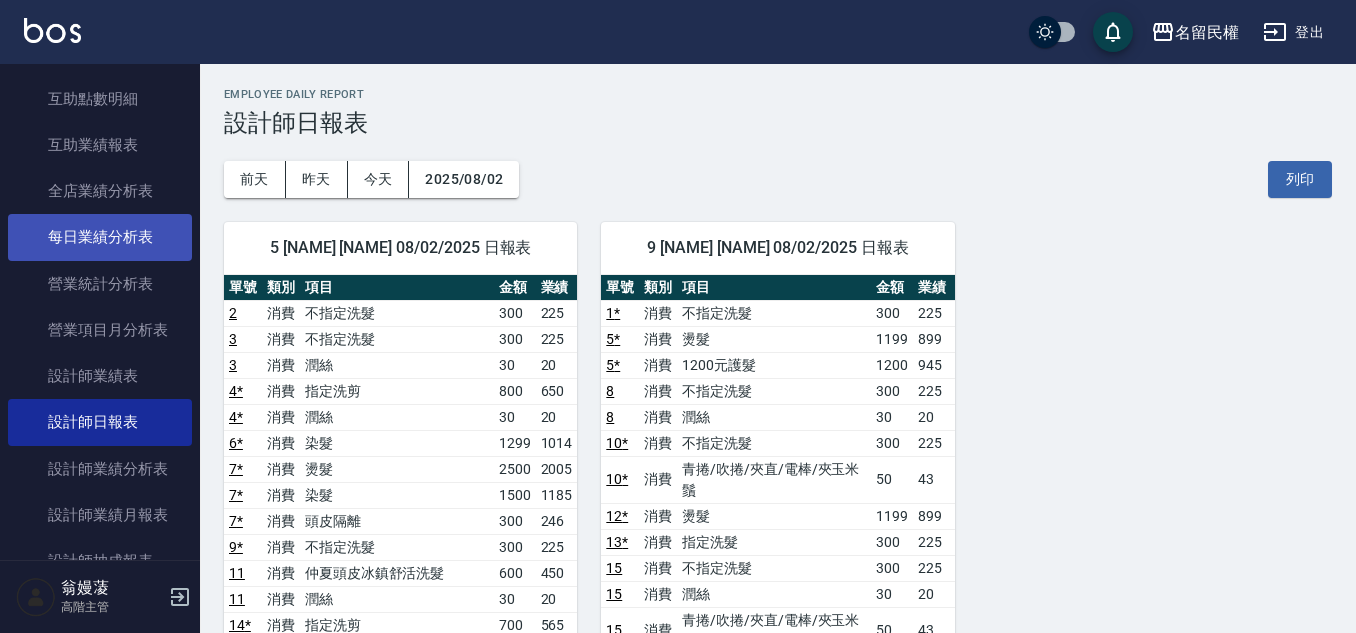 scroll, scrollTop: 900, scrollLeft: 0, axis: vertical 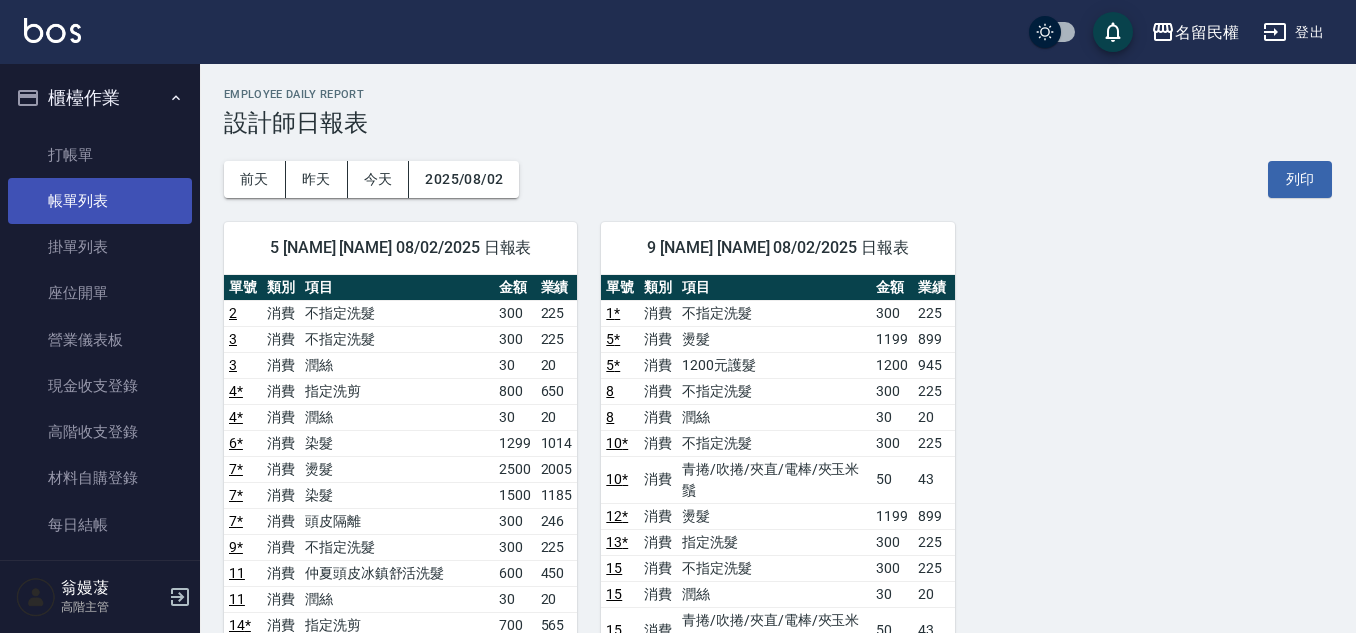 click on "帳單列表" at bounding box center (100, 201) 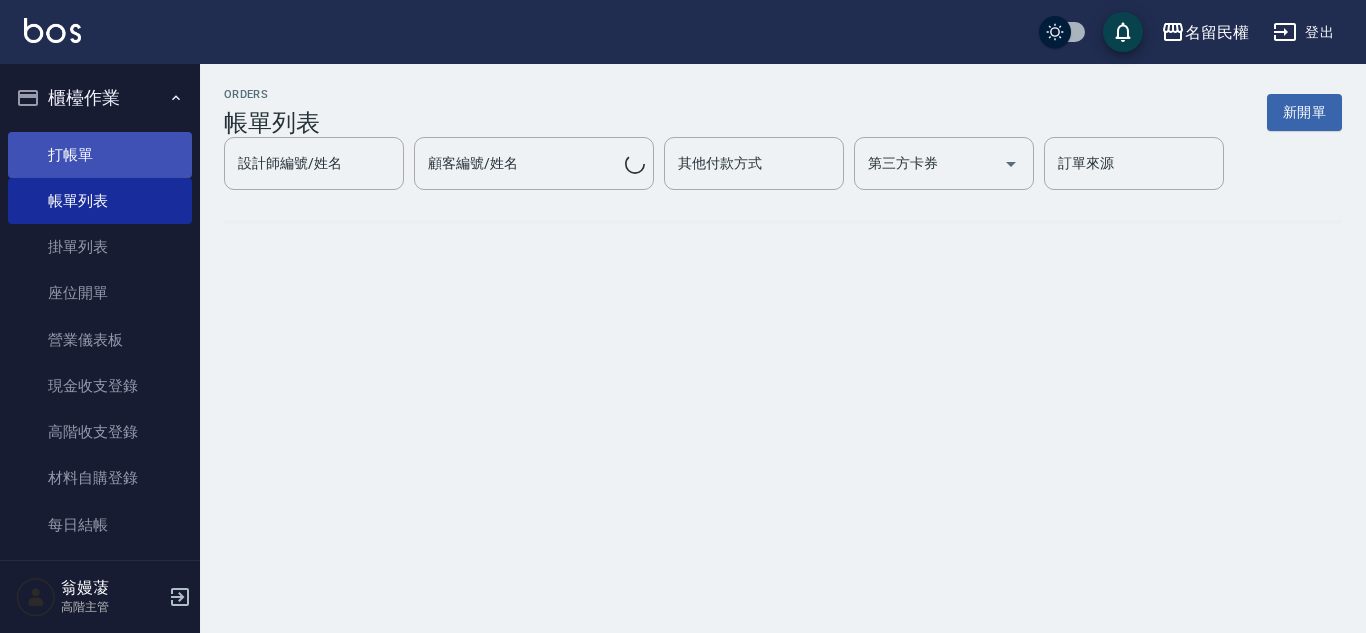click on "打帳單" at bounding box center (100, 155) 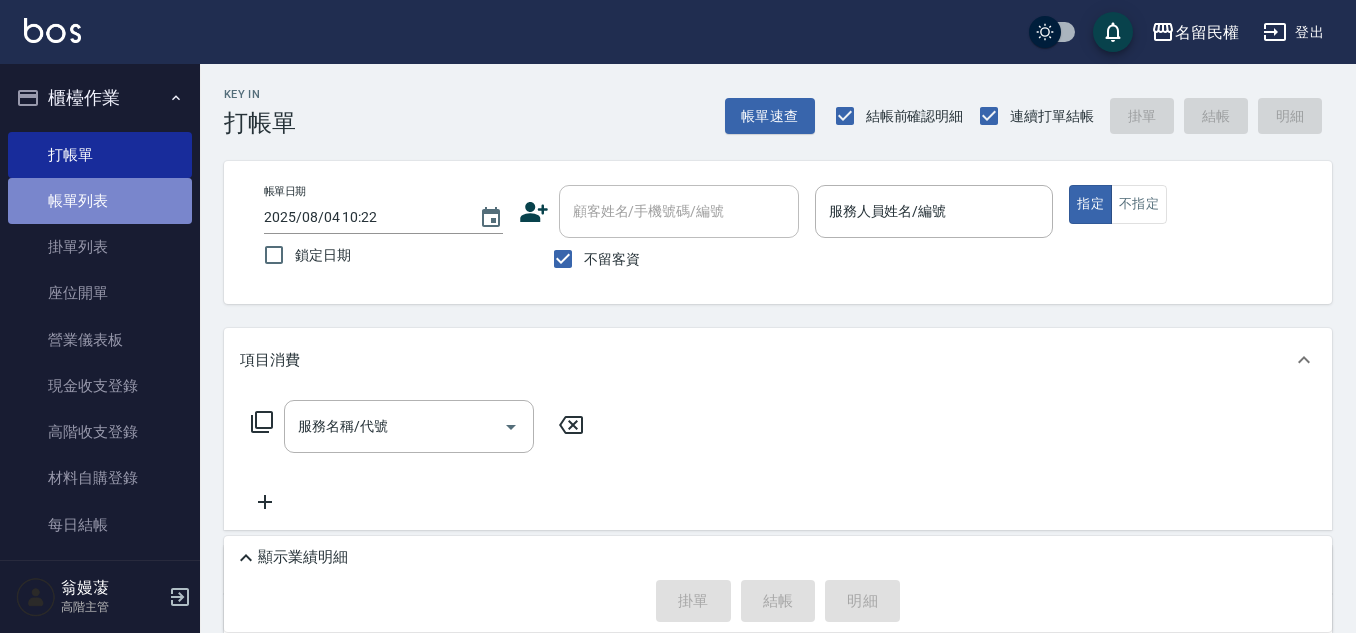 click on "帳單列表" at bounding box center [100, 201] 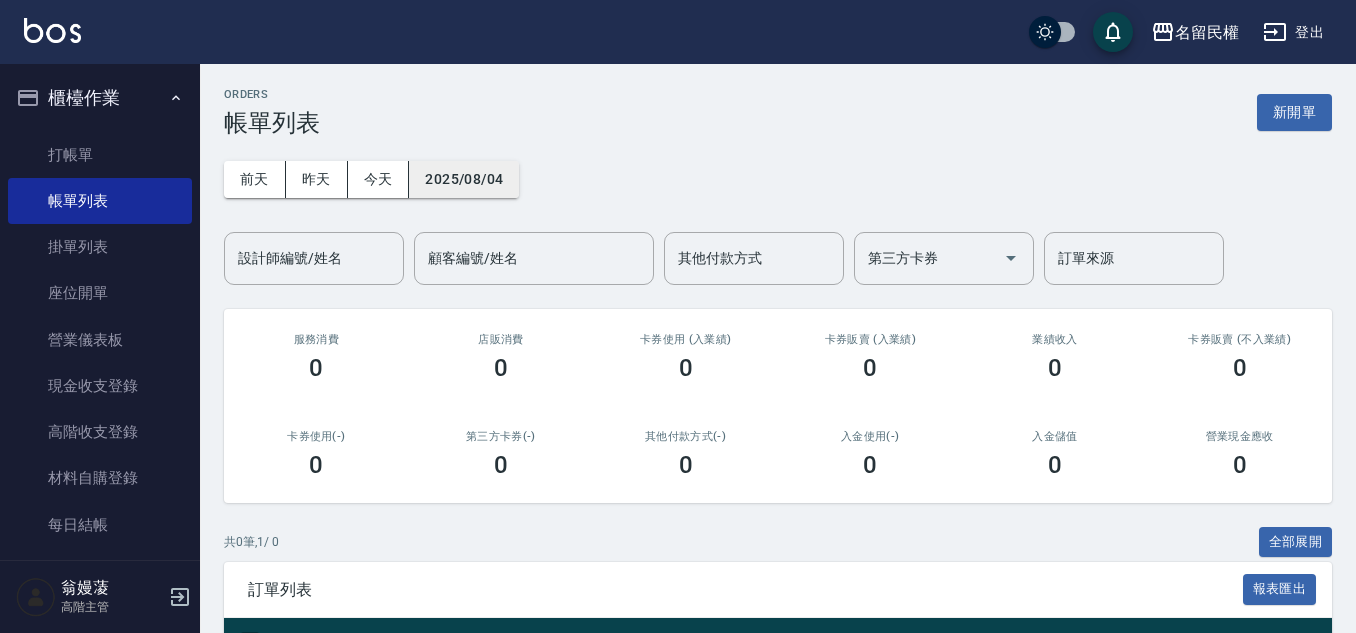click on "2025/08/04" at bounding box center (464, 179) 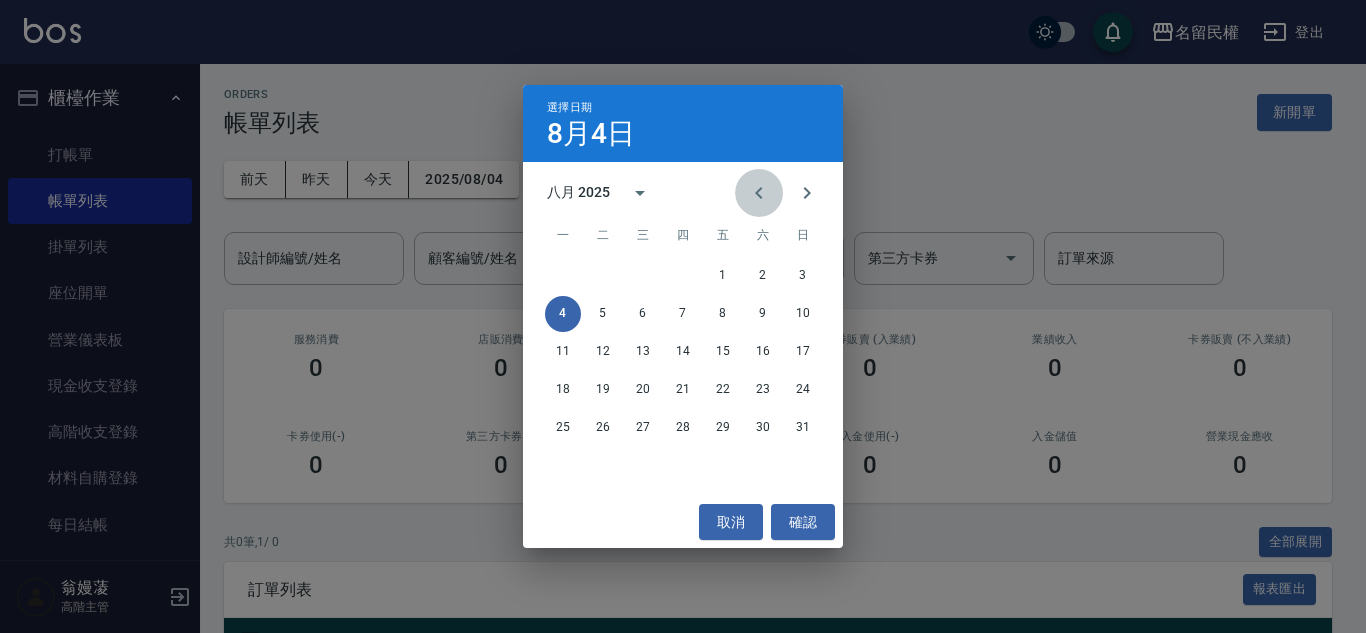 click at bounding box center [759, 193] 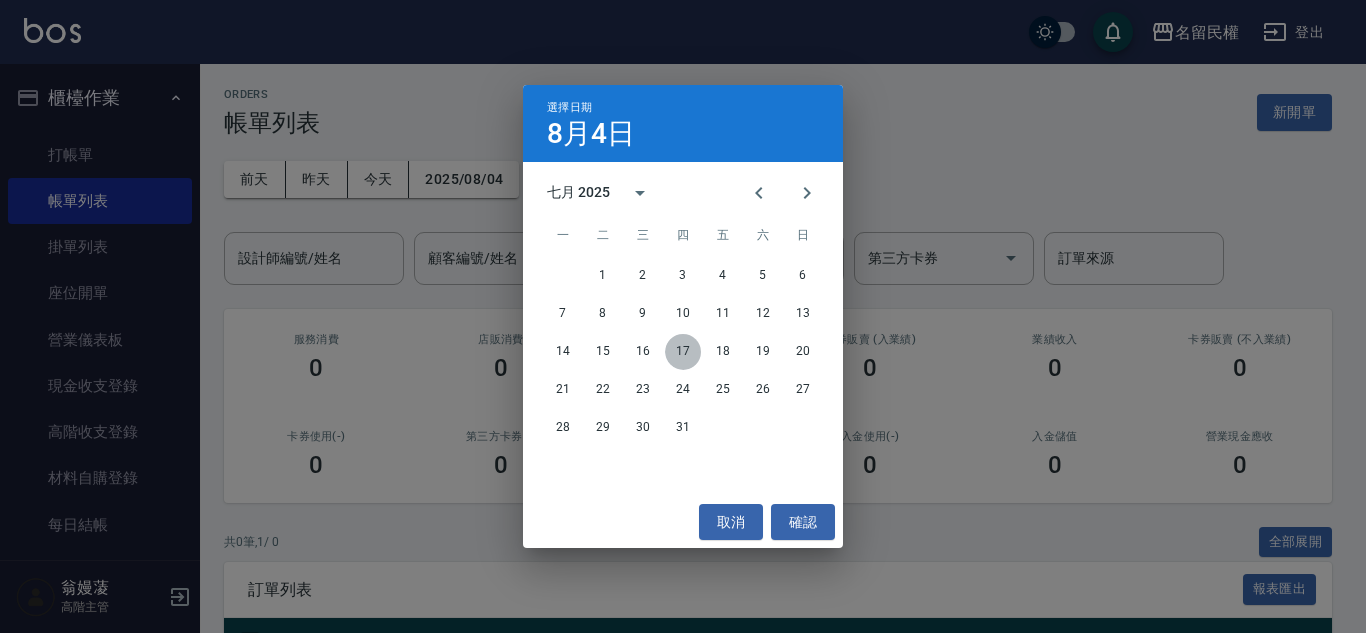 click on "17" at bounding box center (683, 352) 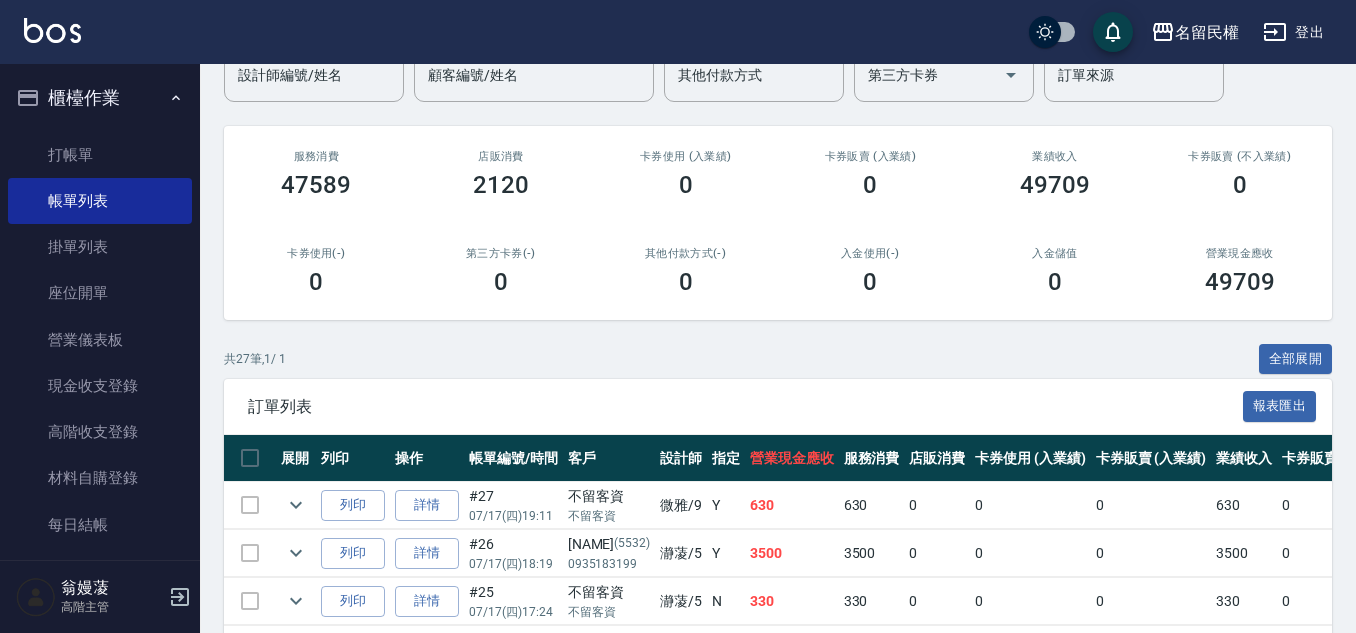 scroll, scrollTop: 0, scrollLeft: 0, axis: both 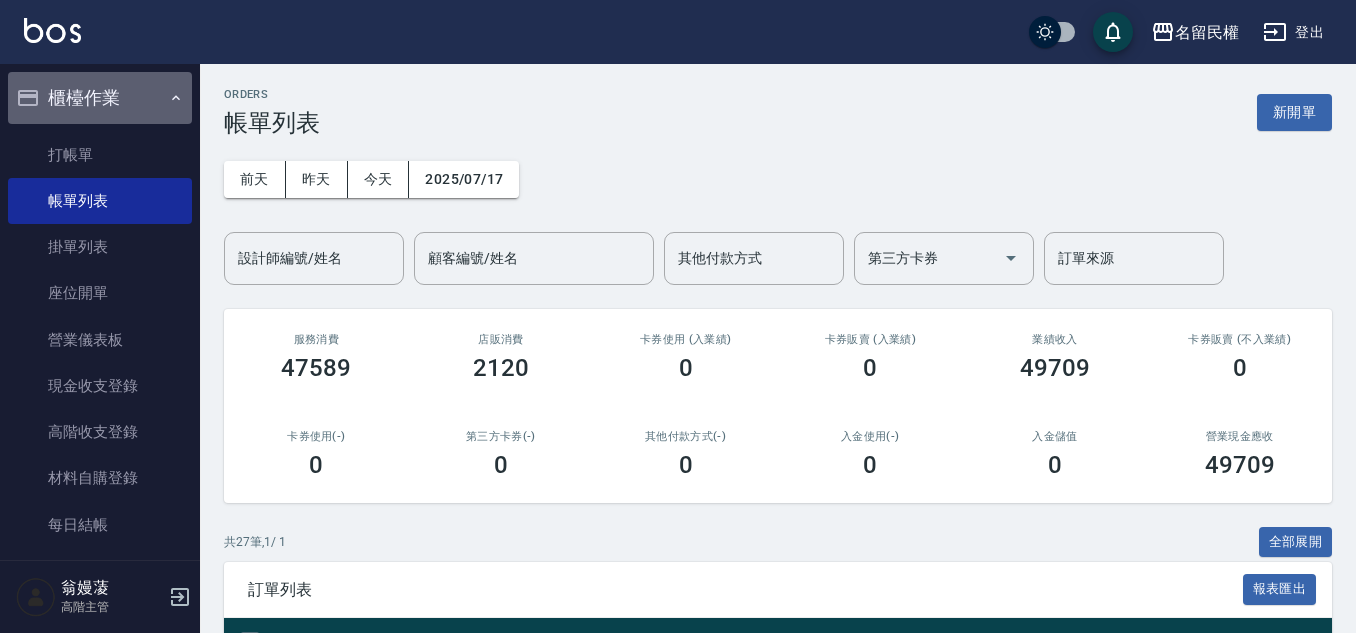 click 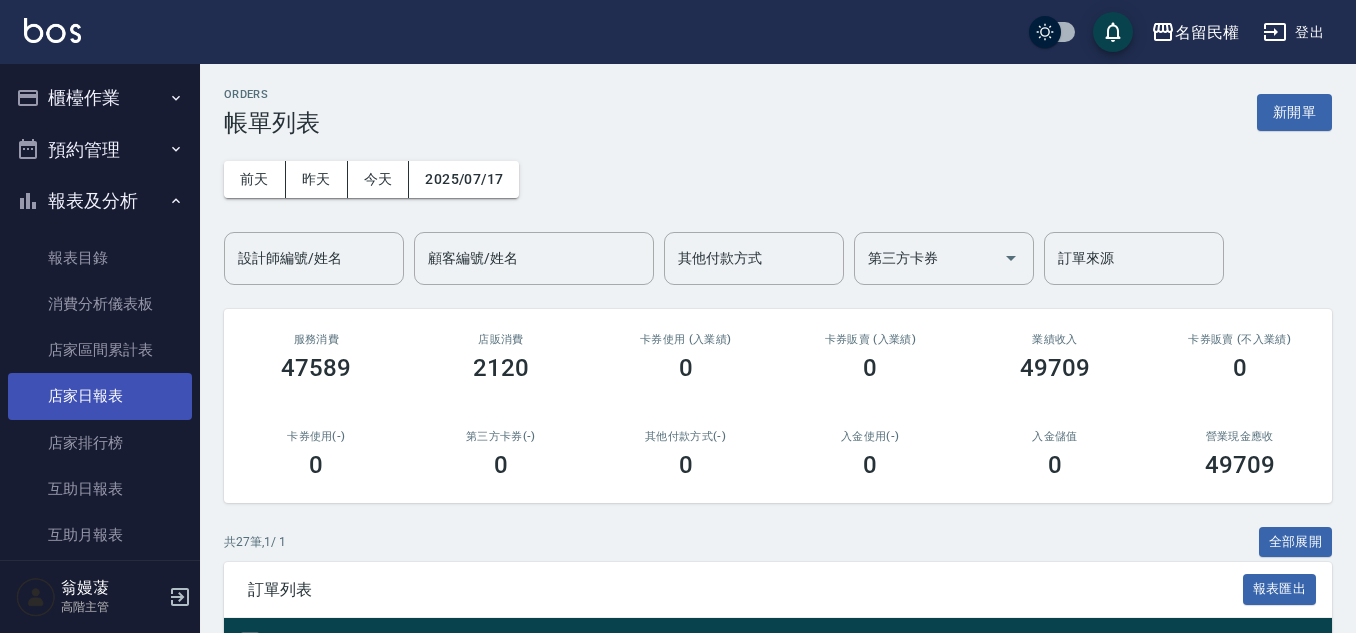 click on "店家日報表" at bounding box center (100, 396) 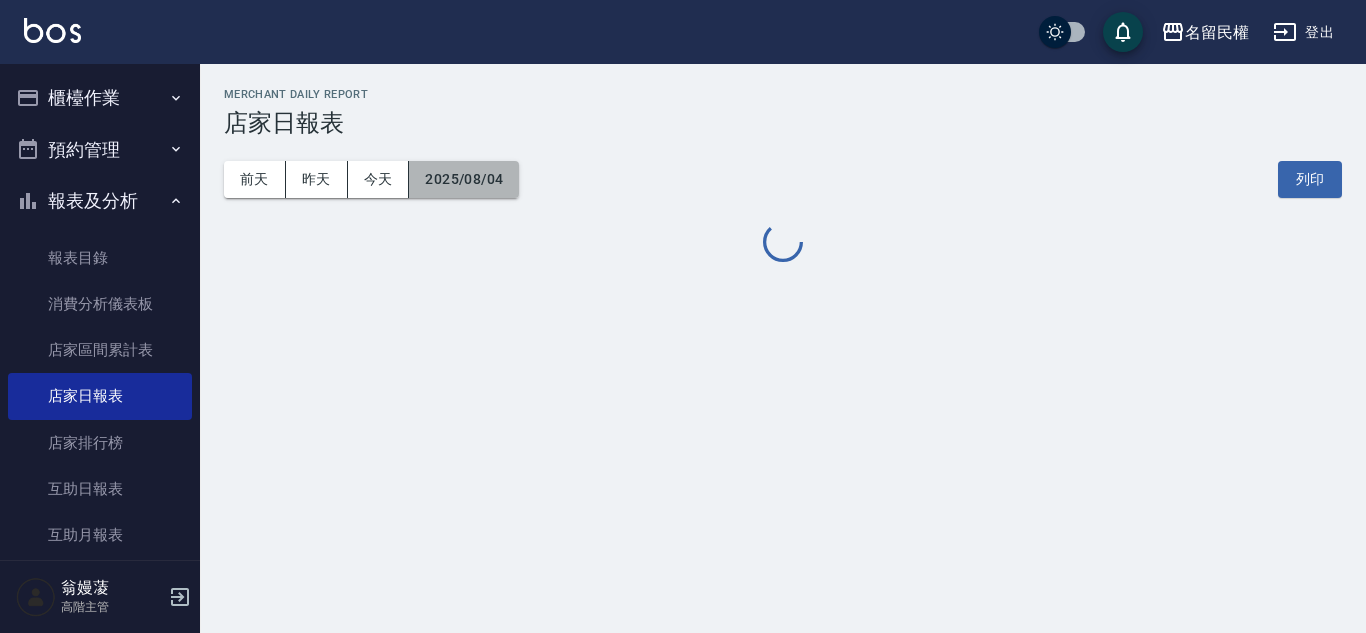 click on "2025/08/04" at bounding box center [464, 179] 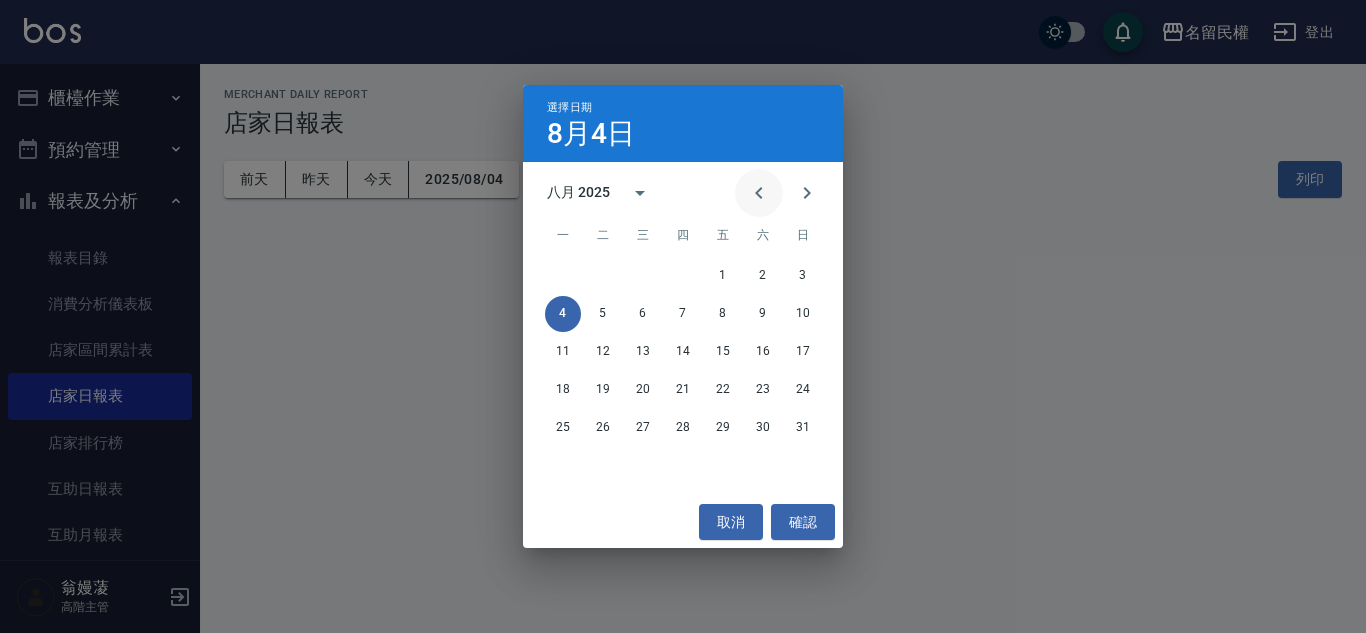 click on "前天 昨天 今天 2025/08/04 列印" at bounding box center (783, 179) 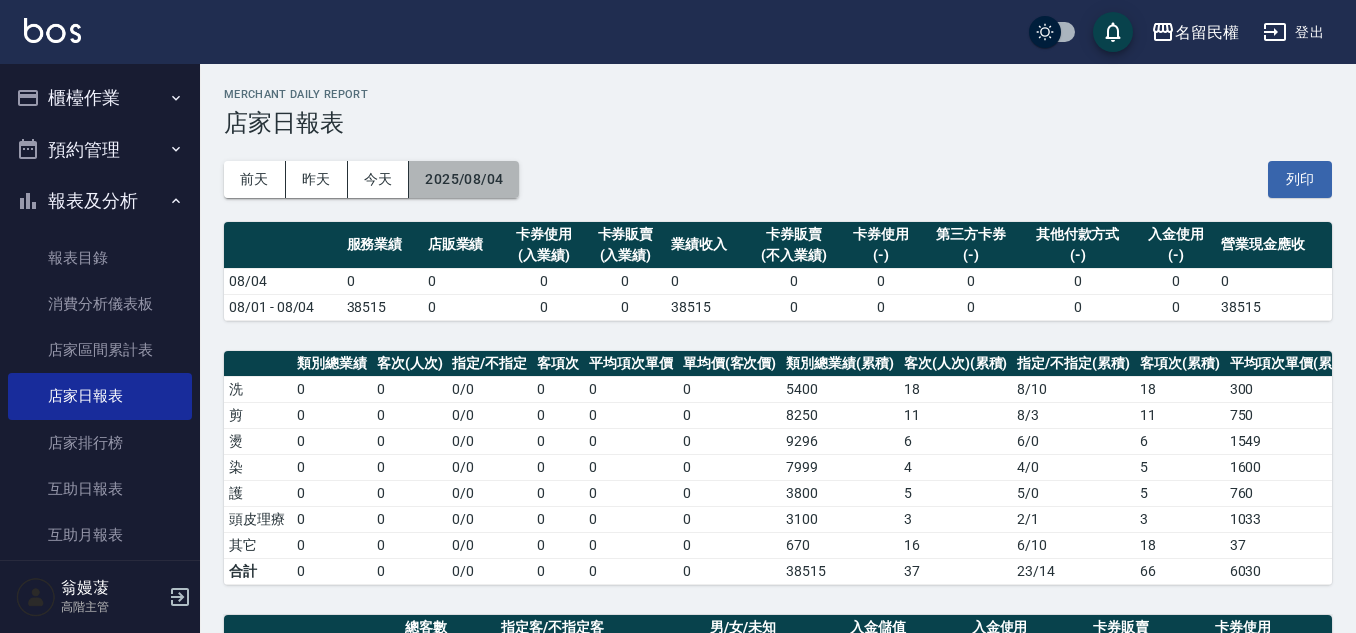click on "2025/08/04" at bounding box center [464, 179] 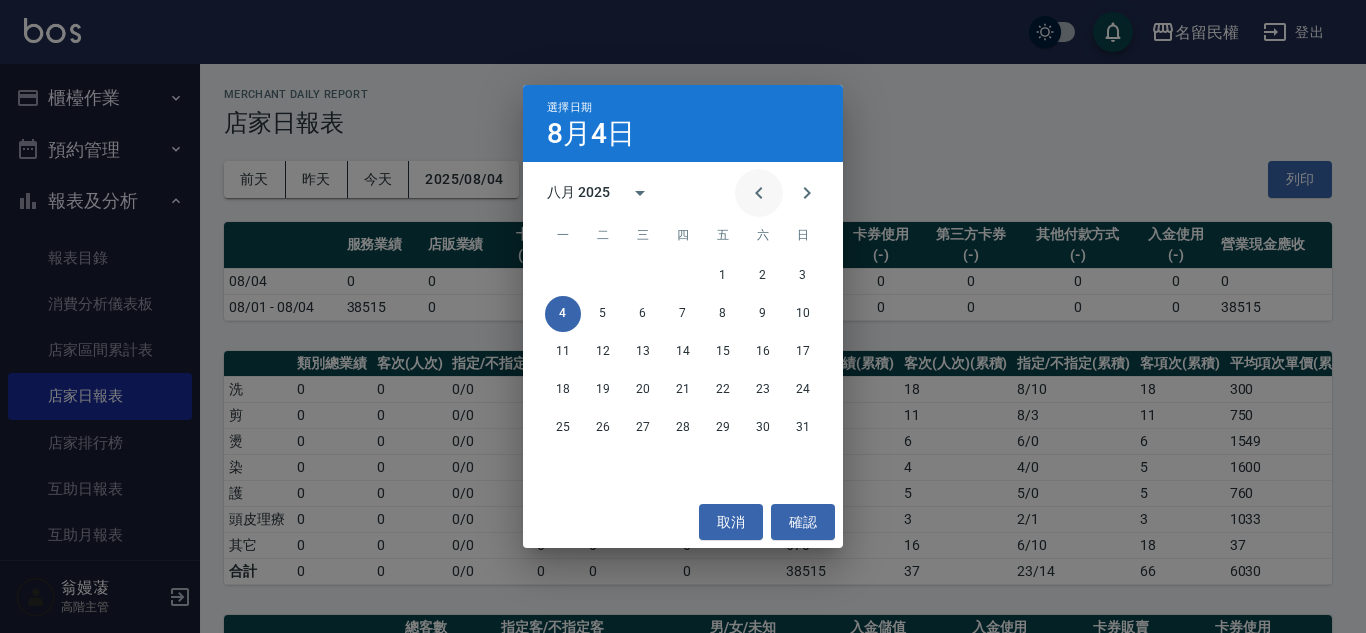 click 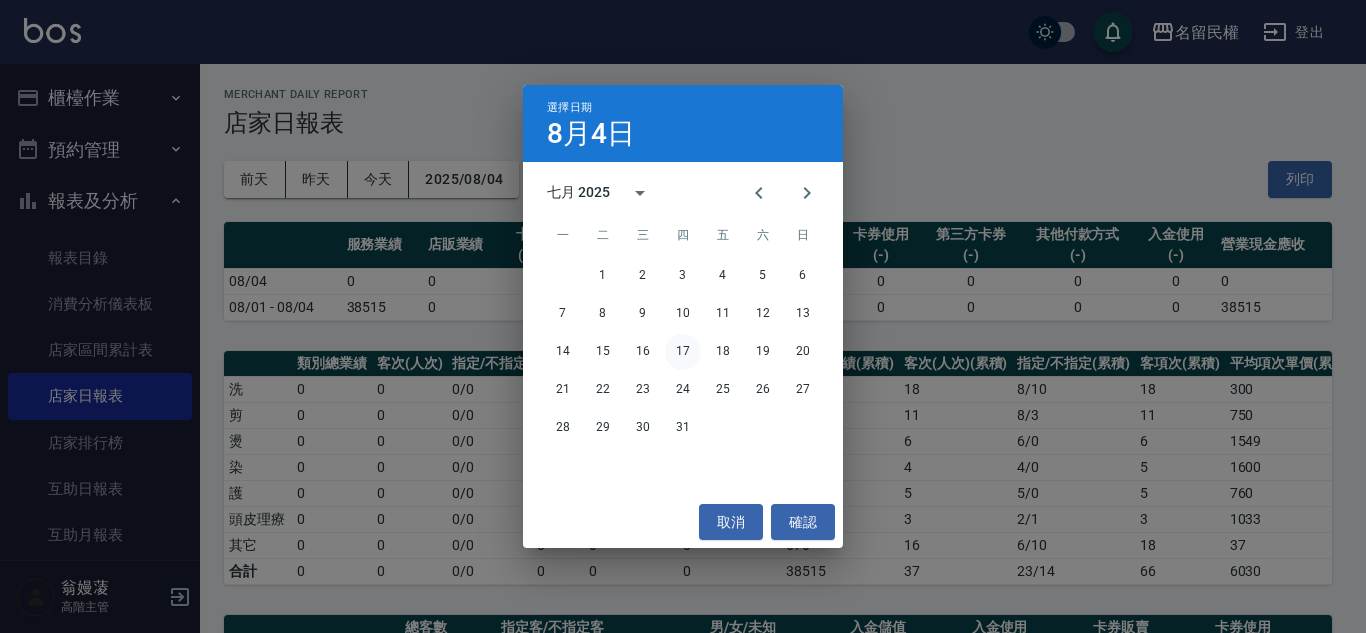 click on "17" at bounding box center (683, 352) 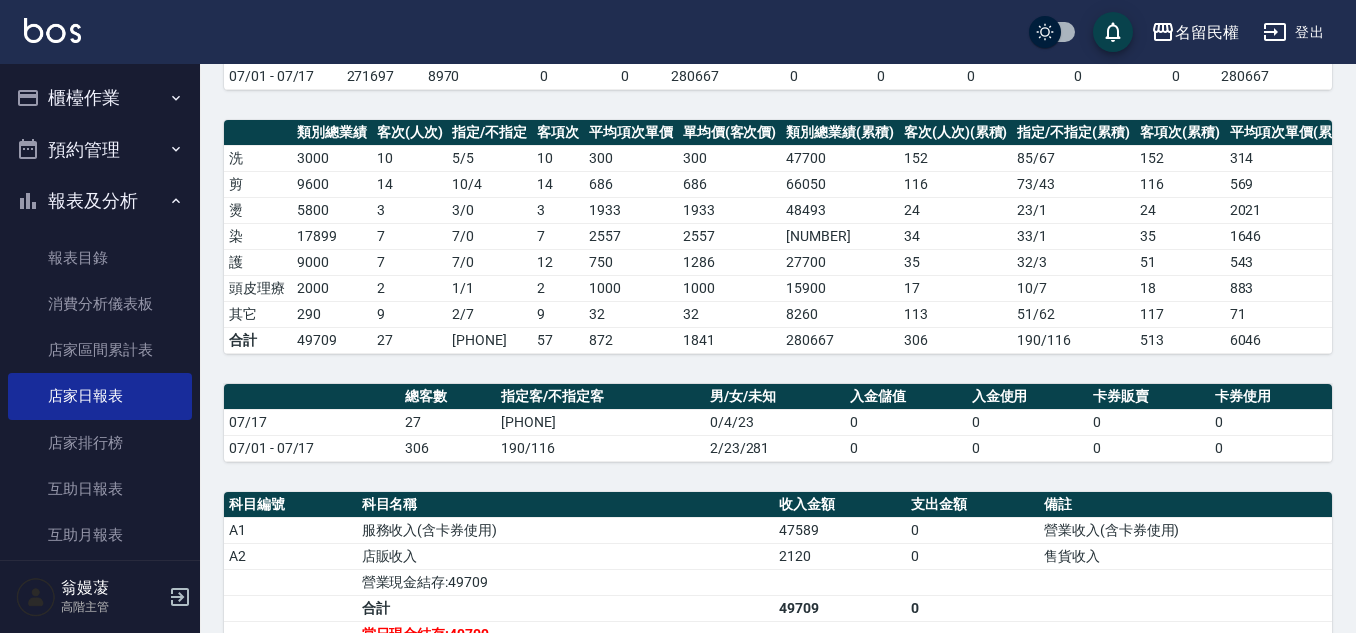 scroll, scrollTop: 0, scrollLeft: 0, axis: both 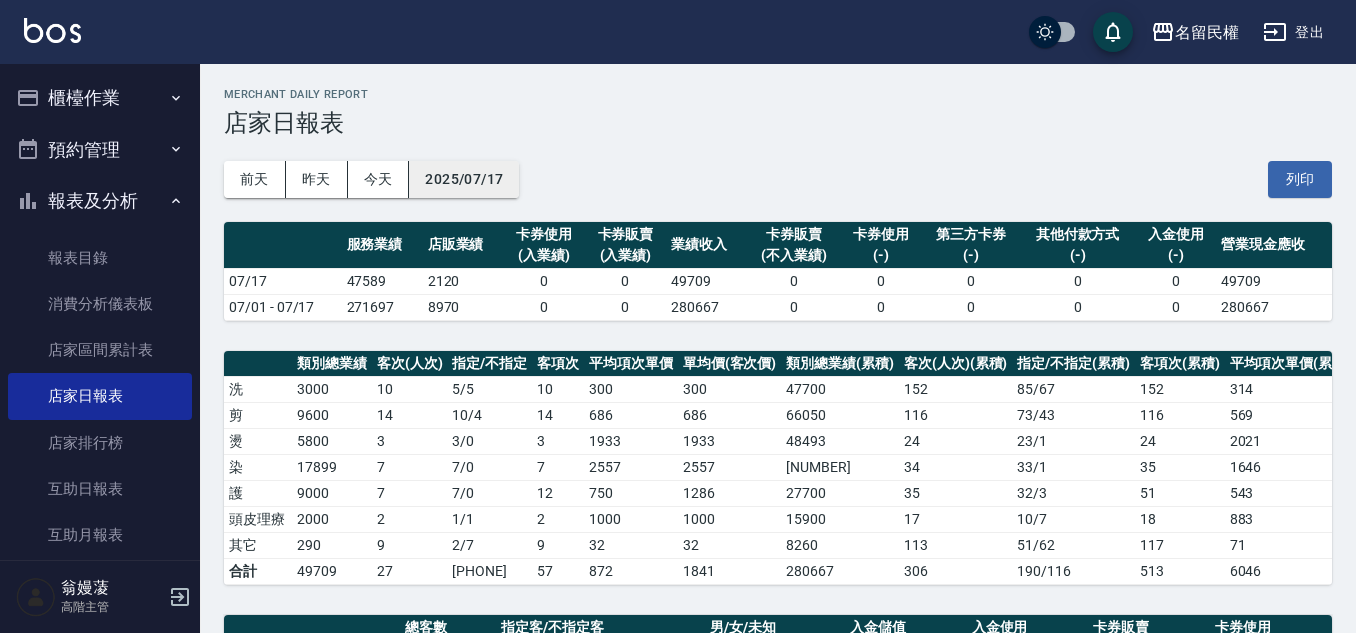 click on "2025/07/17" at bounding box center [464, 179] 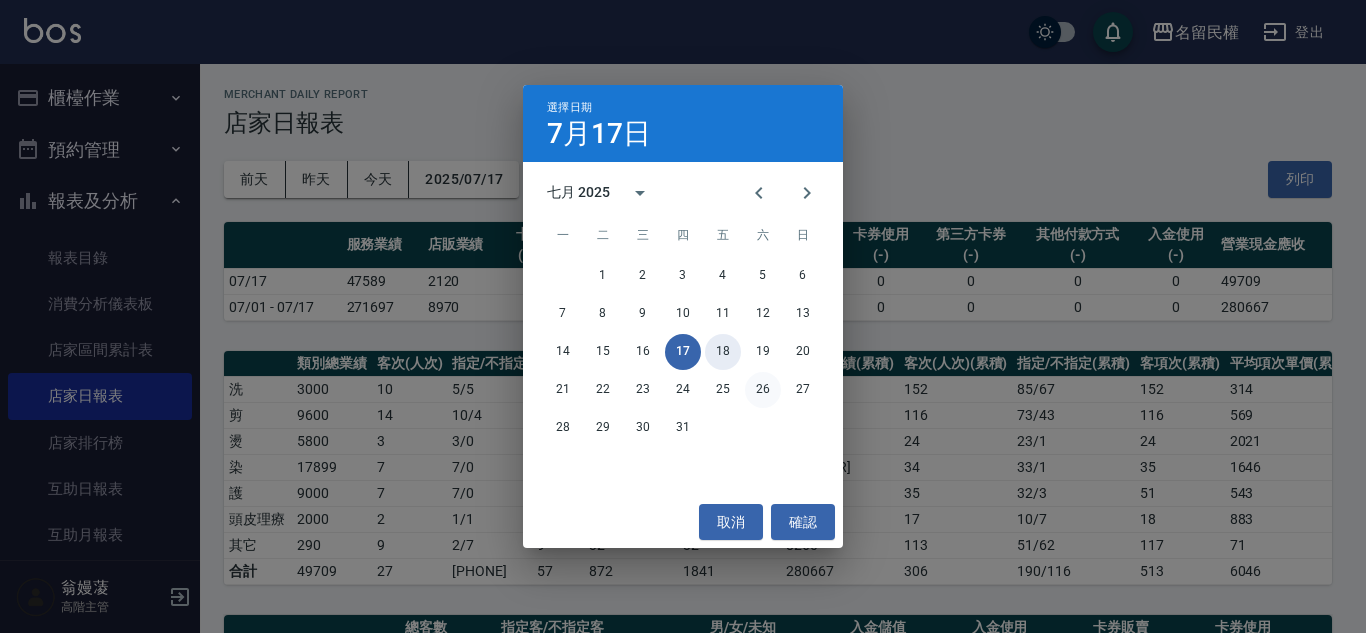 drag, startPoint x: 733, startPoint y: 368, endPoint x: 754, endPoint y: 393, distance: 32.649654 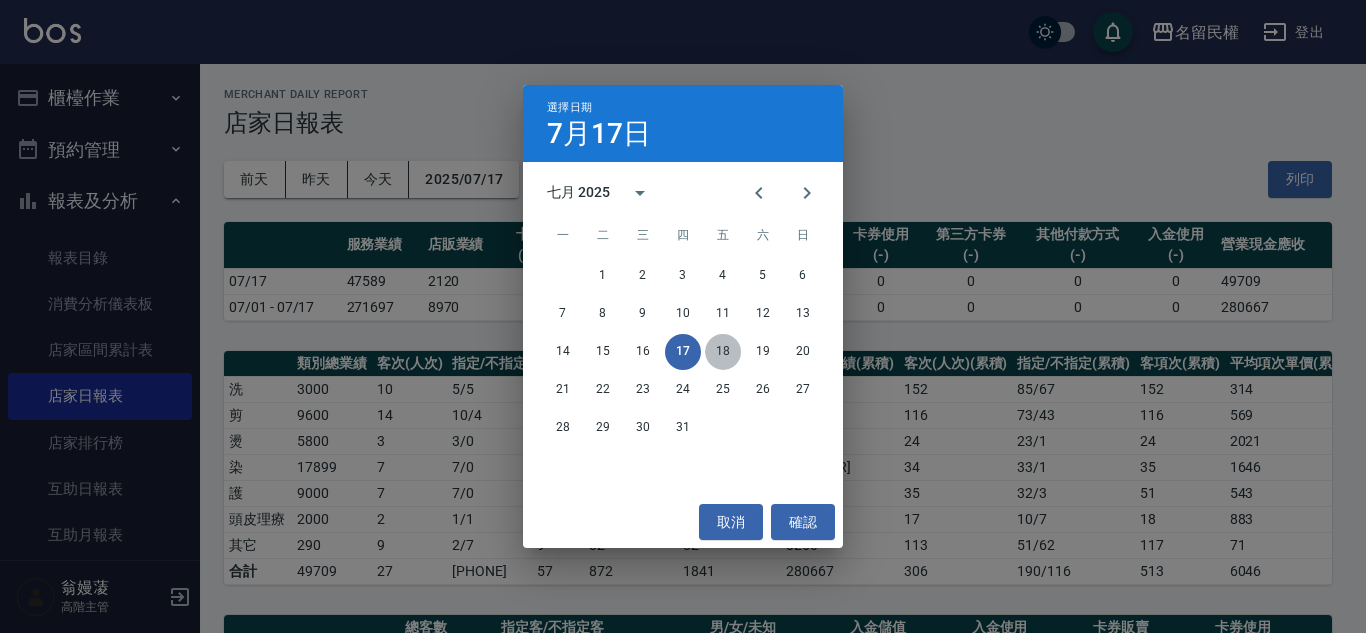 click on "18" at bounding box center (723, 352) 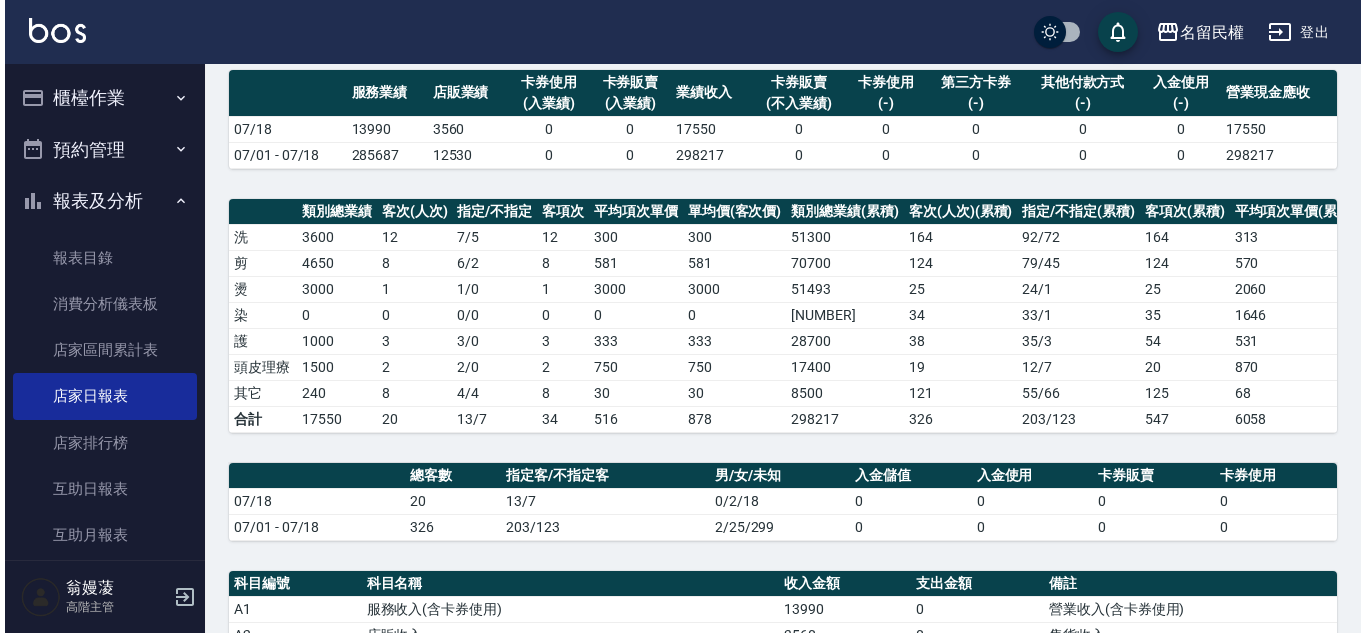 scroll, scrollTop: 100, scrollLeft: 0, axis: vertical 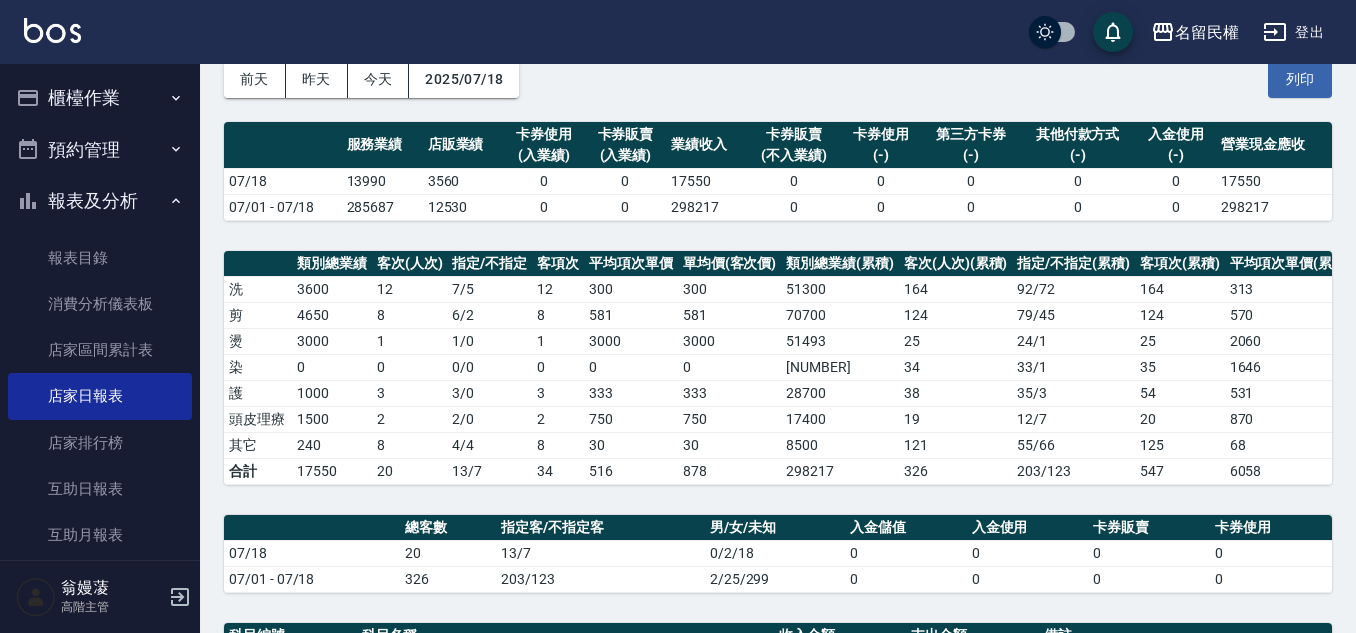 click on "名留民權 登出" at bounding box center (678, 32) 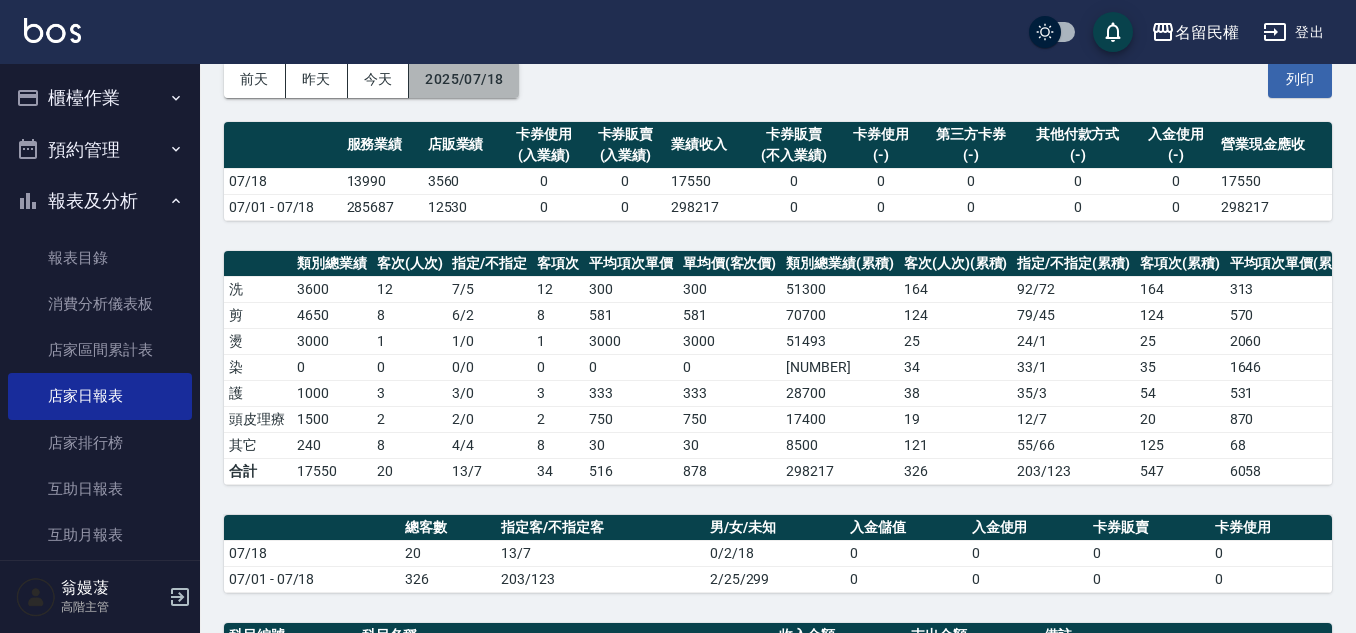 click on "2025/07/18" at bounding box center [464, 79] 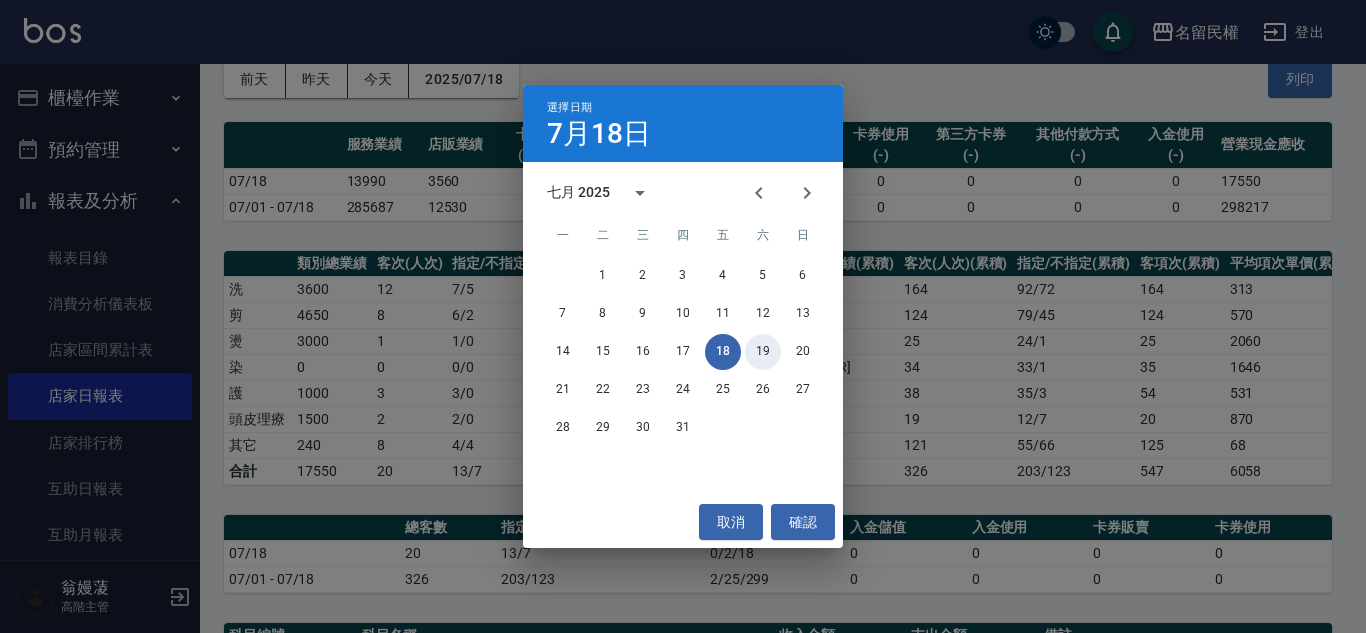 click on "19" at bounding box center [763, 352] 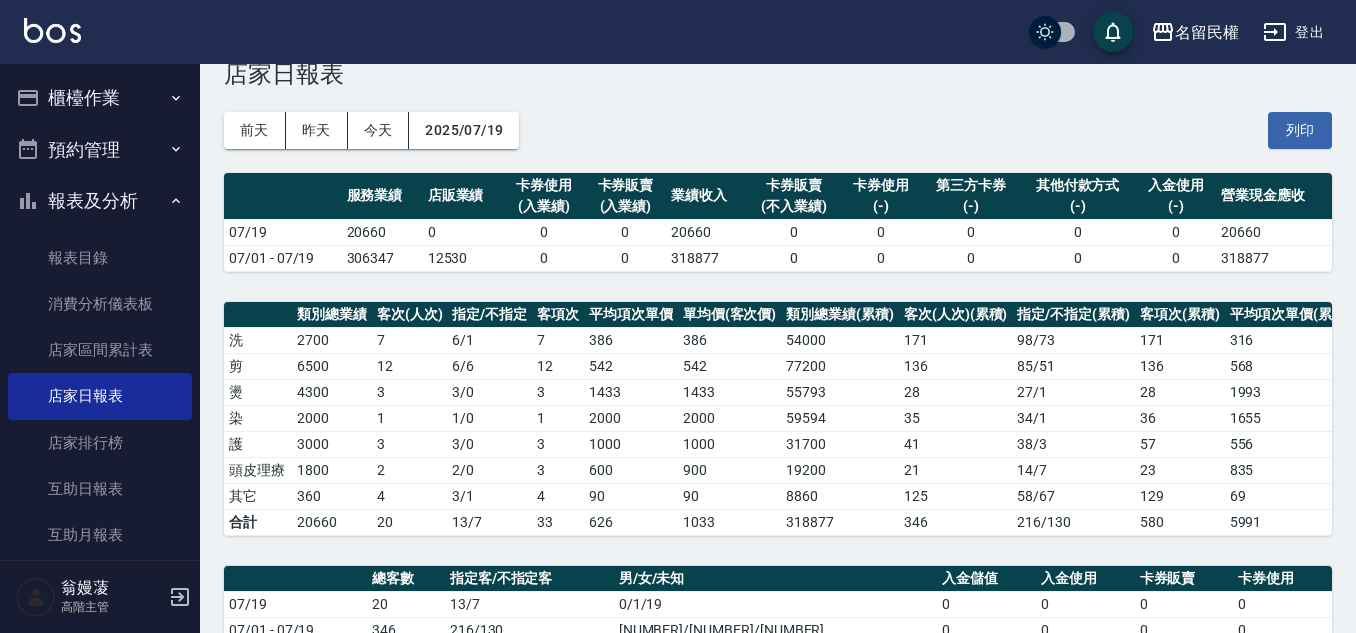 scroll, scrollTop: 0, scrollLeft: 0, axis: both 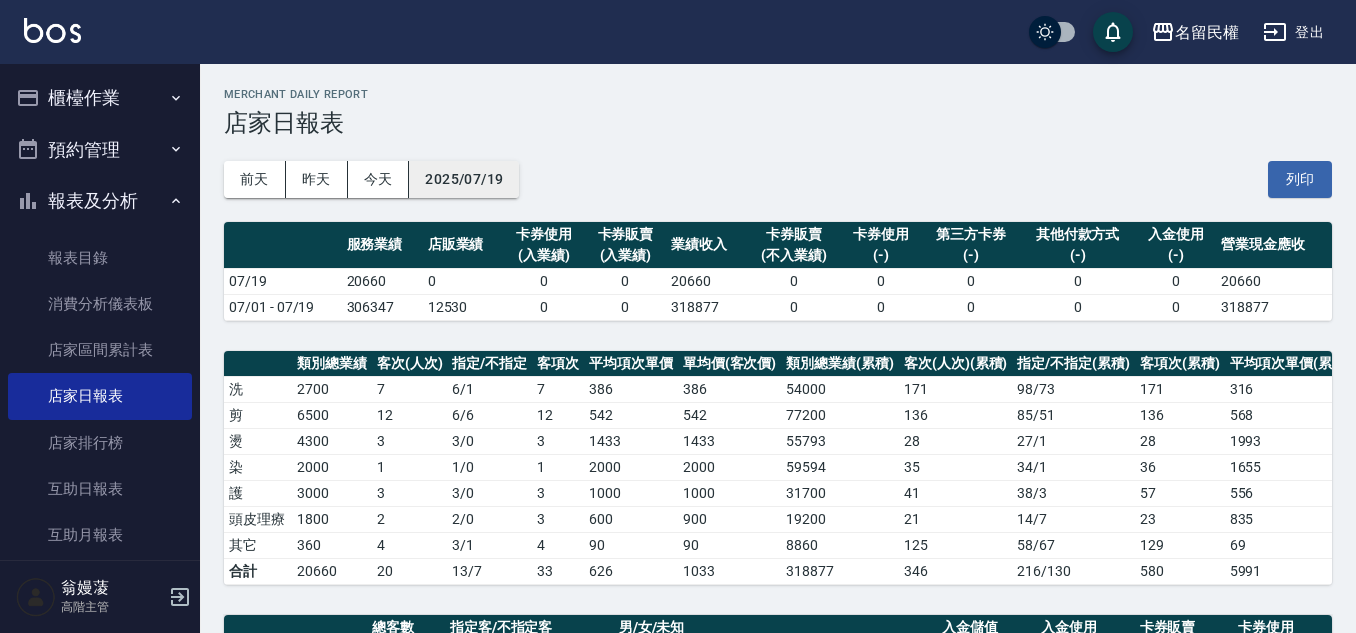 click on "2025/07/19" at bounding box center (464, 179) 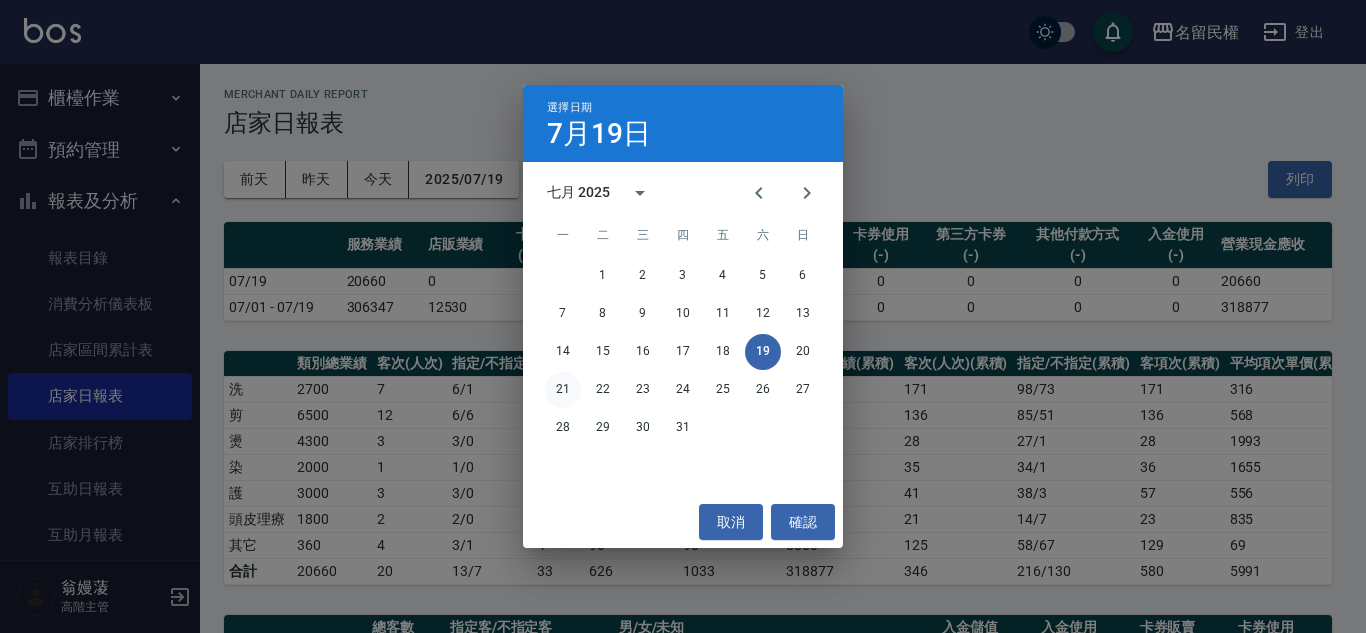 click on "21" at bounding box center [563, 390] 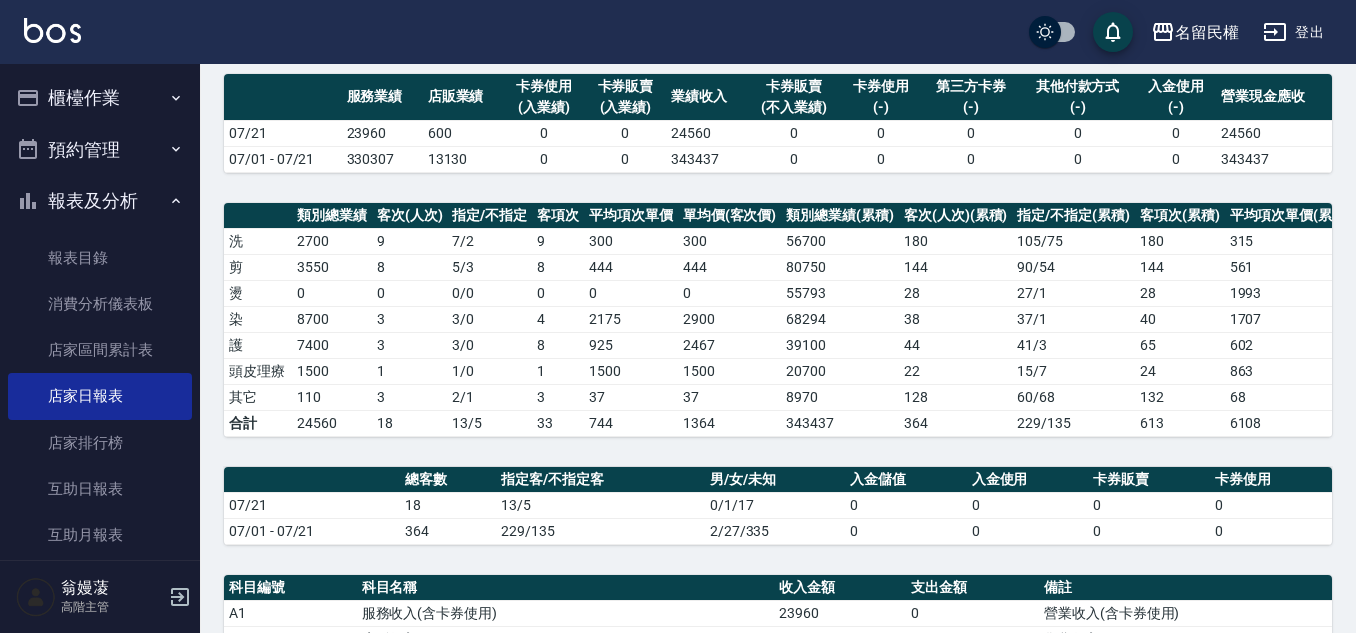 scroll, scrollTop: 0, scrollLeft: 0, axis: both 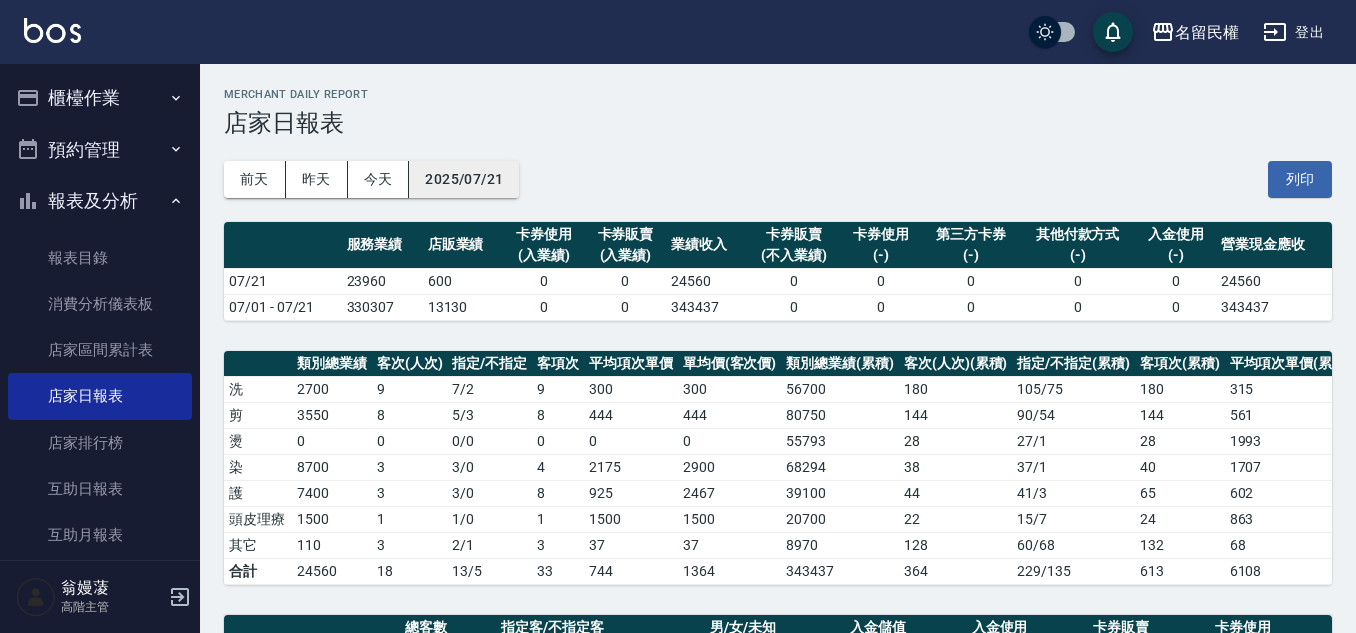 click on "2025/07/21" at bounding box center (464, 179) 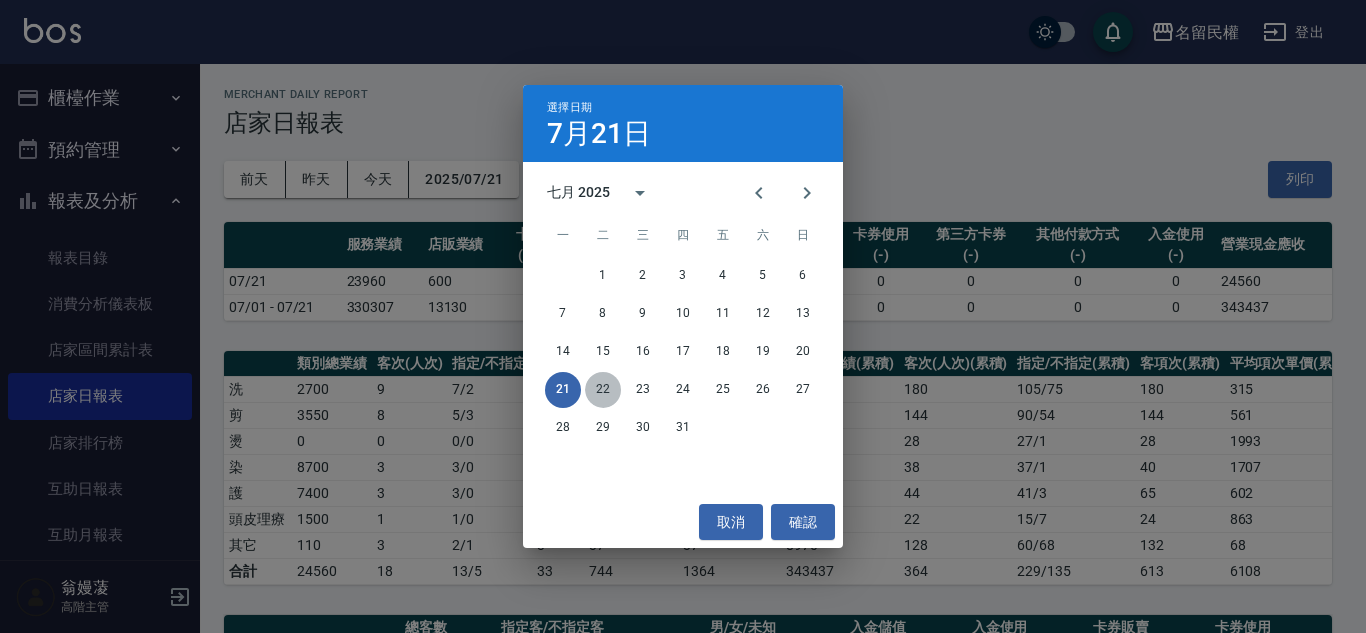 click on "22" at bounding box center (603, 390) 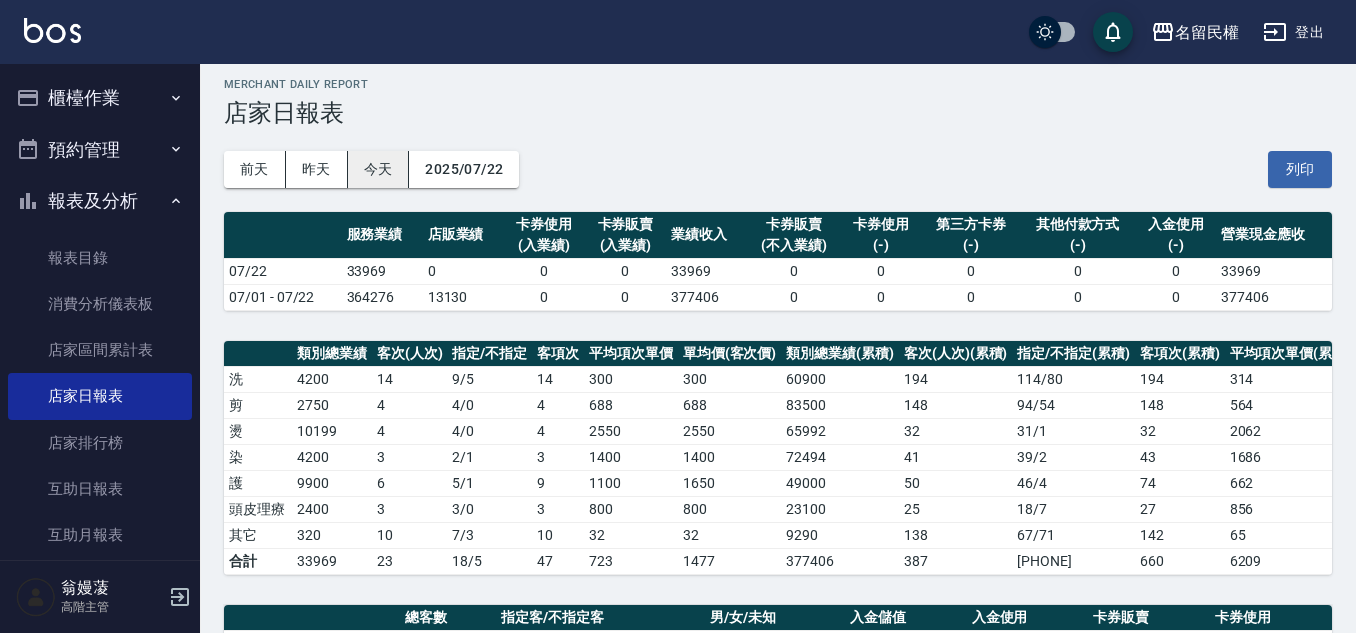 scroll, scrollTop: 0, scrollLeft: 0, axis: both 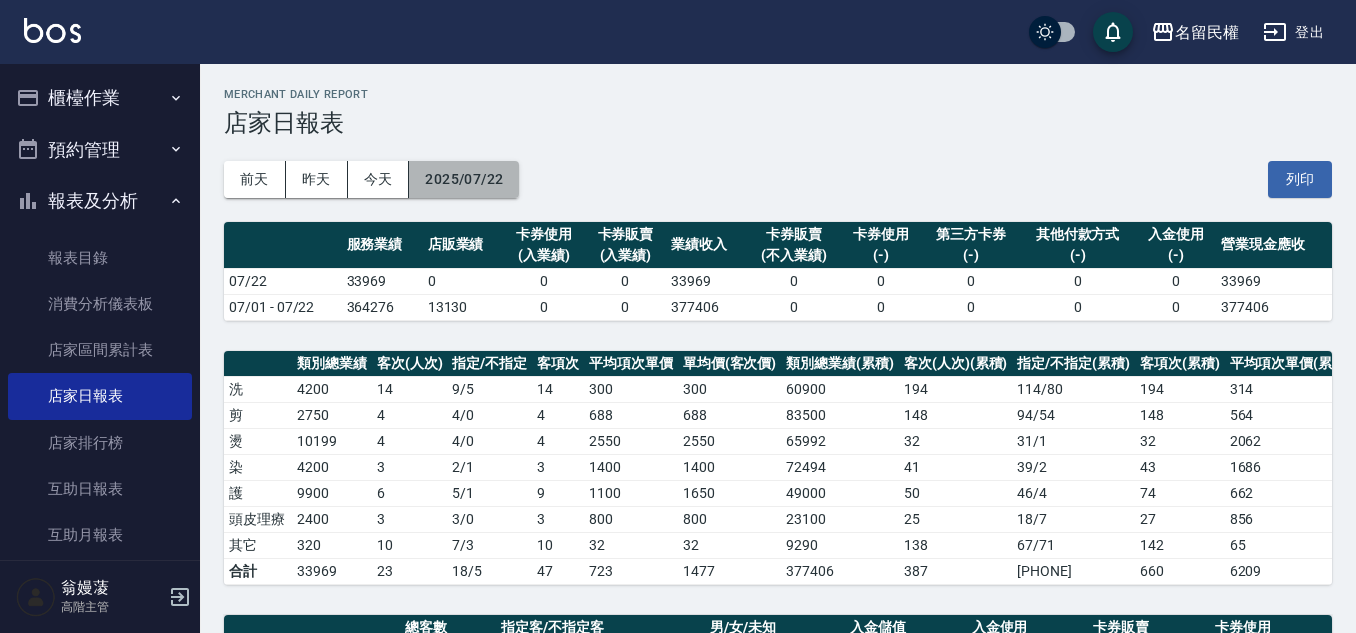 click on "2025/07/22" at bounding box center [464, 179] 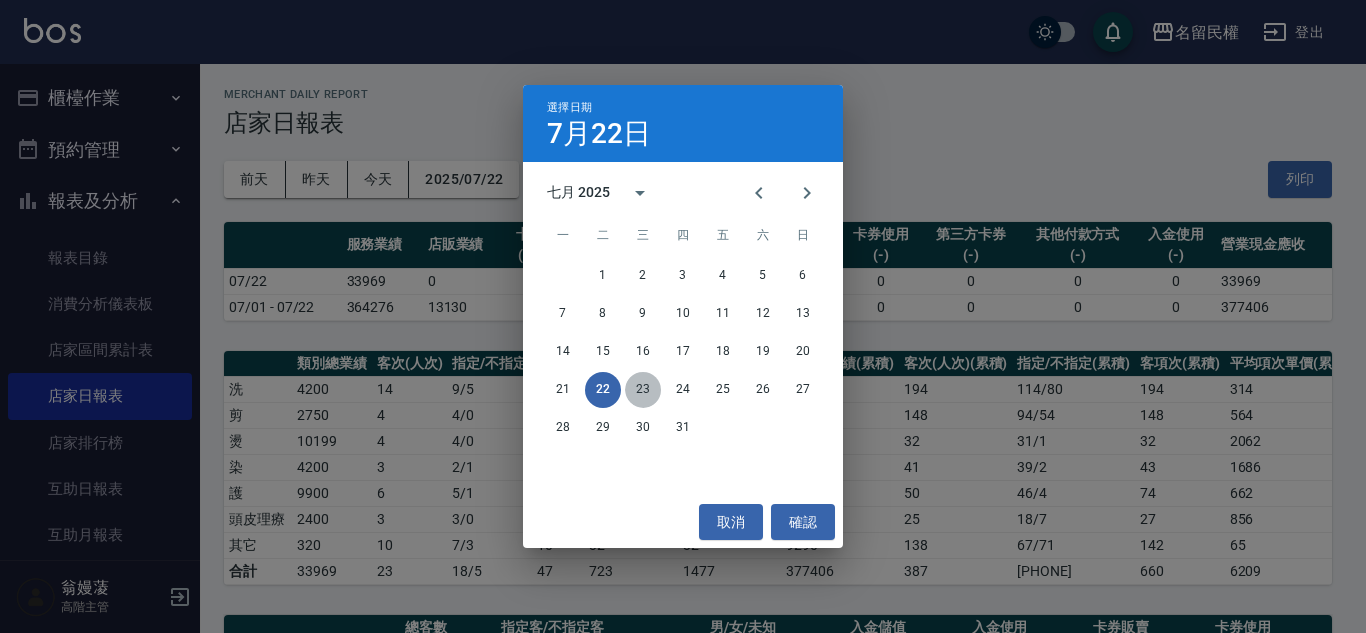 click on "23" at bounding box center (643, 390) 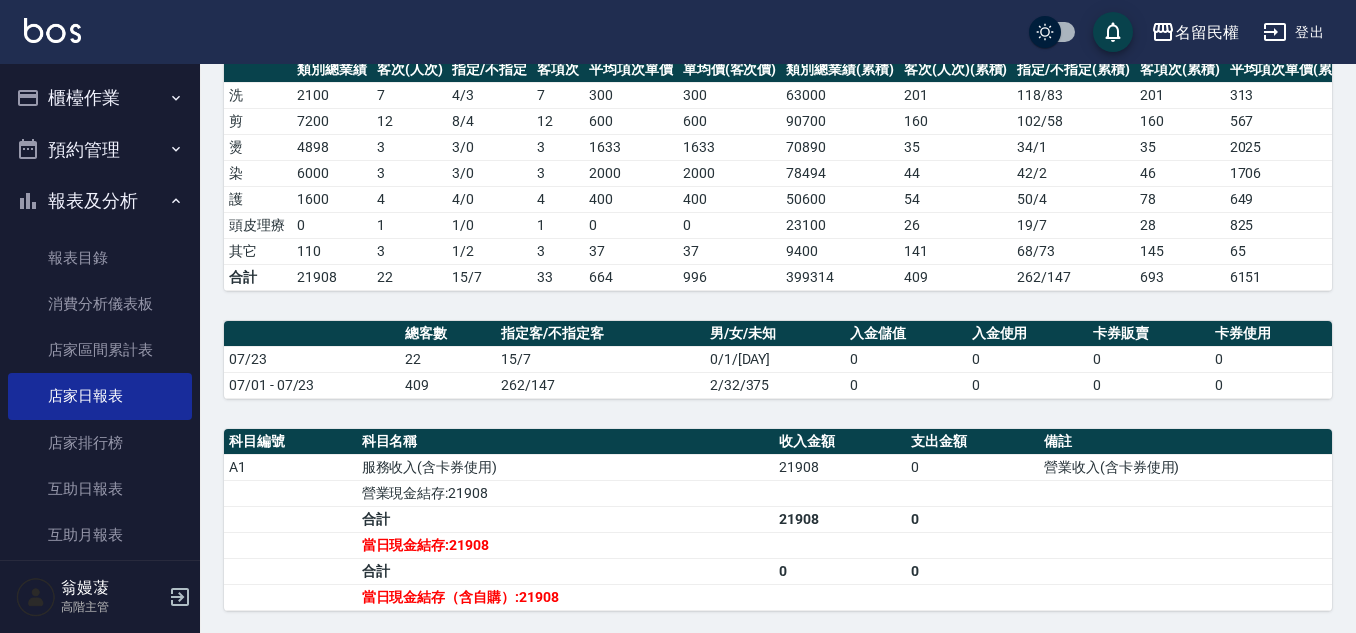 scroll, scrollTop: 0, scrollLeft: 0, axis: both 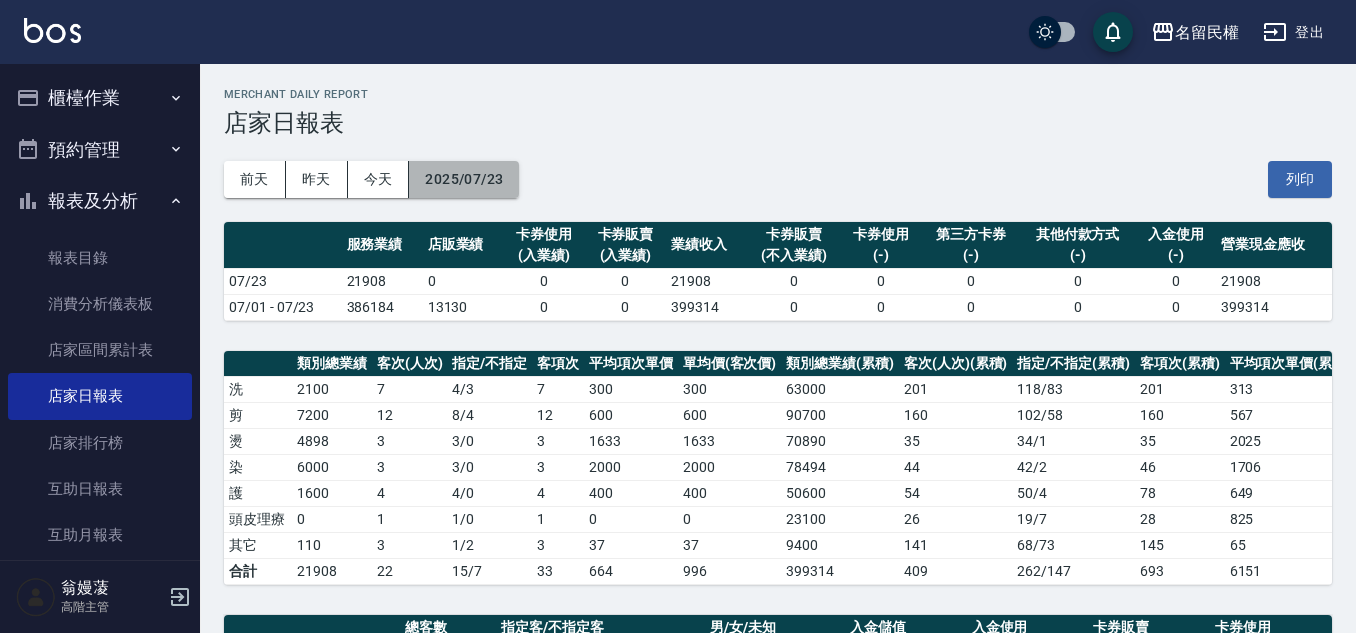 click on "2025/07/23" at bounding box center (464, 179) 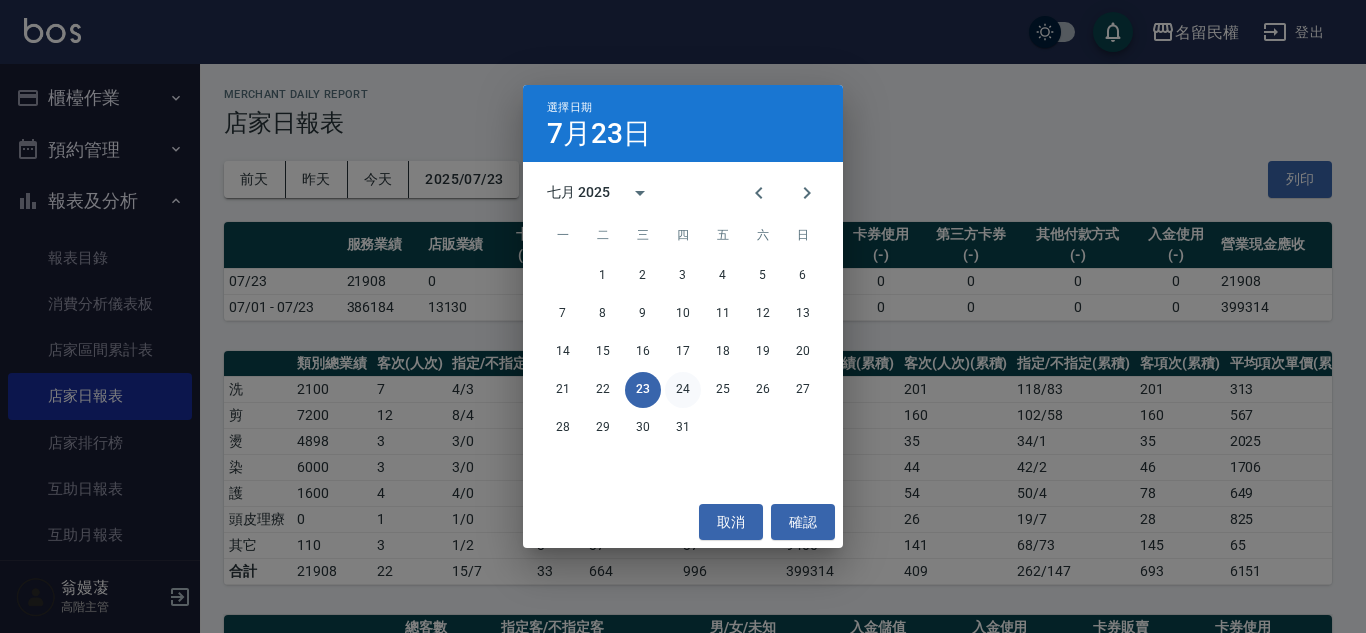 click on "24" at bounding box center [683, 390] 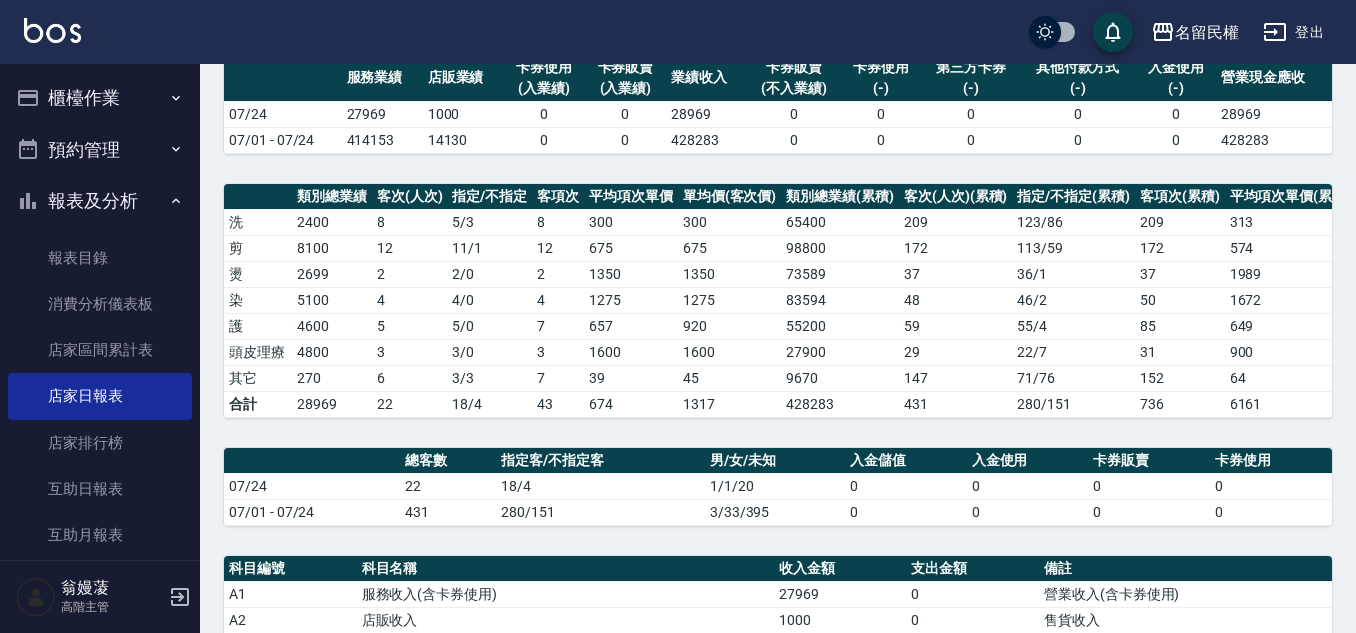 scroll, scrollTop: 0, scrollLeft: 0, axis: both 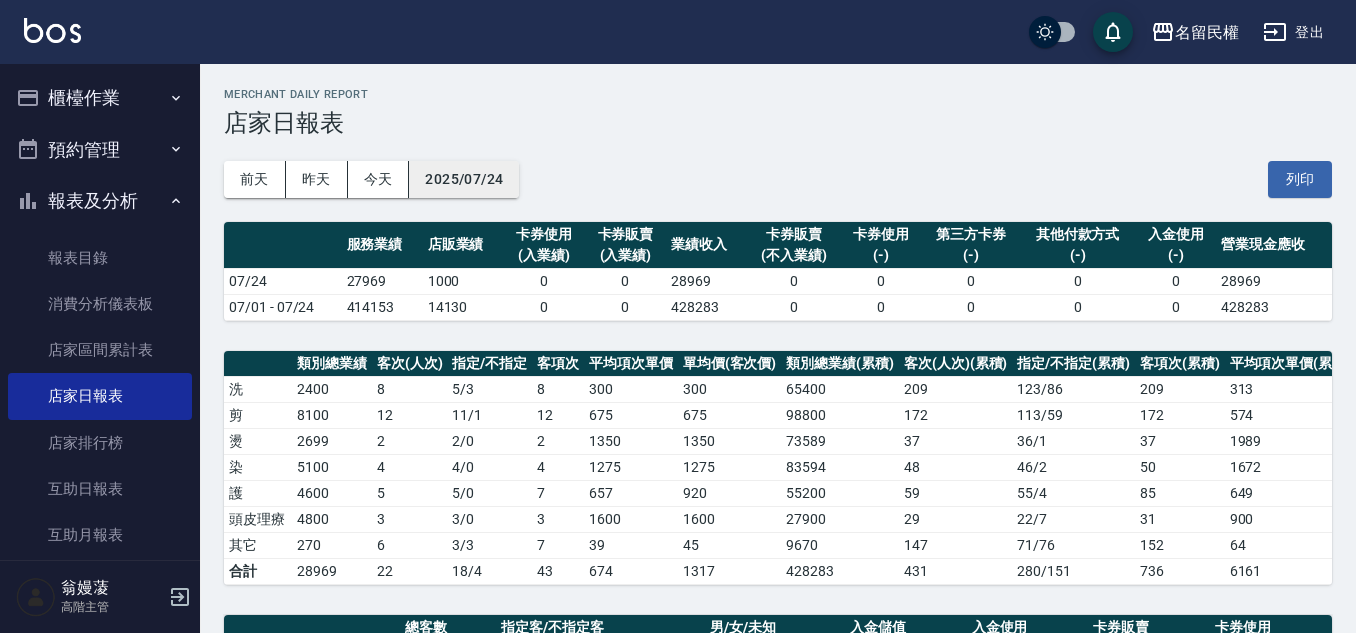 click on "2025/07/24" at bounding box center (464, 179) 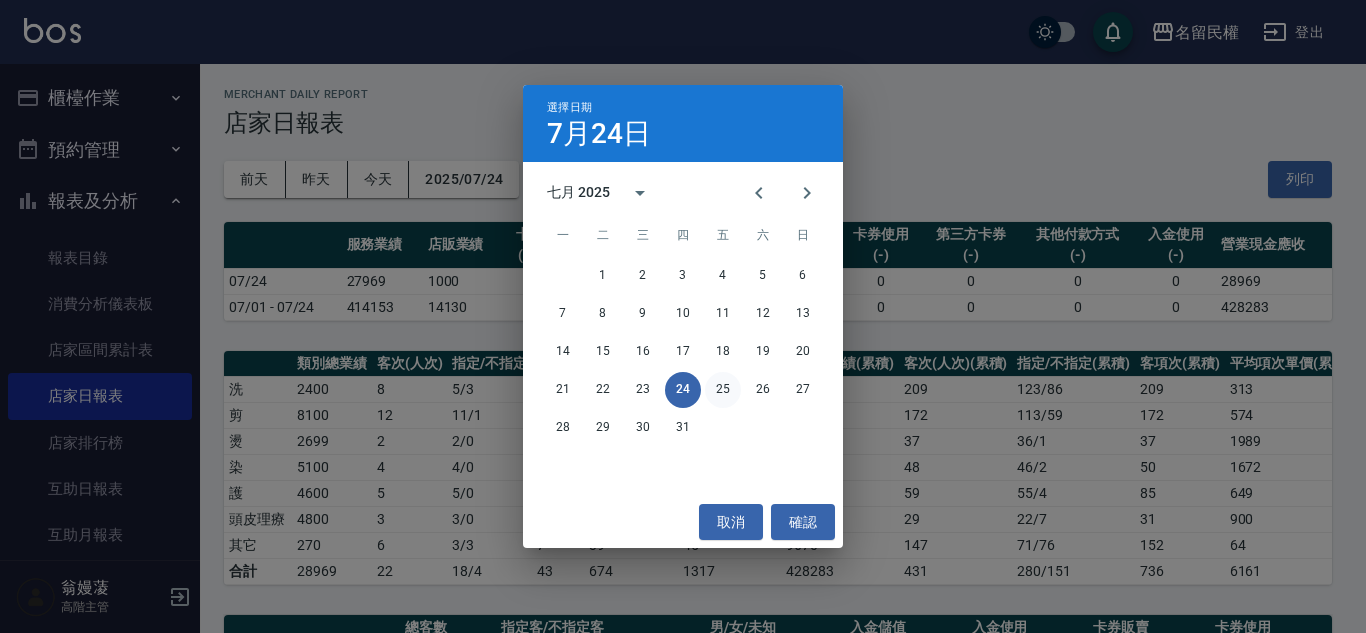 click on "25" at bounding box center [723, 390] 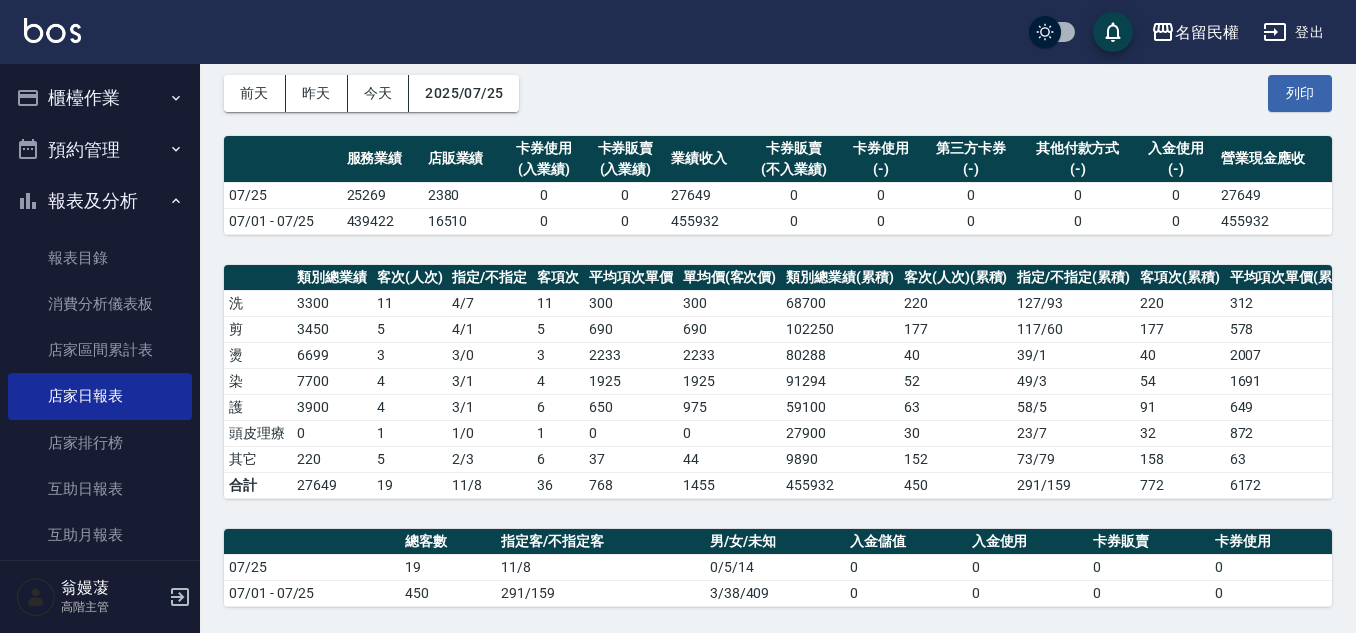 scroll, scrollTop: 0, scrollLeft: 0, axis: both 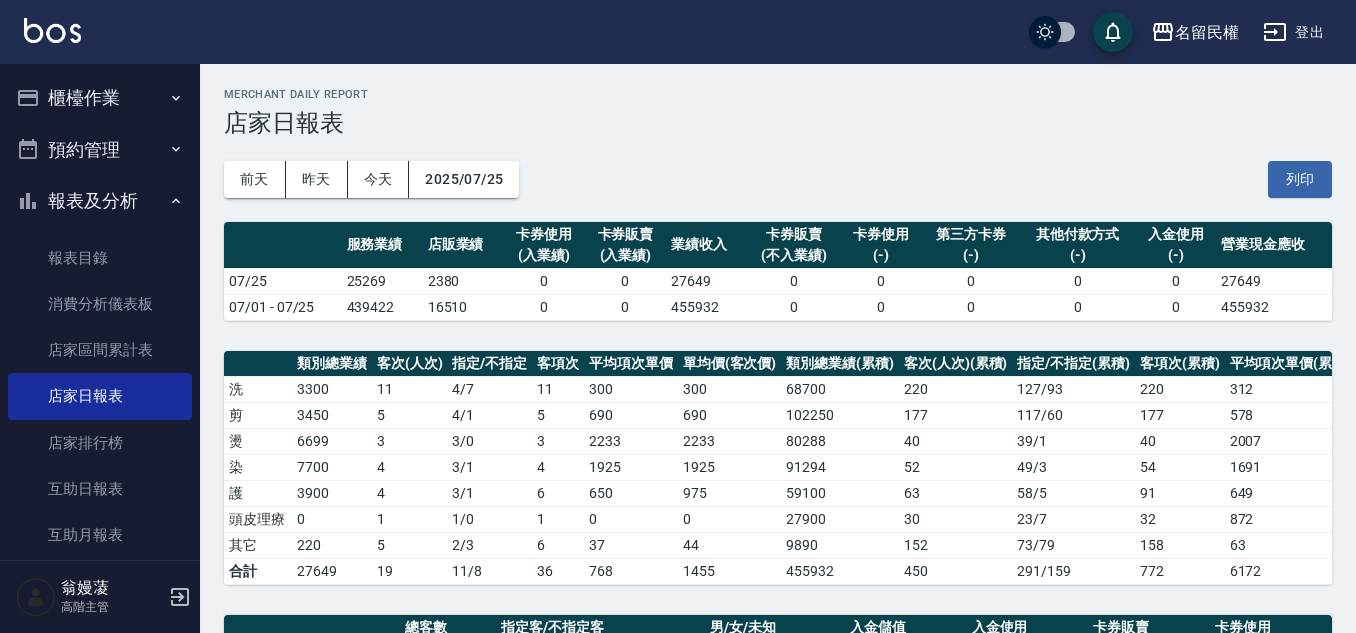 click on "前天 昨天 今天 2025/07/25 列印" at bounding box center (778, 179) 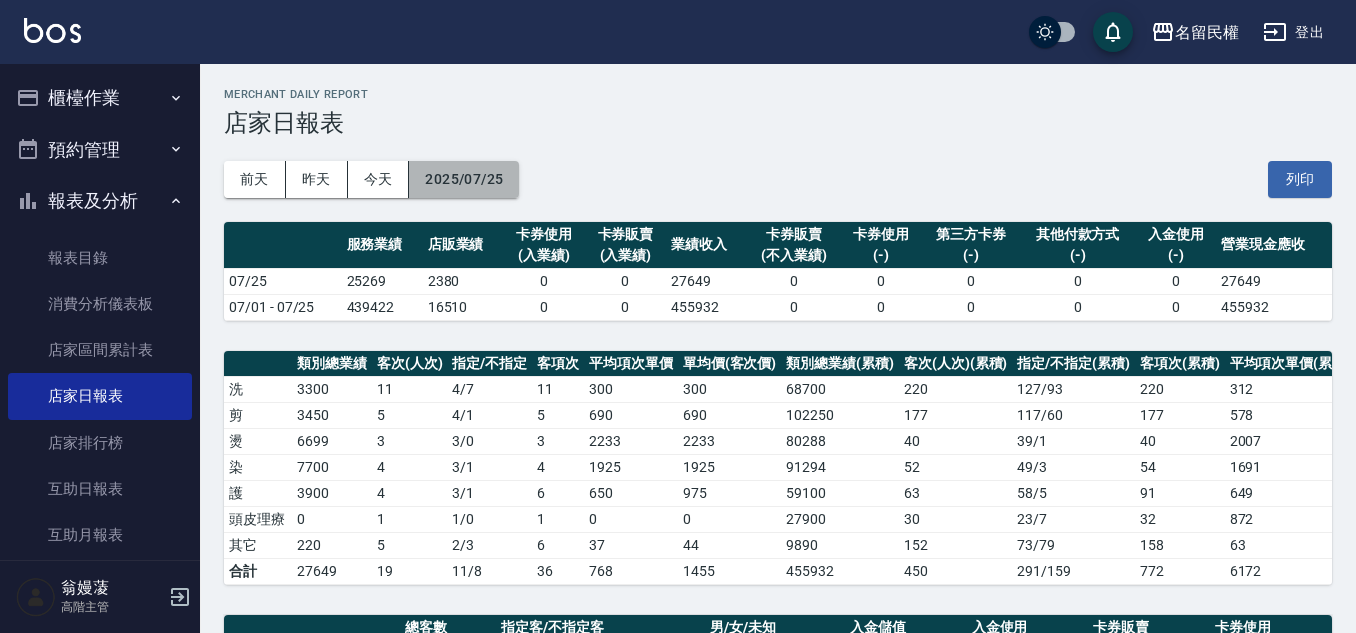 click on "2025/07/25" at bounding box center (464, 179) 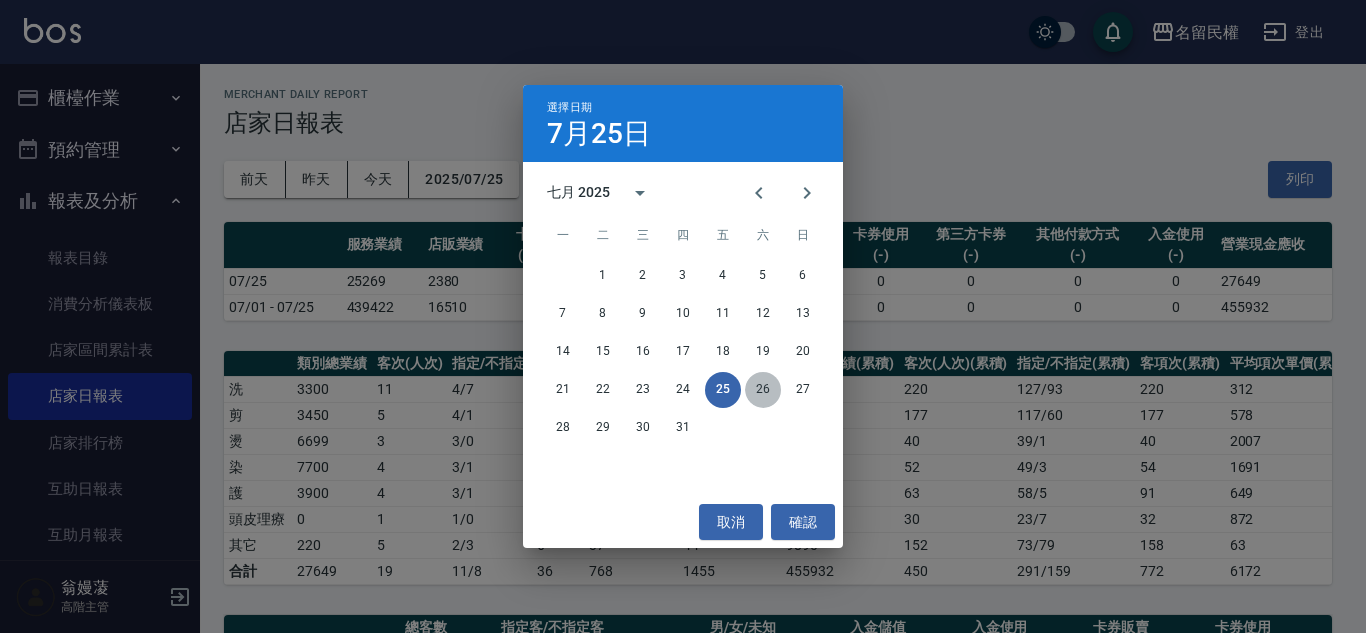 click on "26" at bounding box center [763, 390] 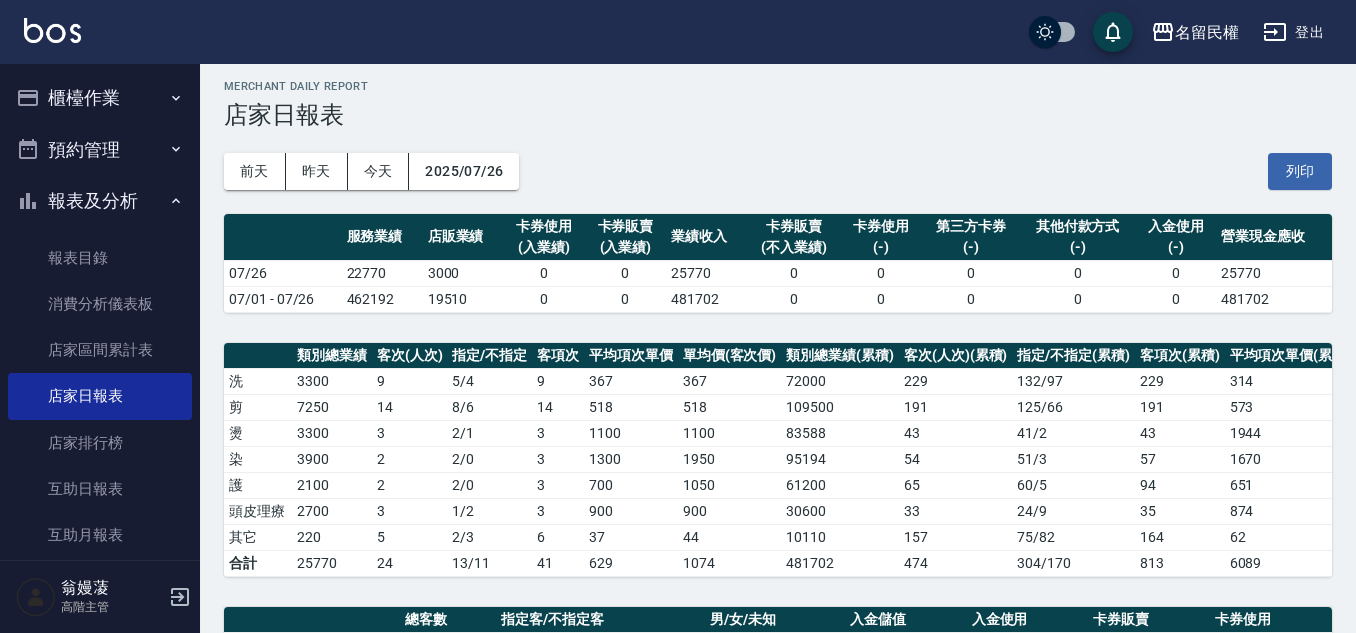 scroll, scrollTop: 0, scrollLeft: 0, axis: both 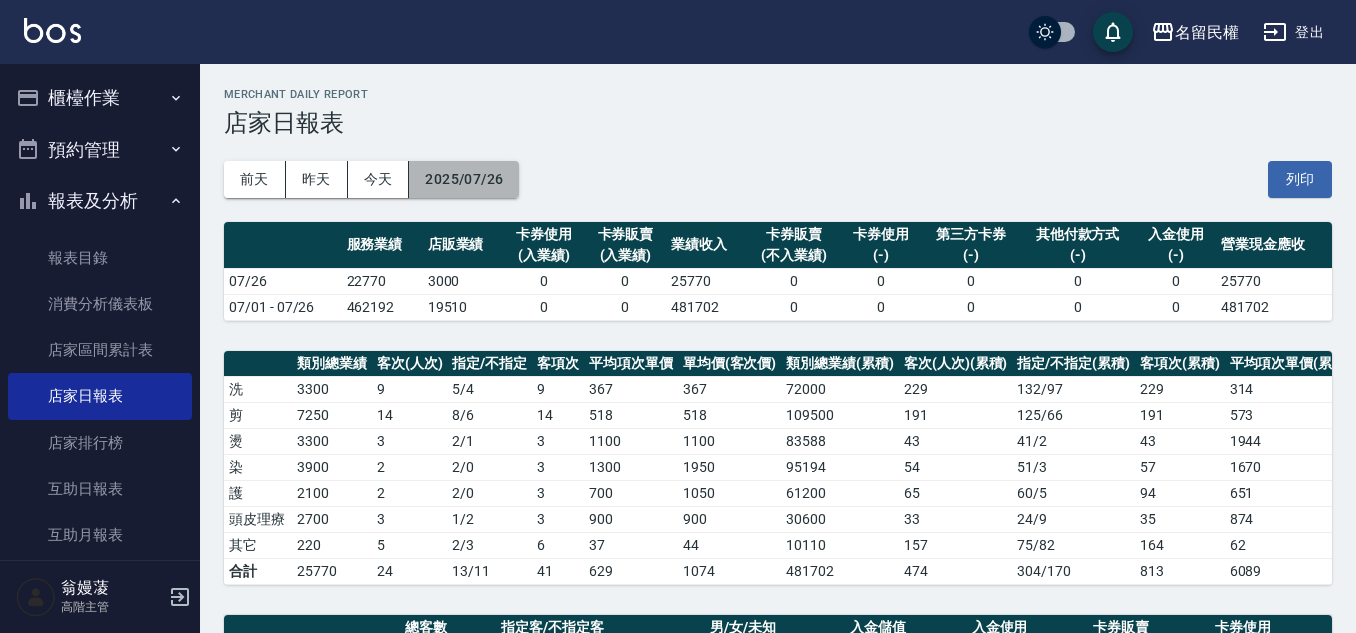 click on "2025/07/26" at bounding box center [464, 179] 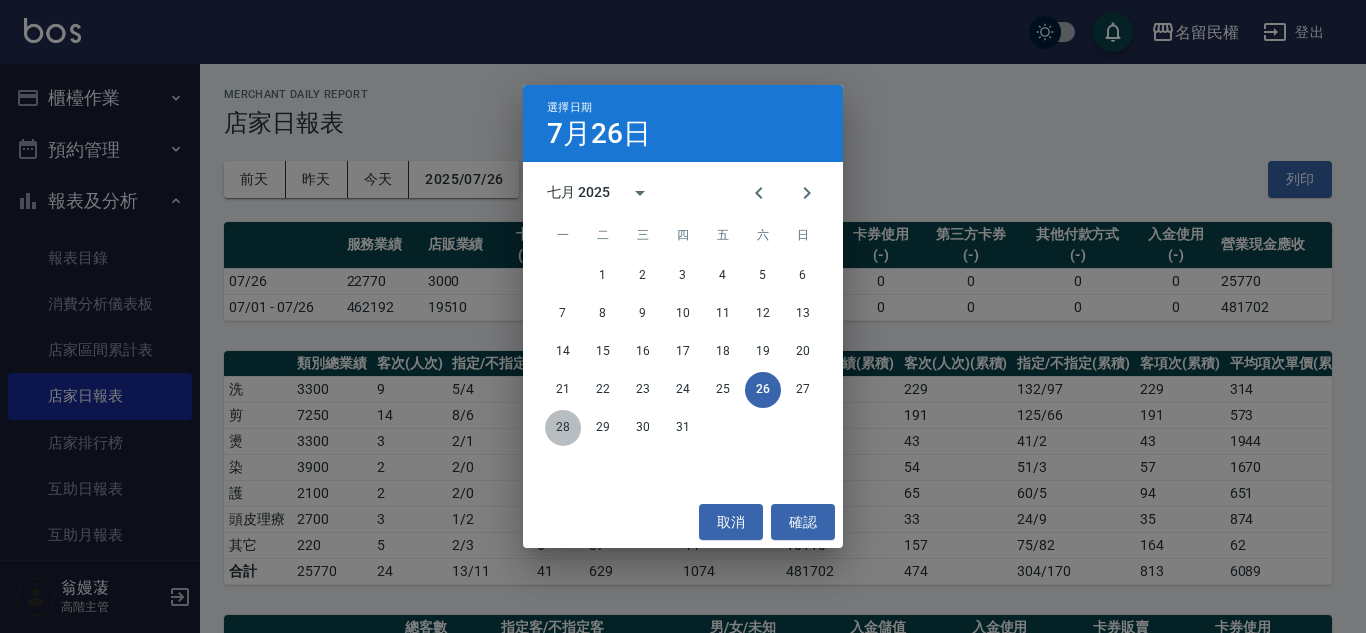 click on "28" at bounding box center (563, 428) 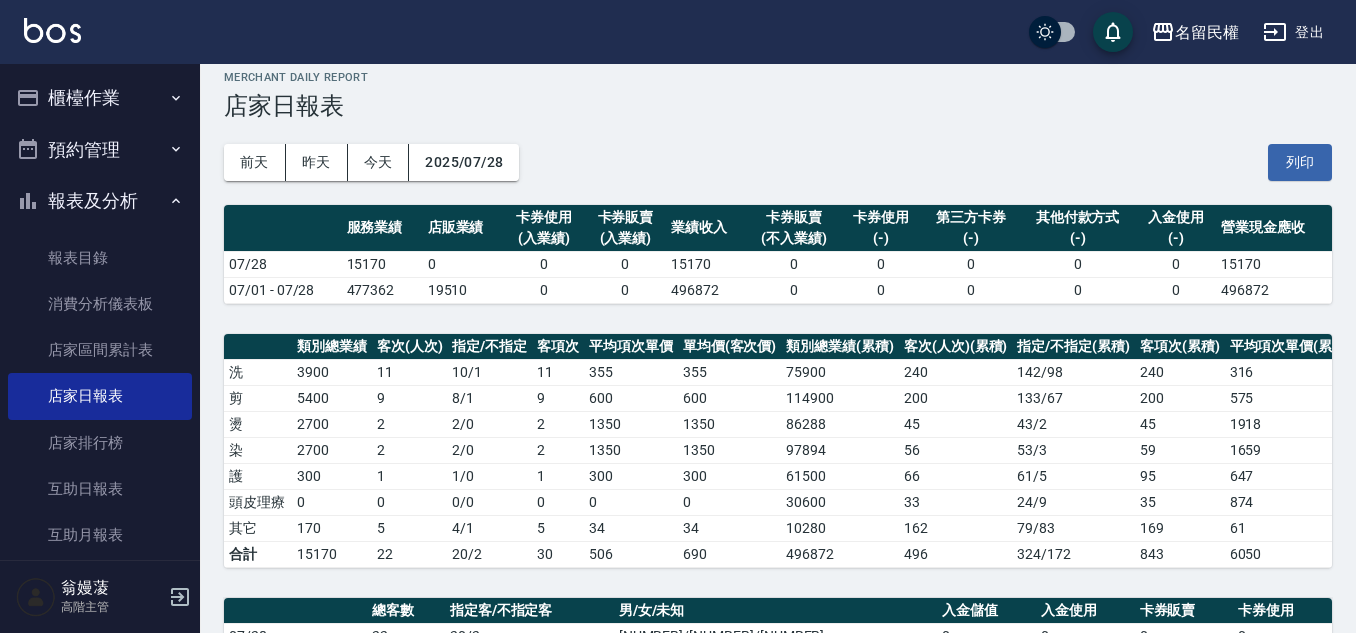 scroll, scrollTop: 0, scrollLeft: 0, axis: both 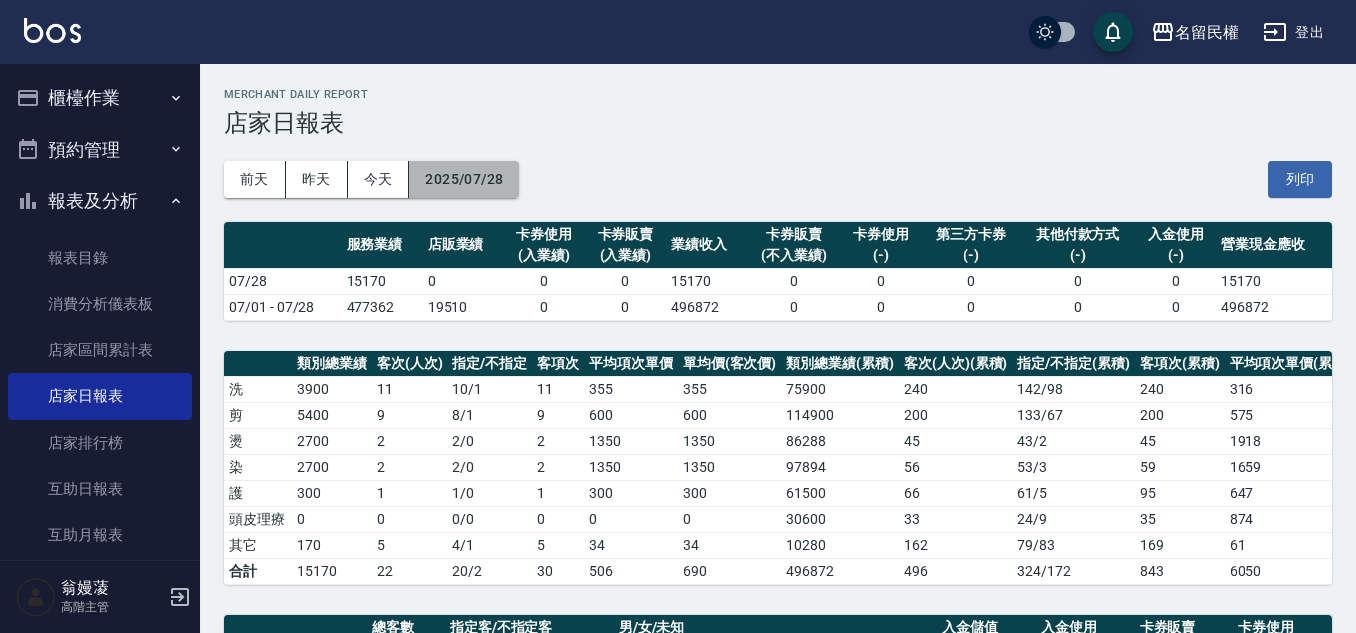 click on "2025/07/28" at bounding box center [464, 179] 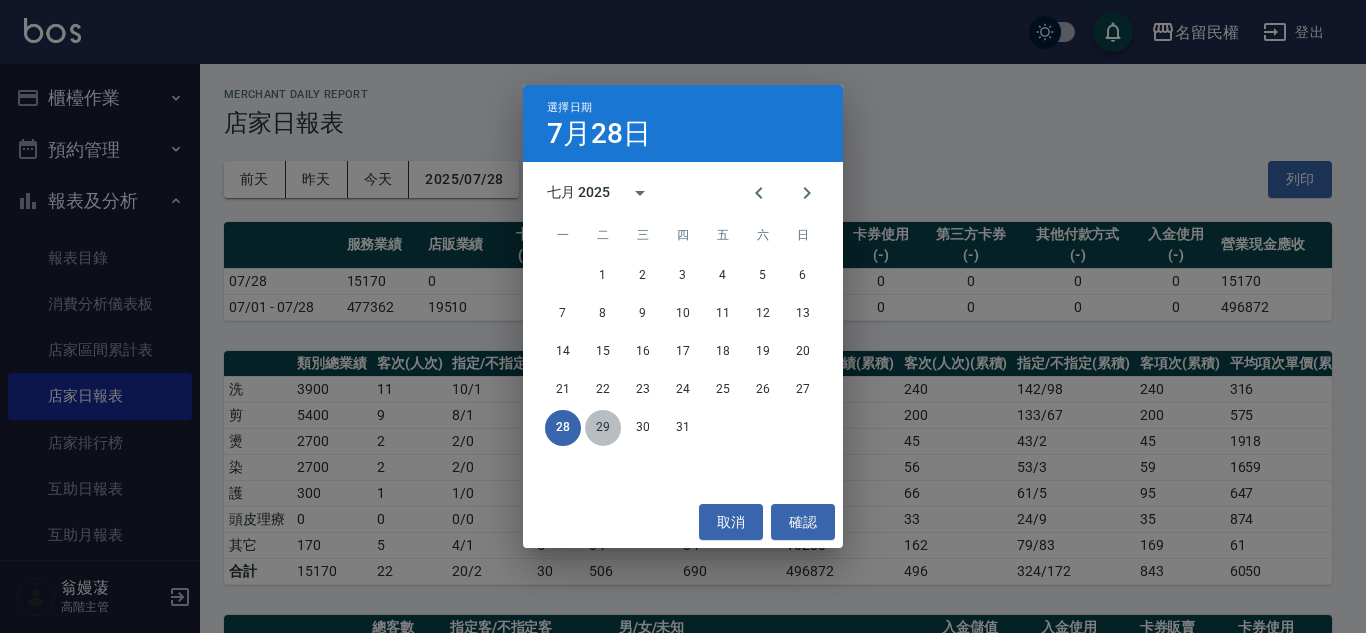click on "29" at bounding box center [603, 428] 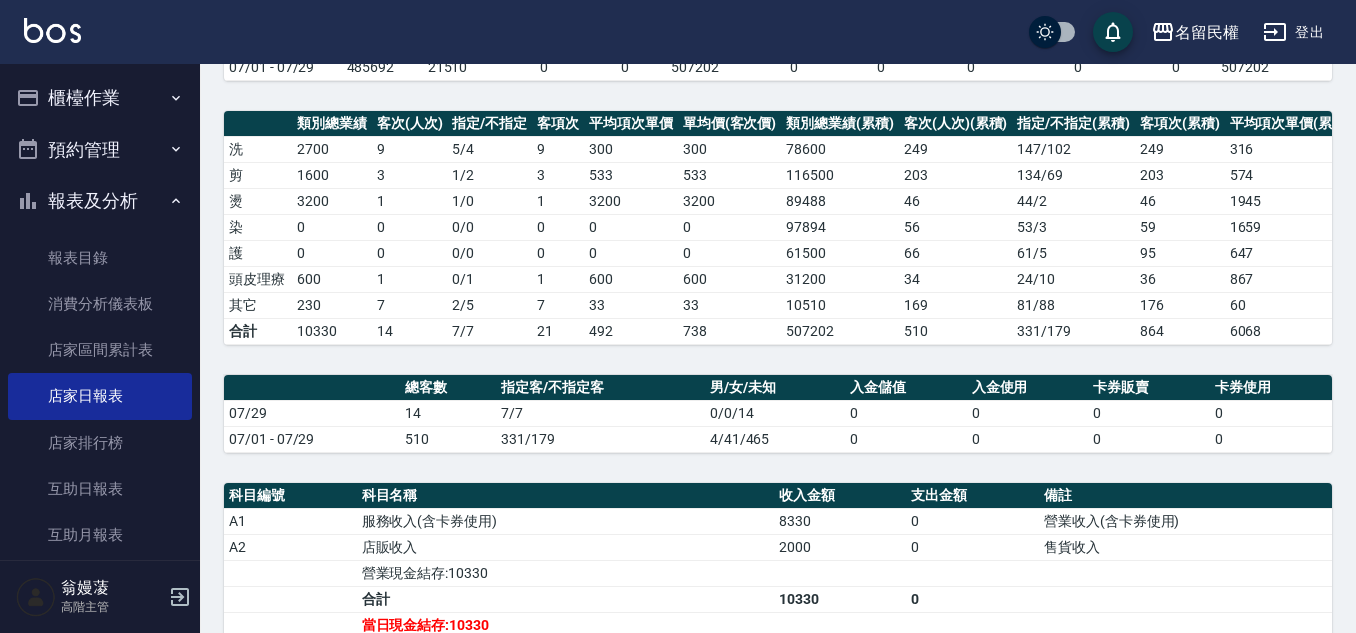 scroll, scrollTop: 500, scrollLeft: 0, axis: vertical 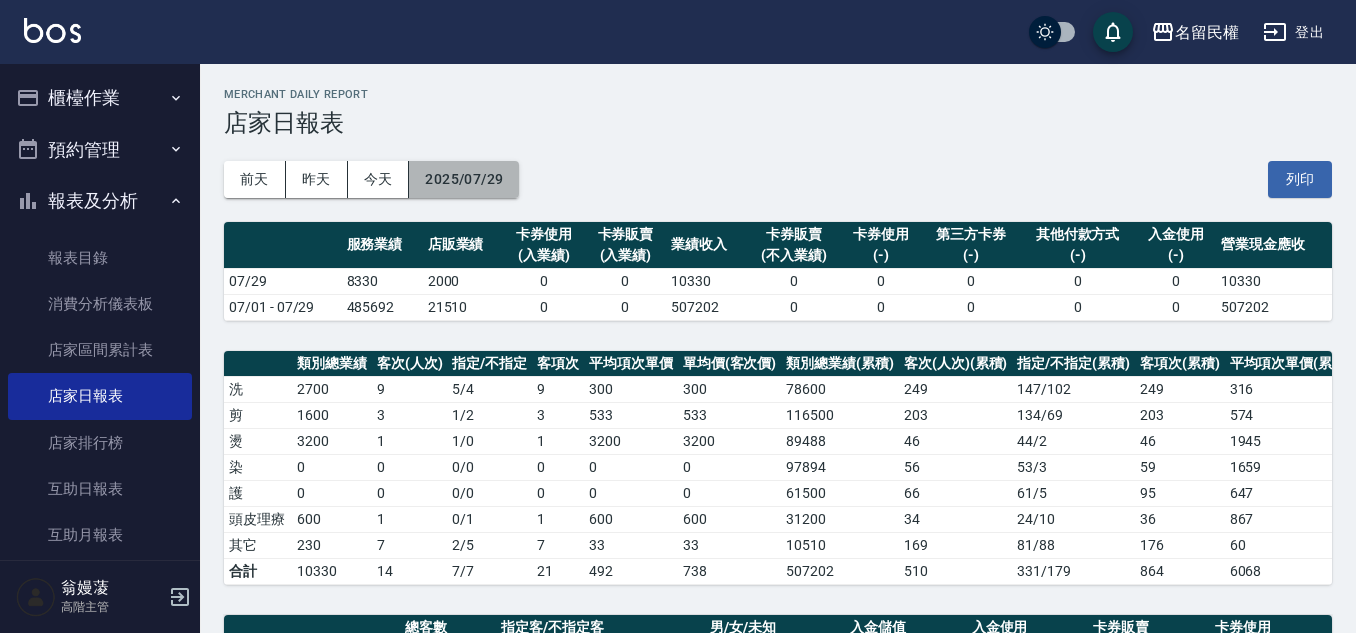 click on "2025/07/29" at bounding box center (464, 179) 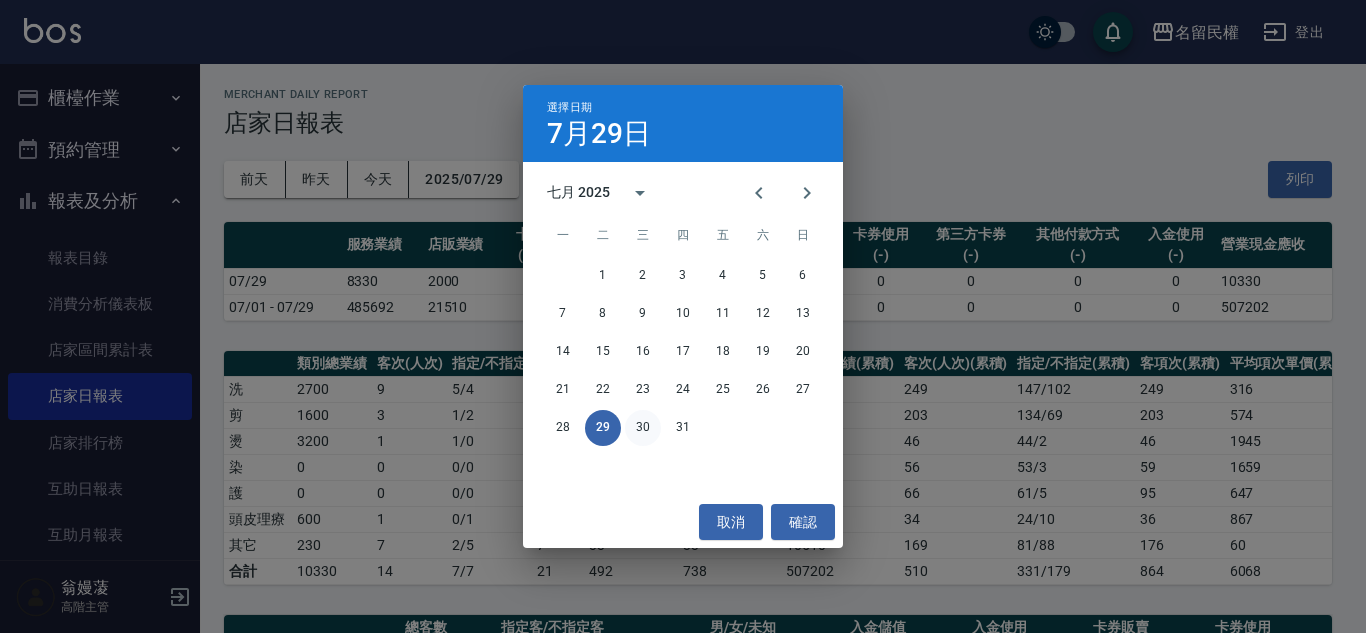 click on "30" at bounding box center (643, 428) 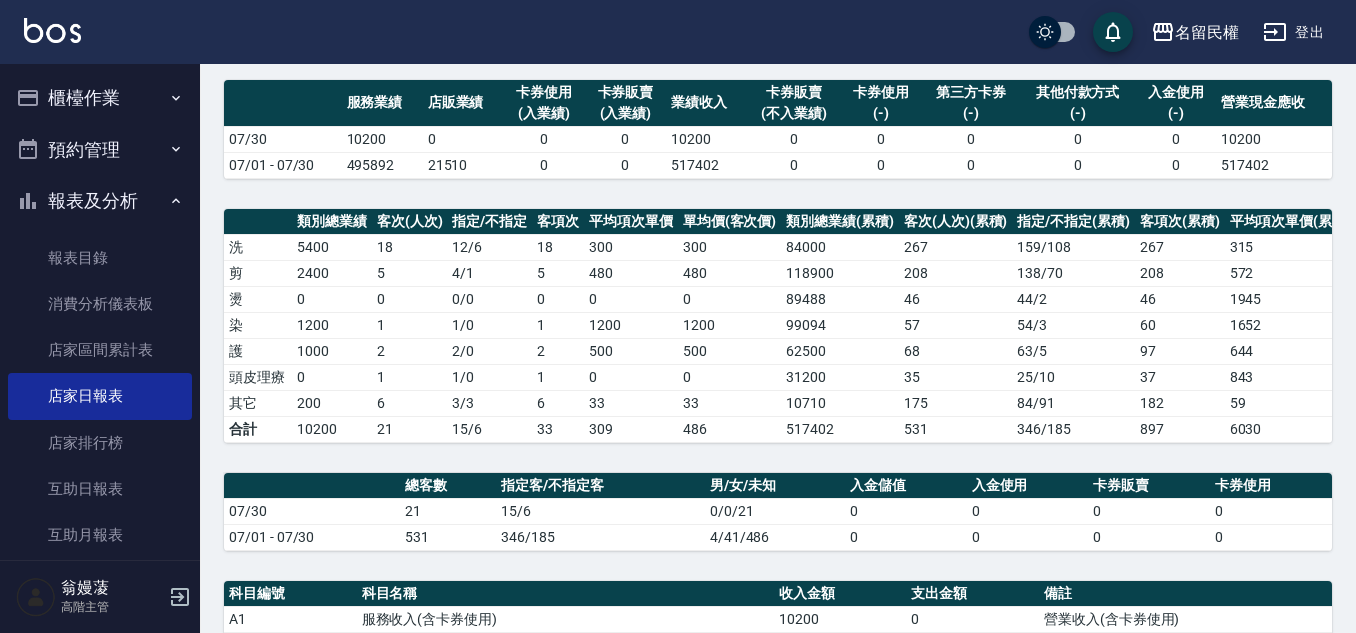 scroll, scrollTop: 0, scrollLeft: 0, axis: both 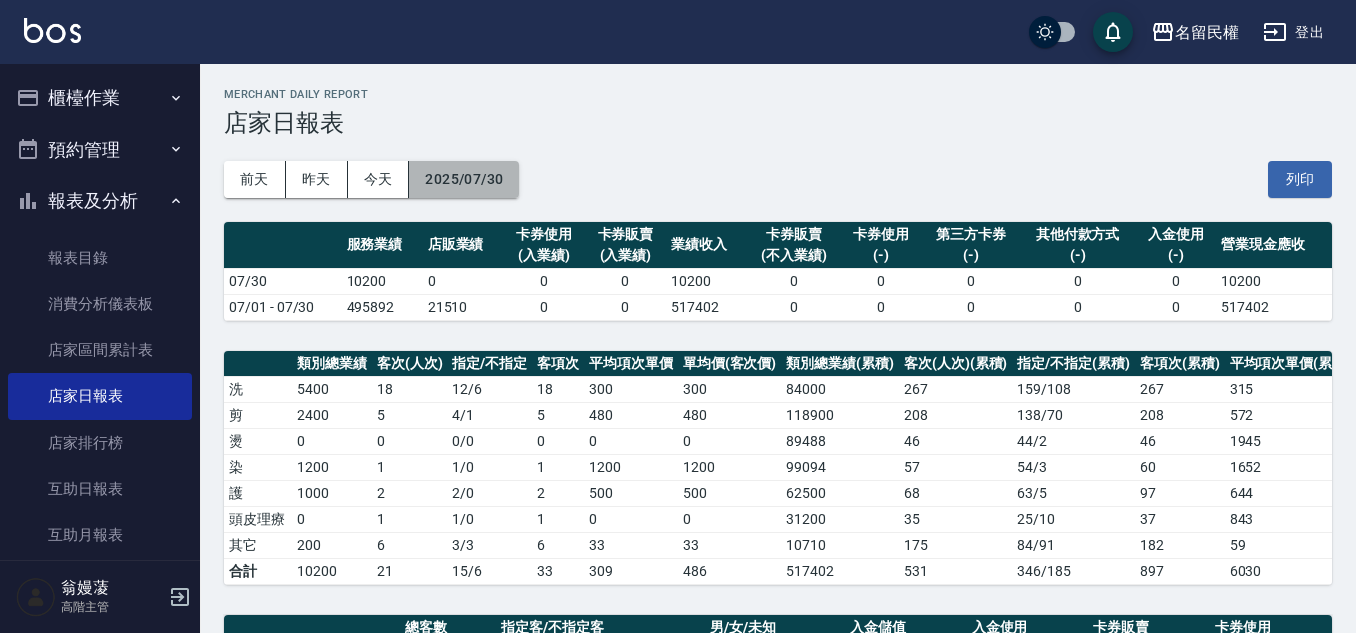 click on "2025/07/30" at bounding box center (464, 179) 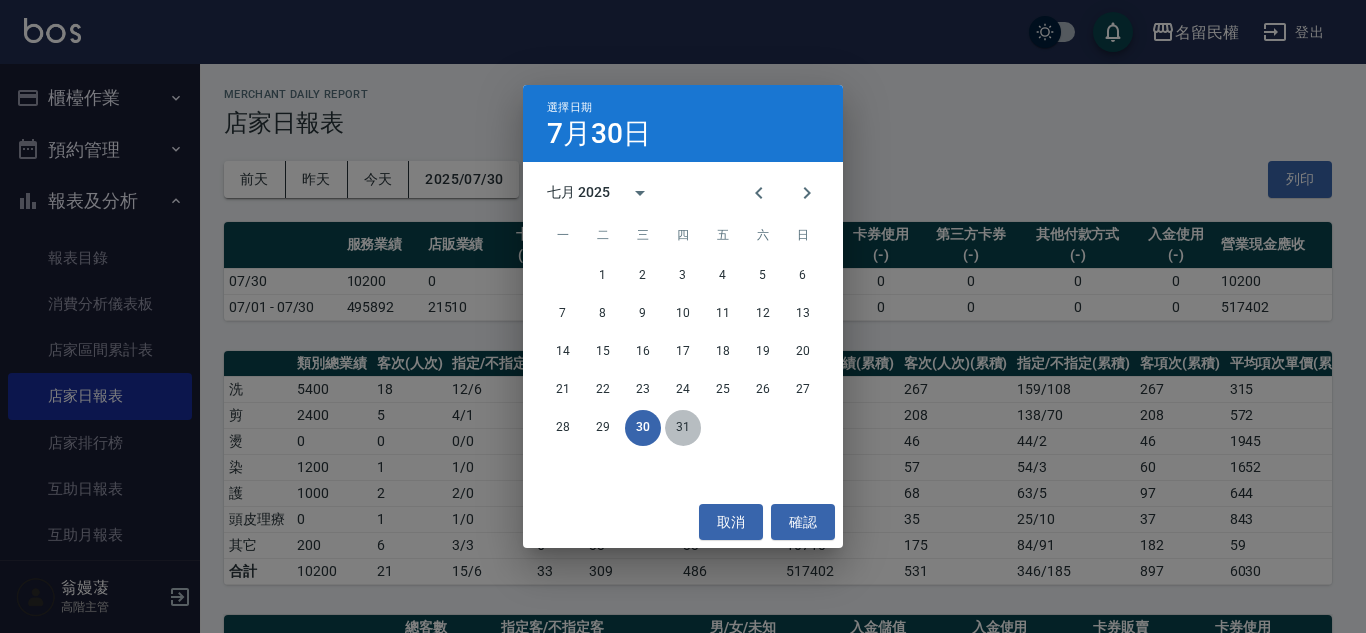 click on "31" at bounding box center (683, 428) 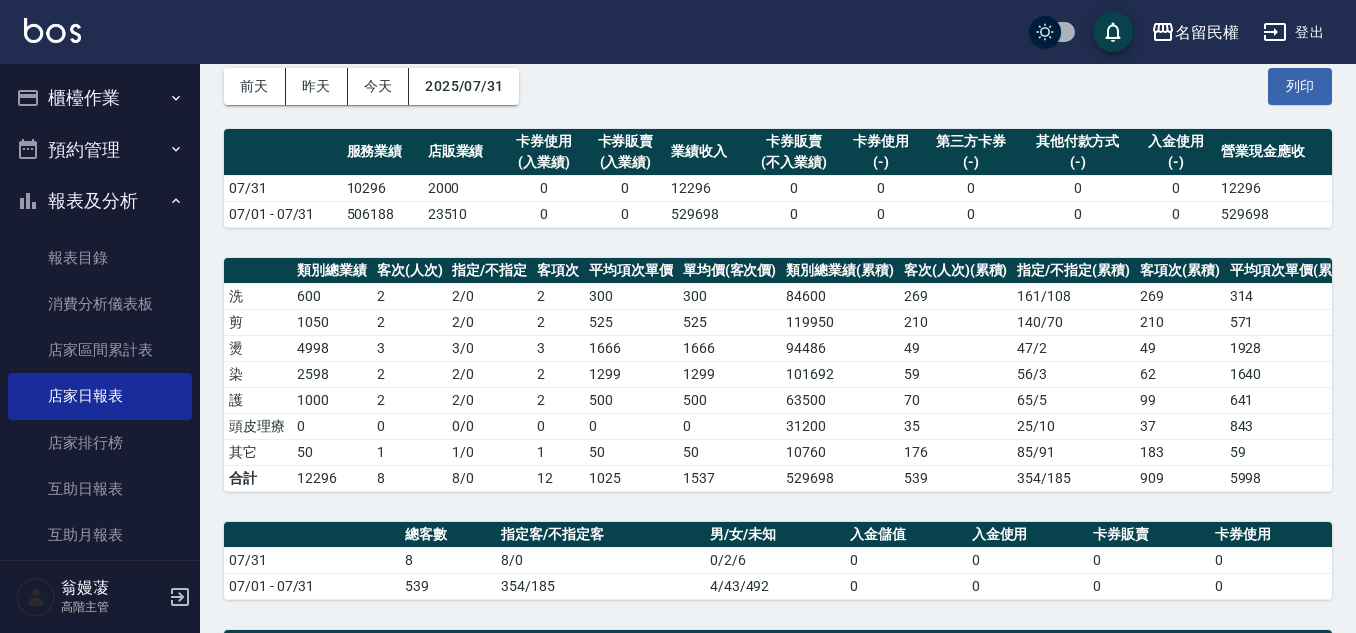 scroll, scrollTop: 0, scrollLeft: 0, axis: both 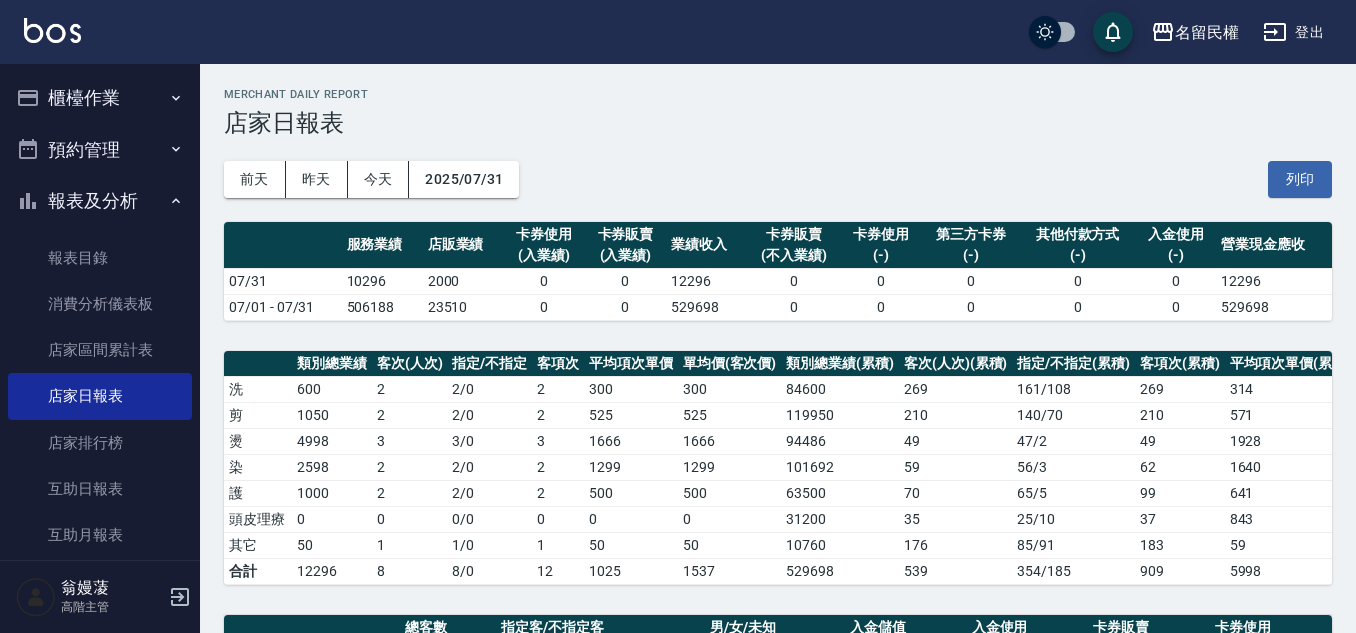 click 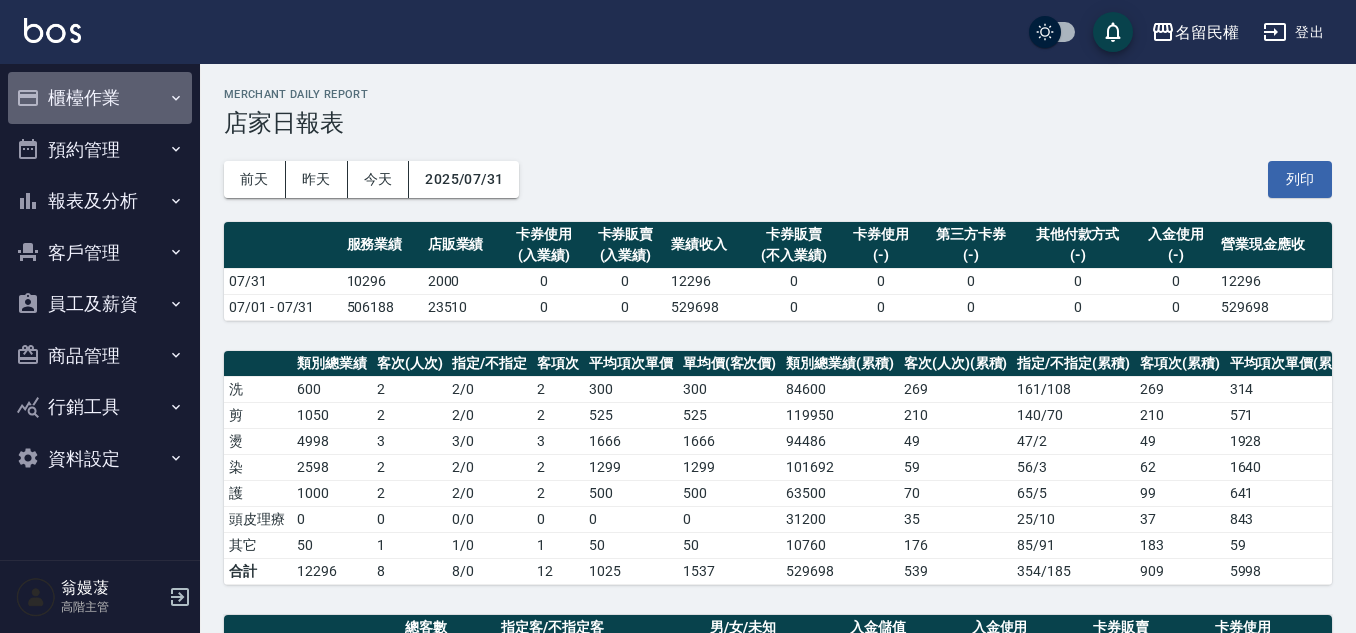 click on "櫃檯作業" at bounding box center [100, 98] 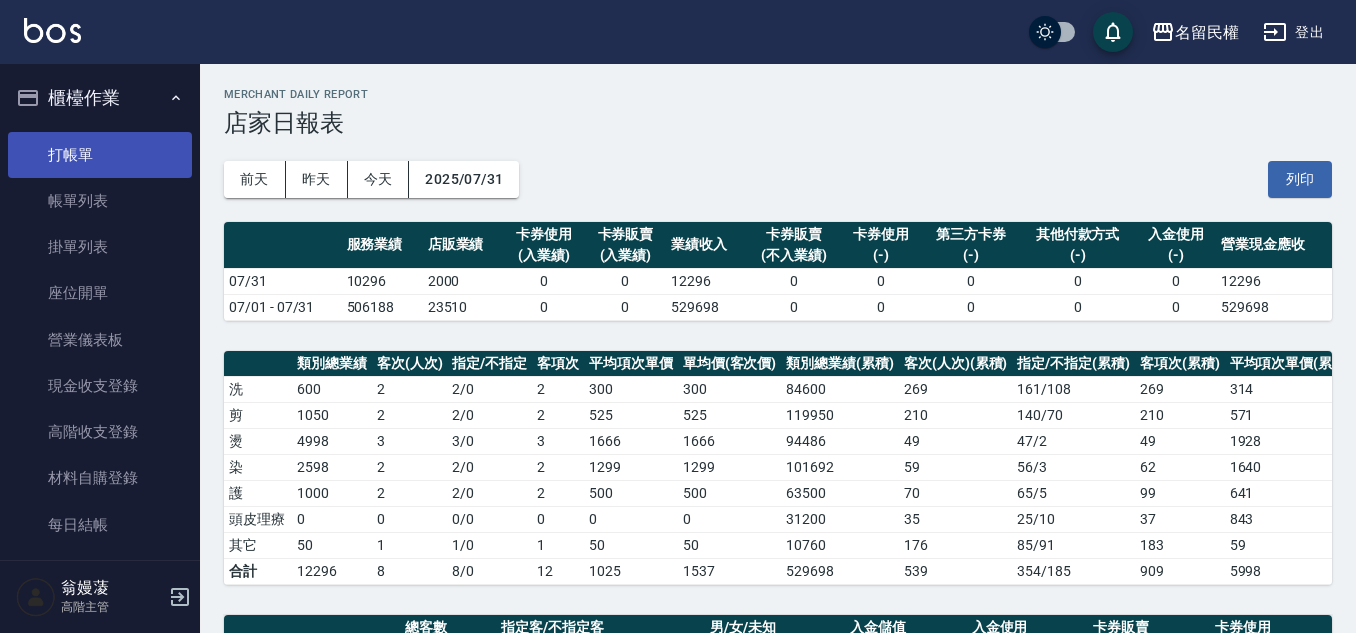 click on "打帳單" at bounding box center [100, 155] 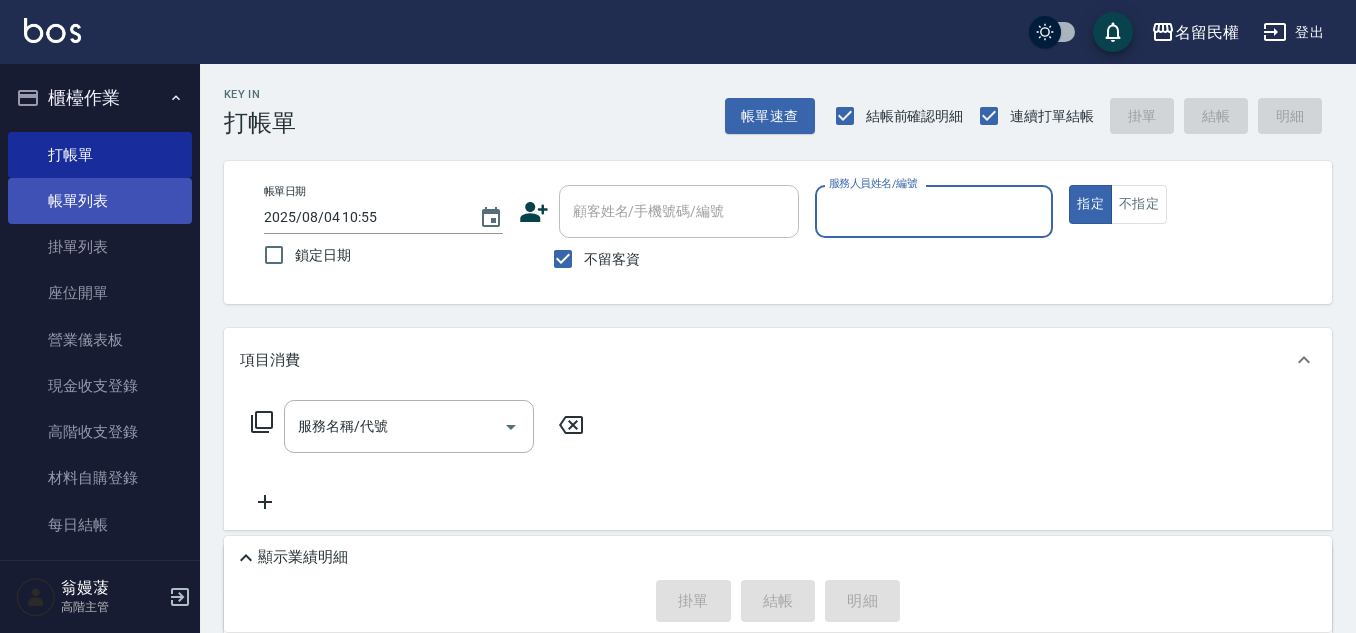 click on "帳單列表" at bounding box center [100, 201] 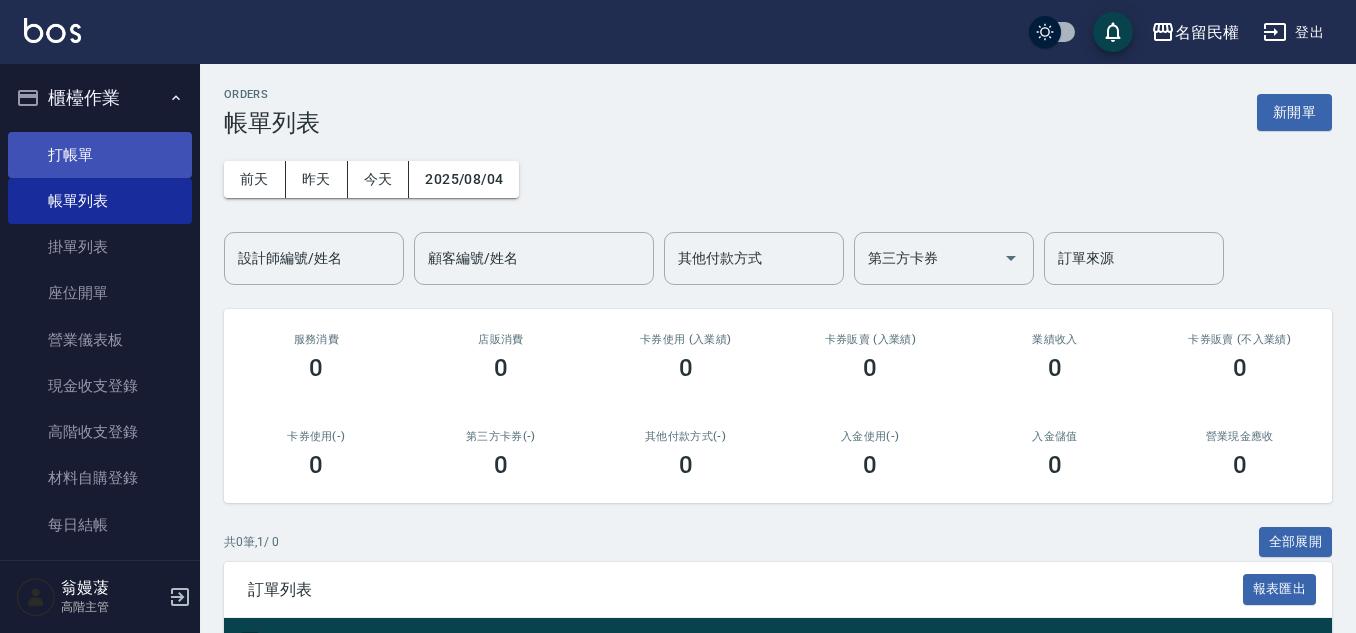 click on "打帳單" at bounding box center (100, 155) 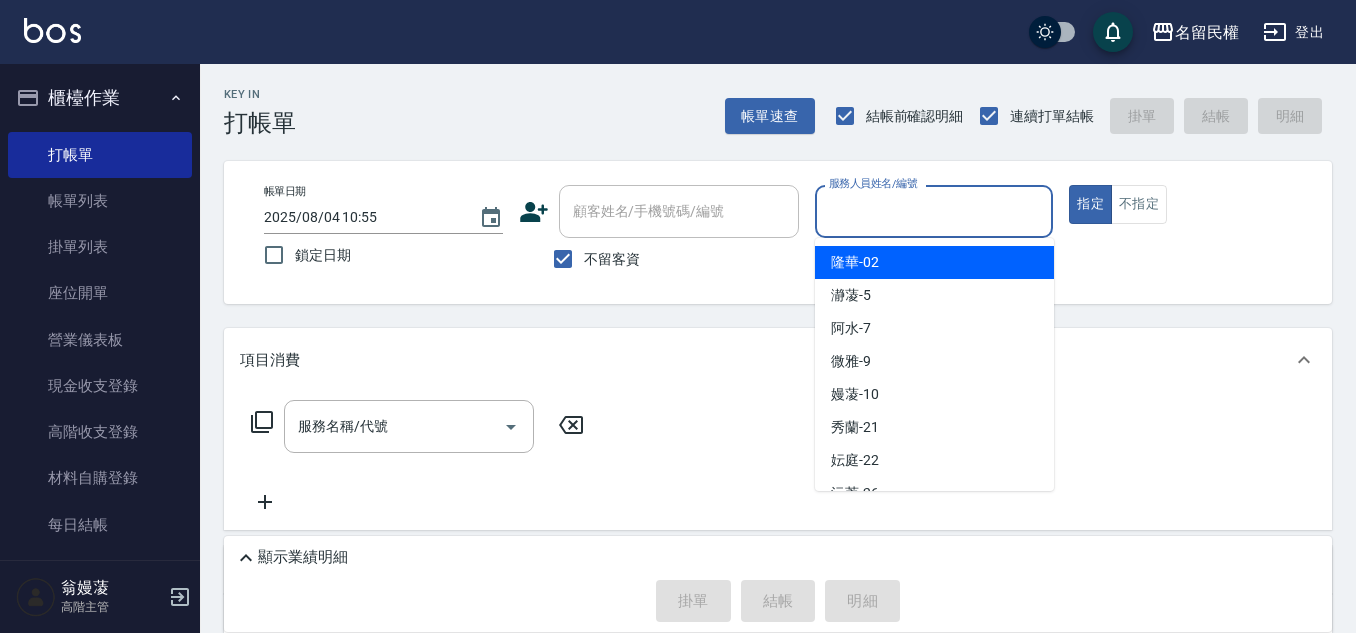 click on "服務人員姓名/編號" at bounding box center (934, 211) 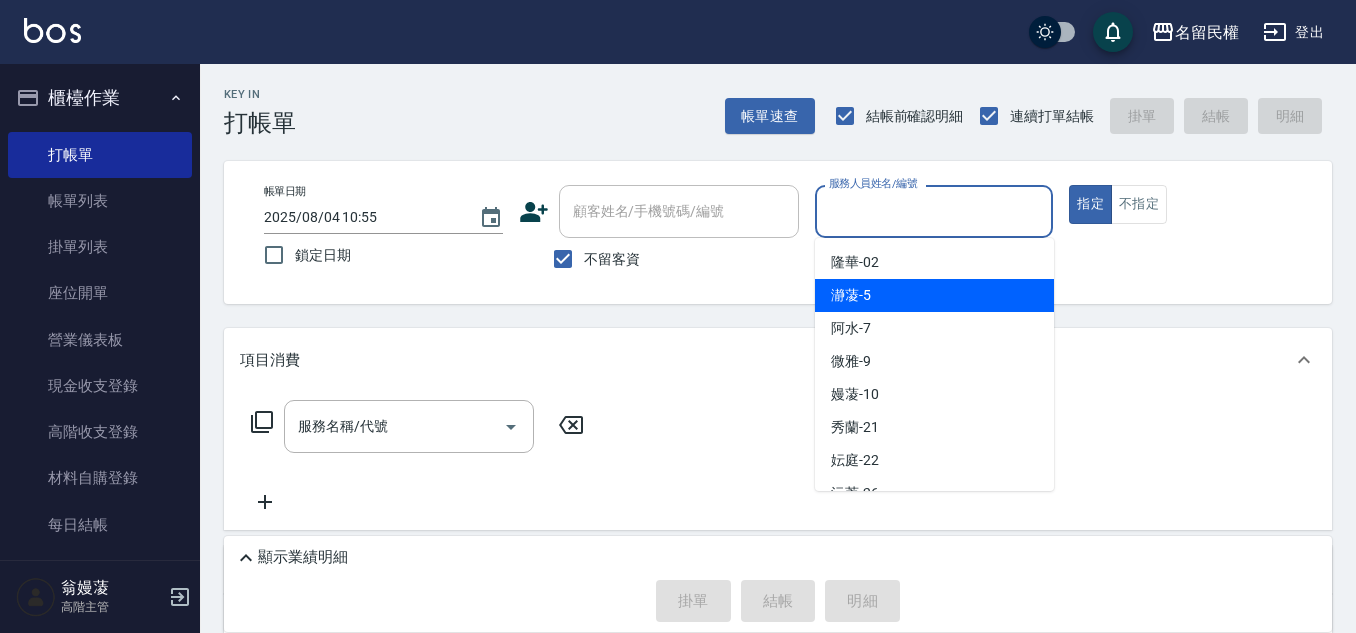 click on "瀞蓤 -5" at bounding box center (934, 295) 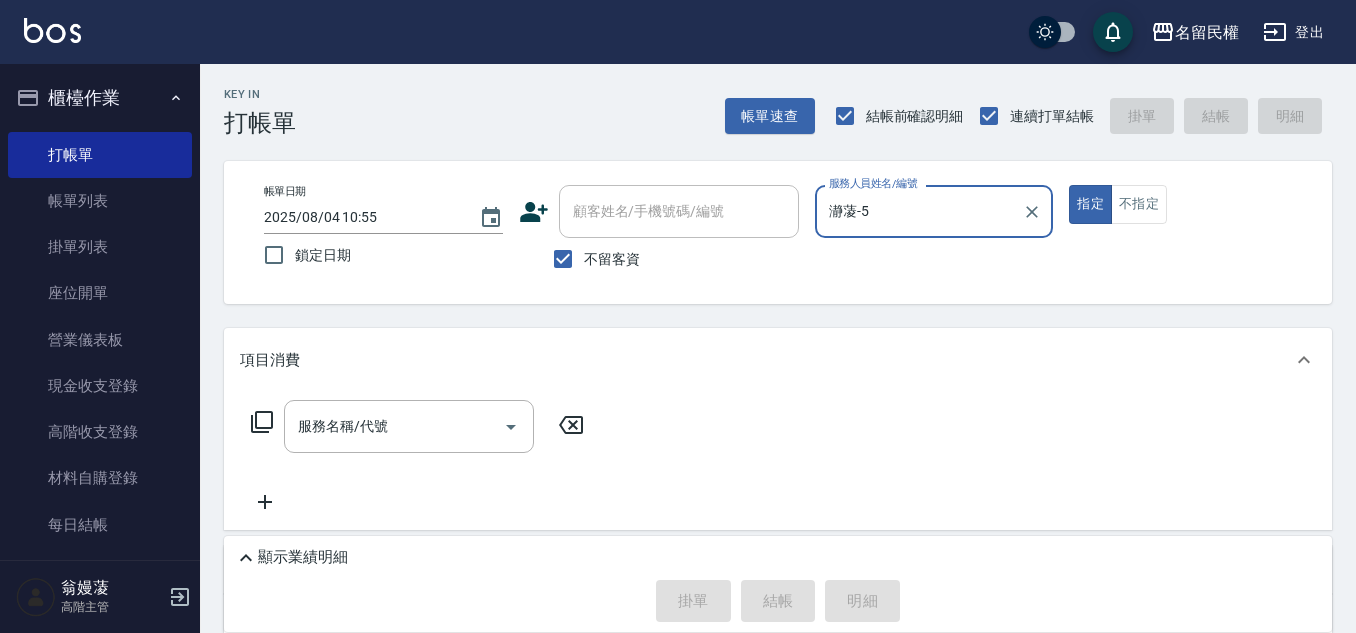 click 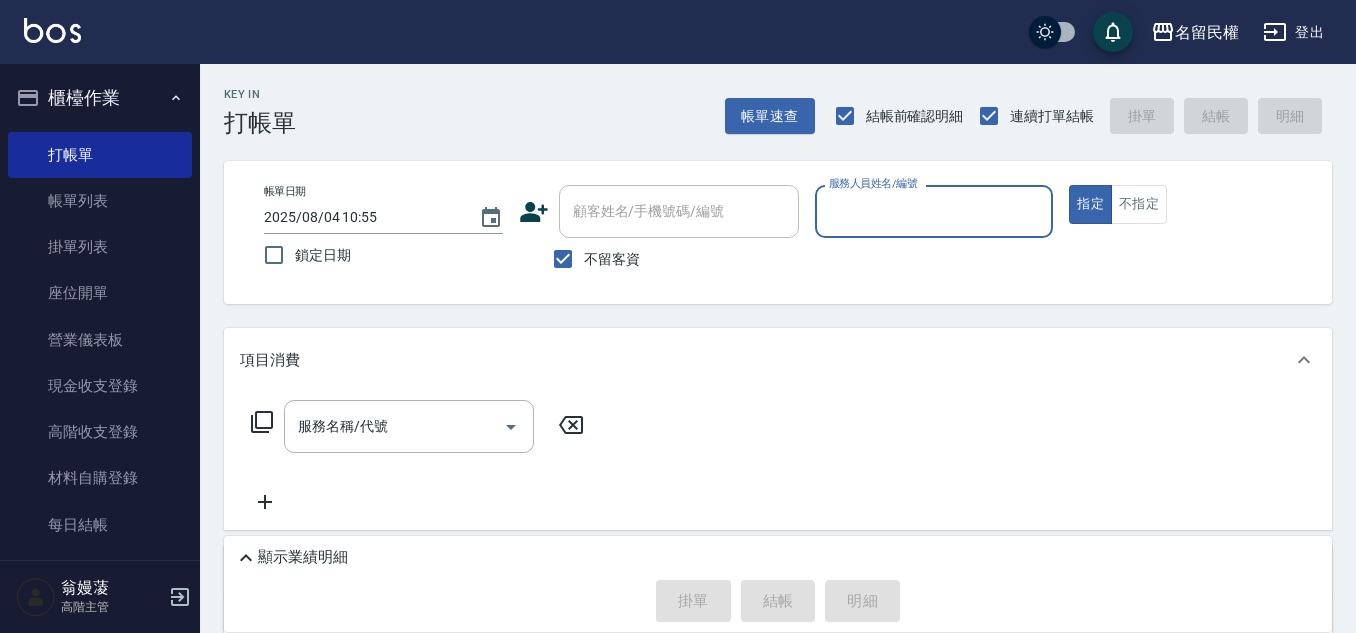 click on "服務人員姓名/編號" at bounding box center (934, 211) 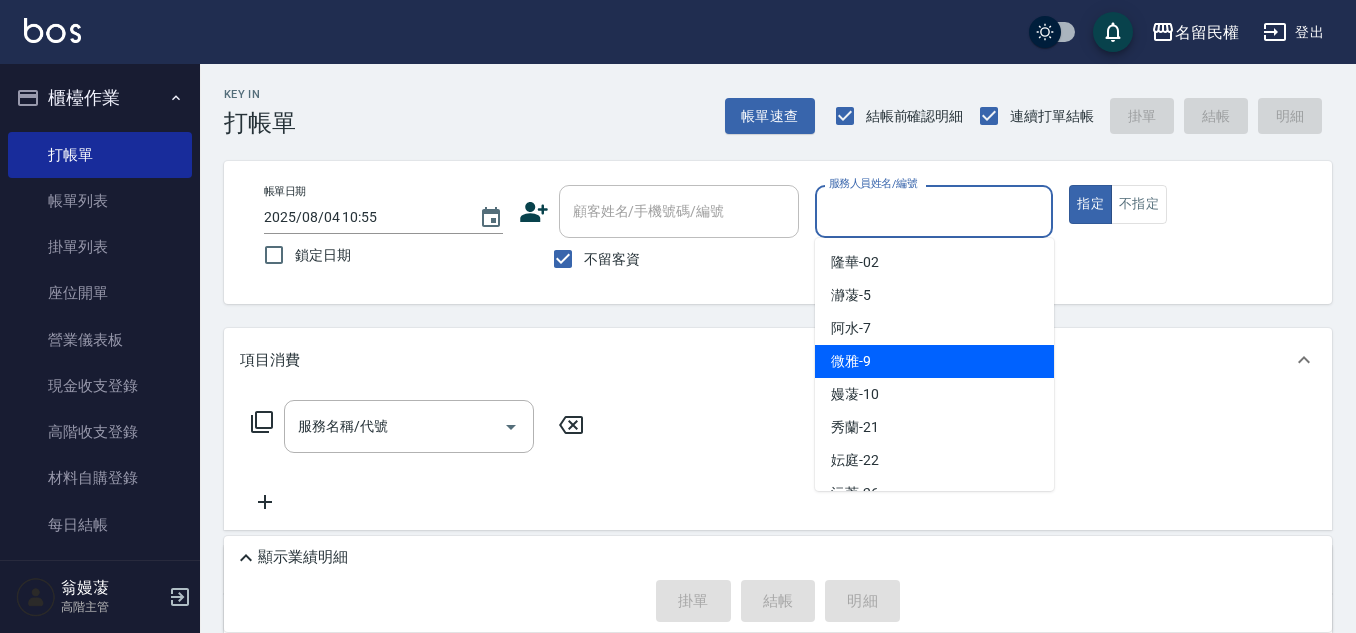 click on "微雅 -9" at bounding box center [851, 361] 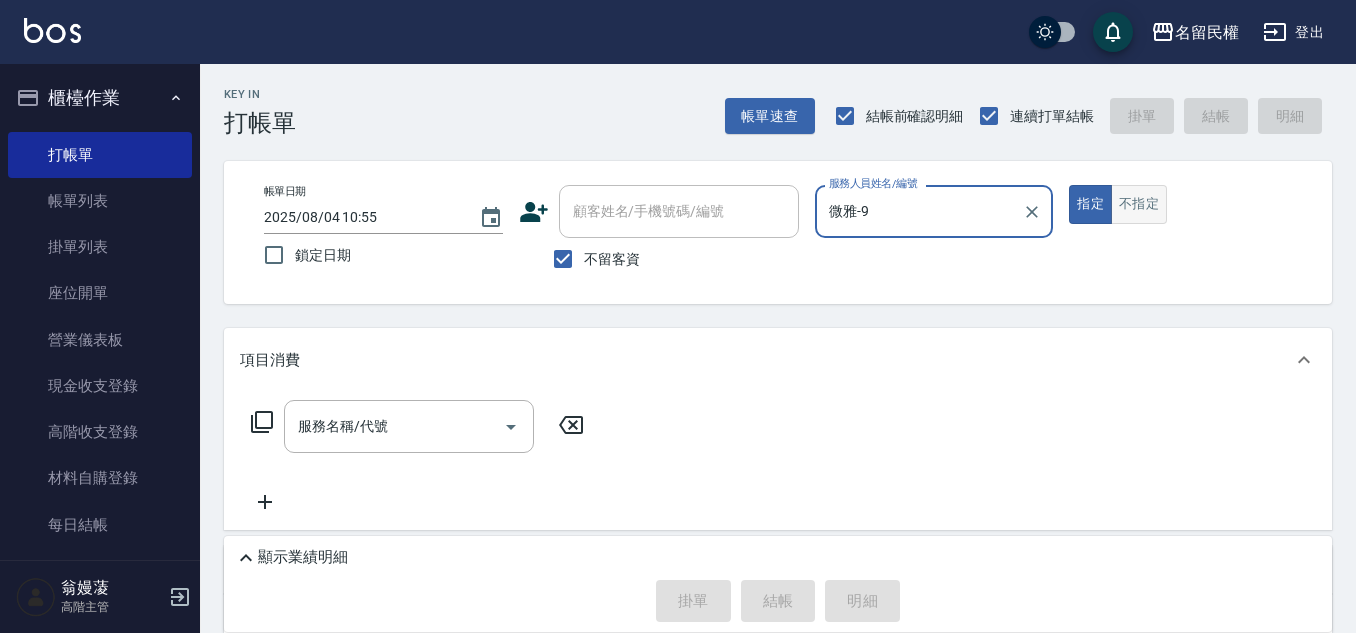 click on "不指定" at bounding box center (1139, 204) 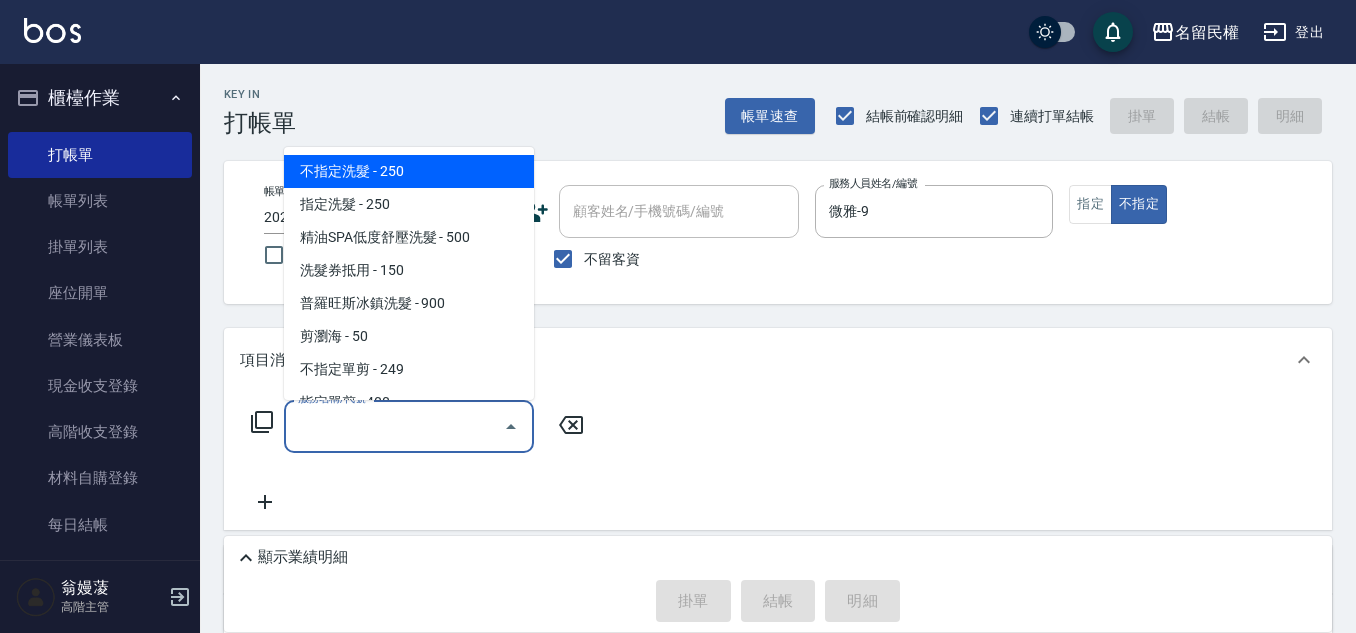 click on "服務名稱/代號" at bounding box center (394, 426) 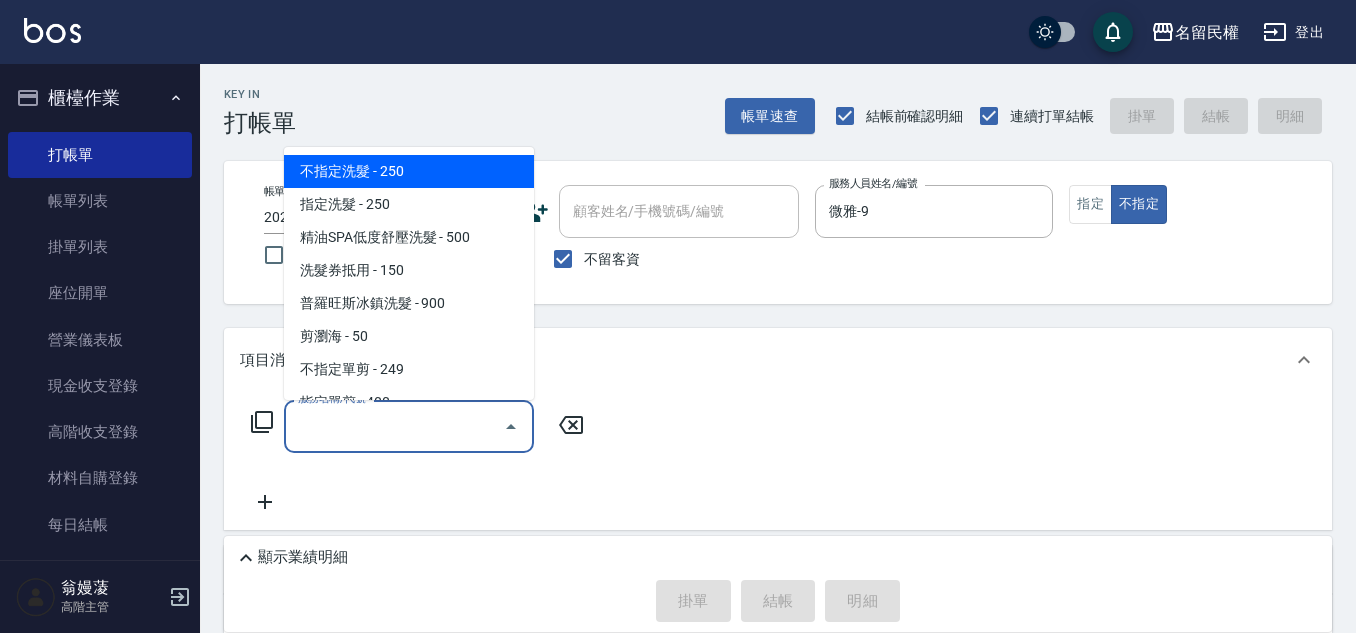 click on "不指定洗髮 - 250" at bounding box center (409, 171) 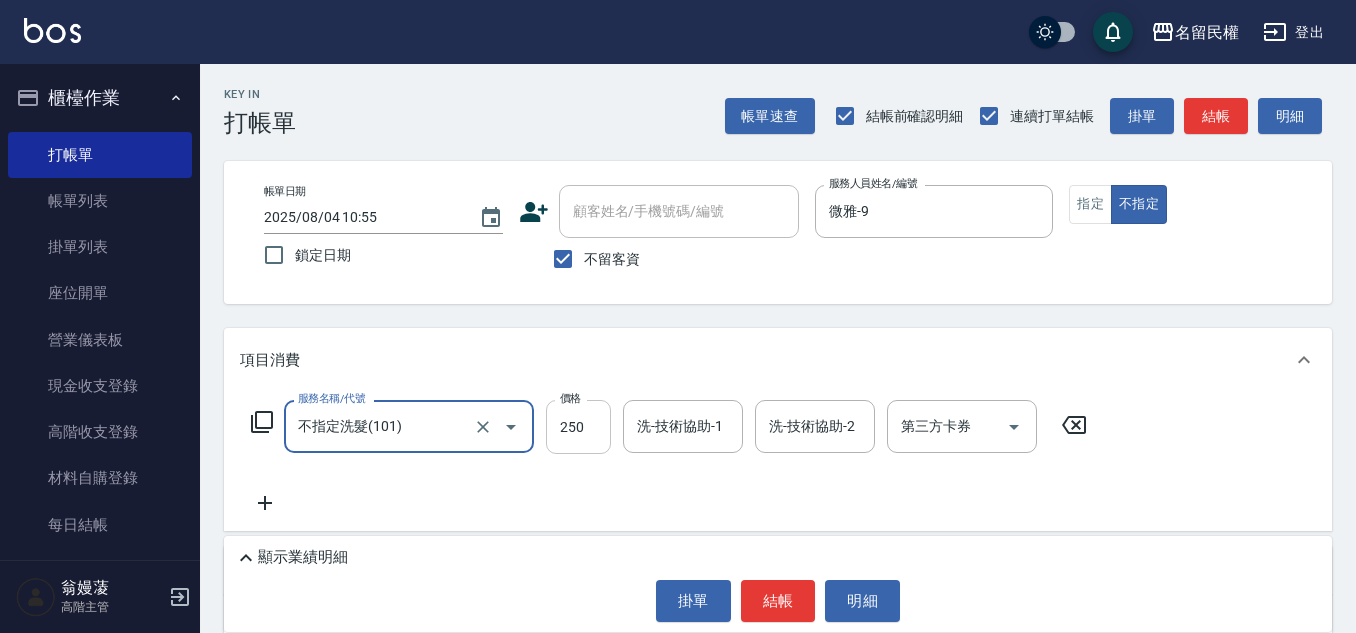 click on "250" at bounding box center [578, 427] 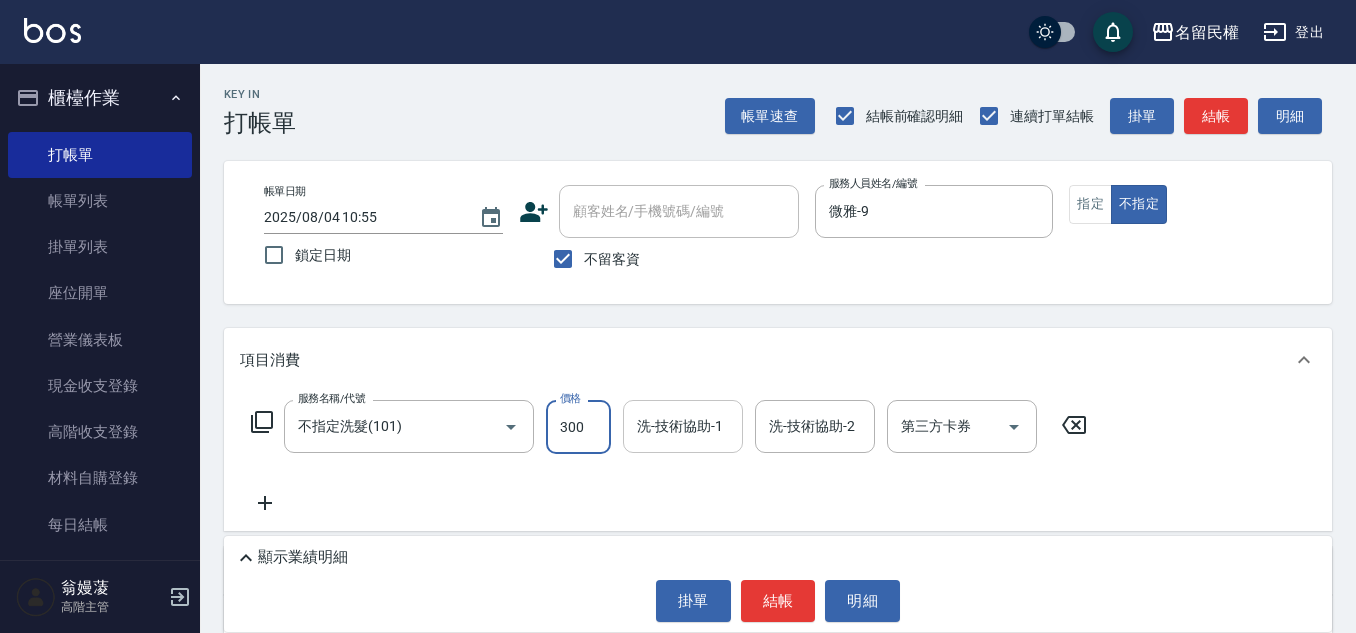 type on "300" 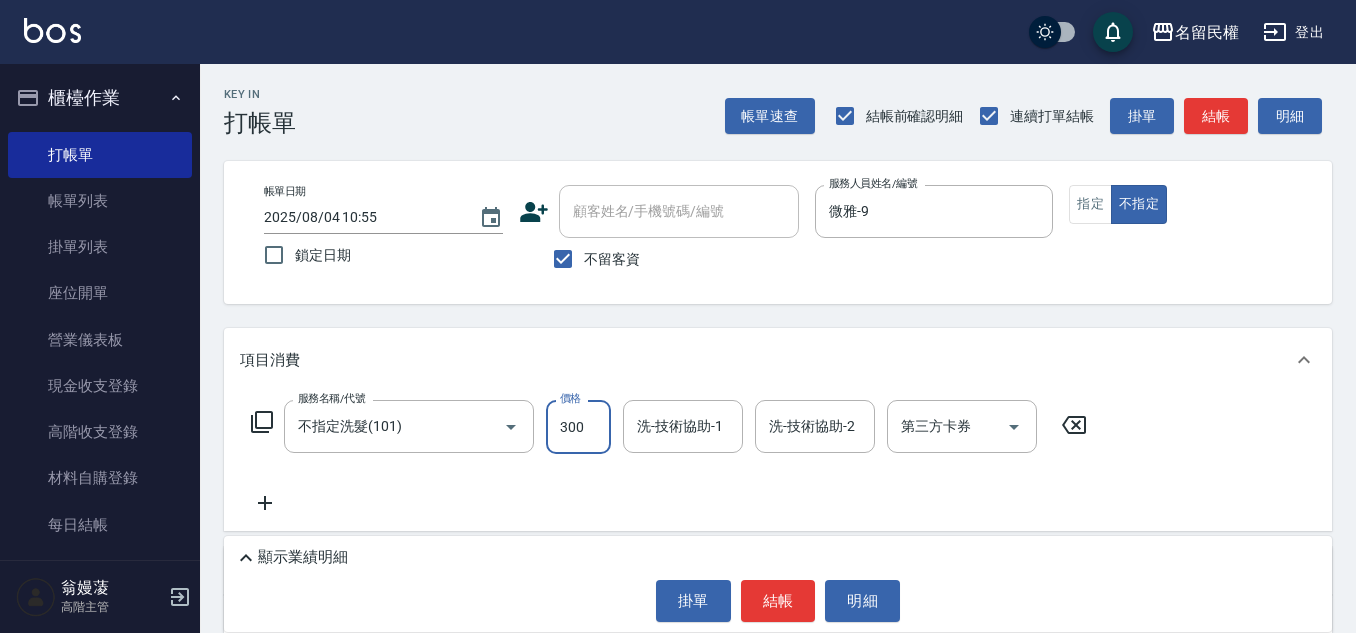 click on "洗-技術協助-1" at bounding box center [683, 426] 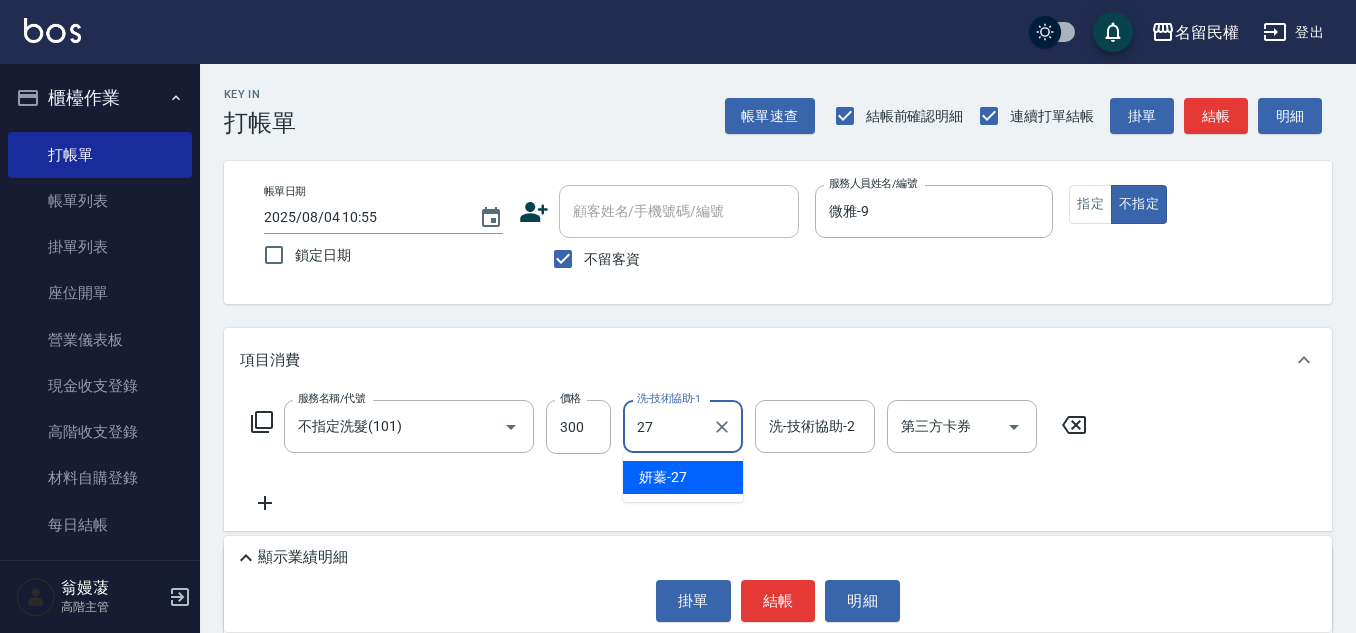 type on "妍蓁-27" 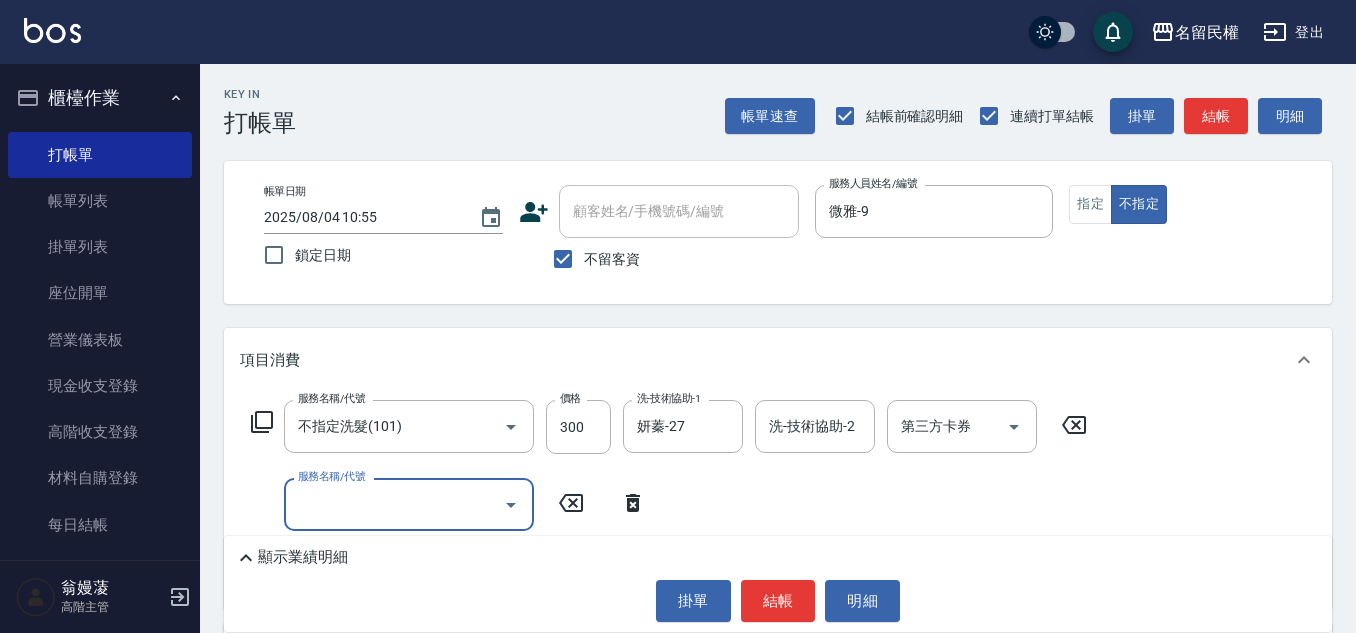 click on "服務名稱/代號" at bounding box center [394, 504] 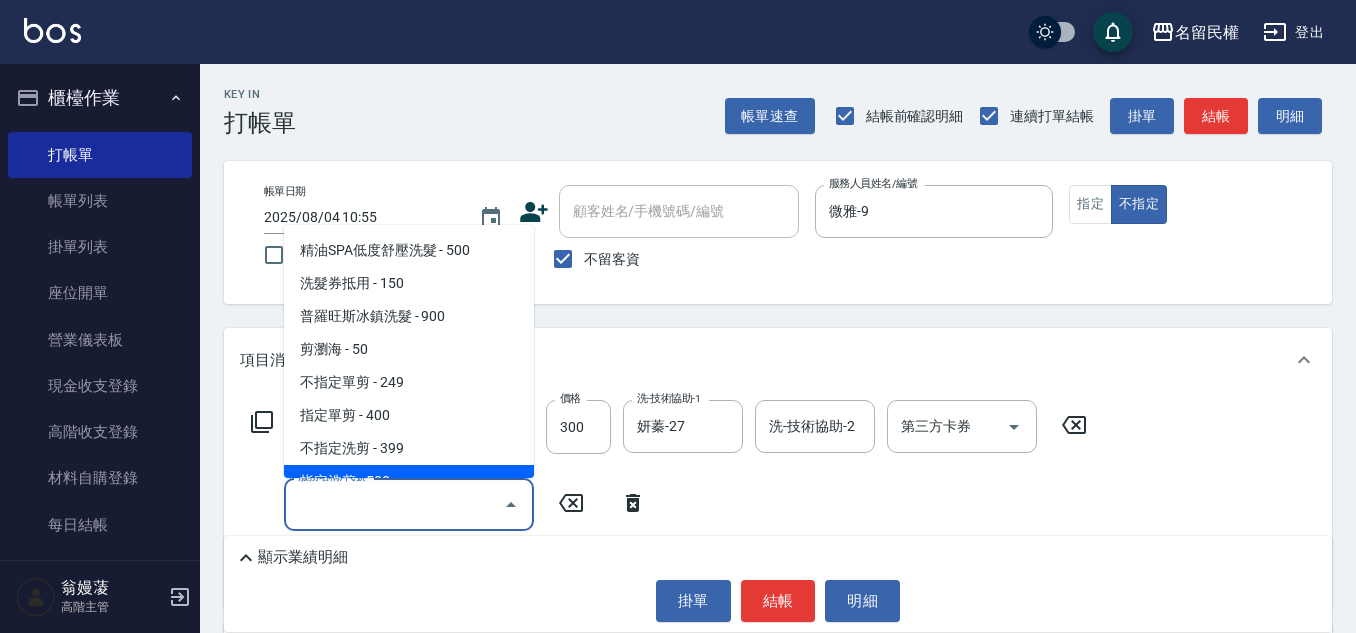 scroll, scrollTop: 100, scrollLeft: 0, axis: vertical 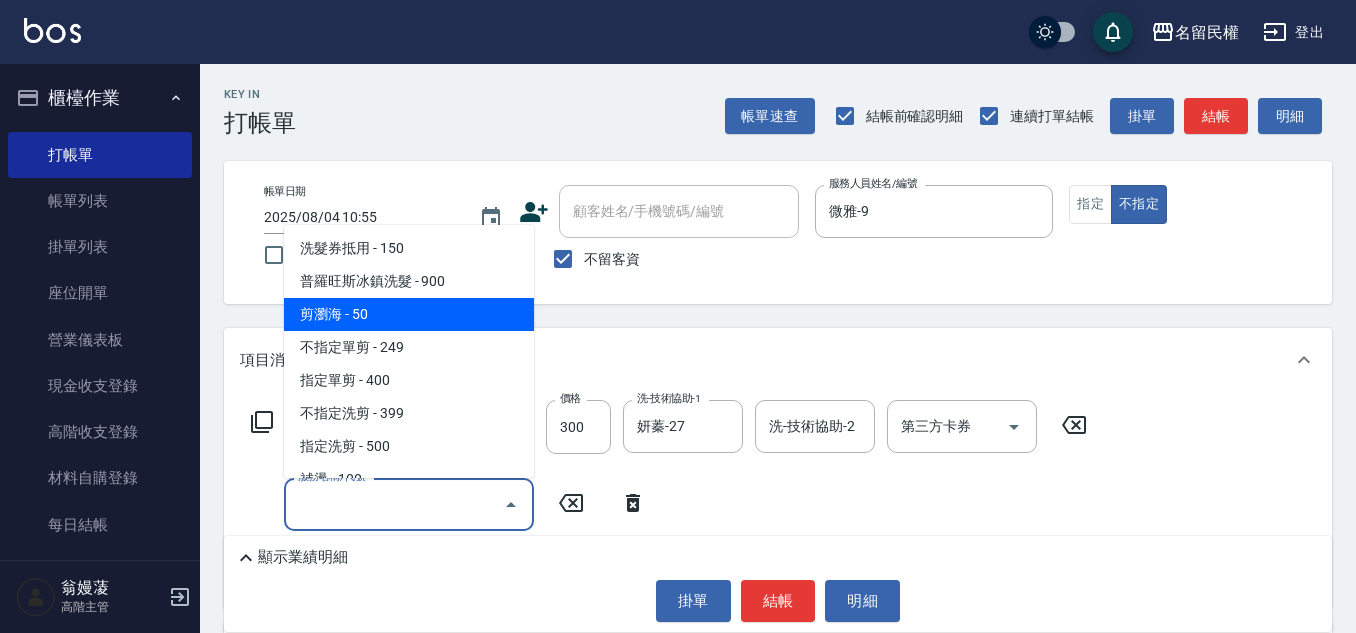 click on "剪瀏海 - 50" at bounding box center (409, 314) 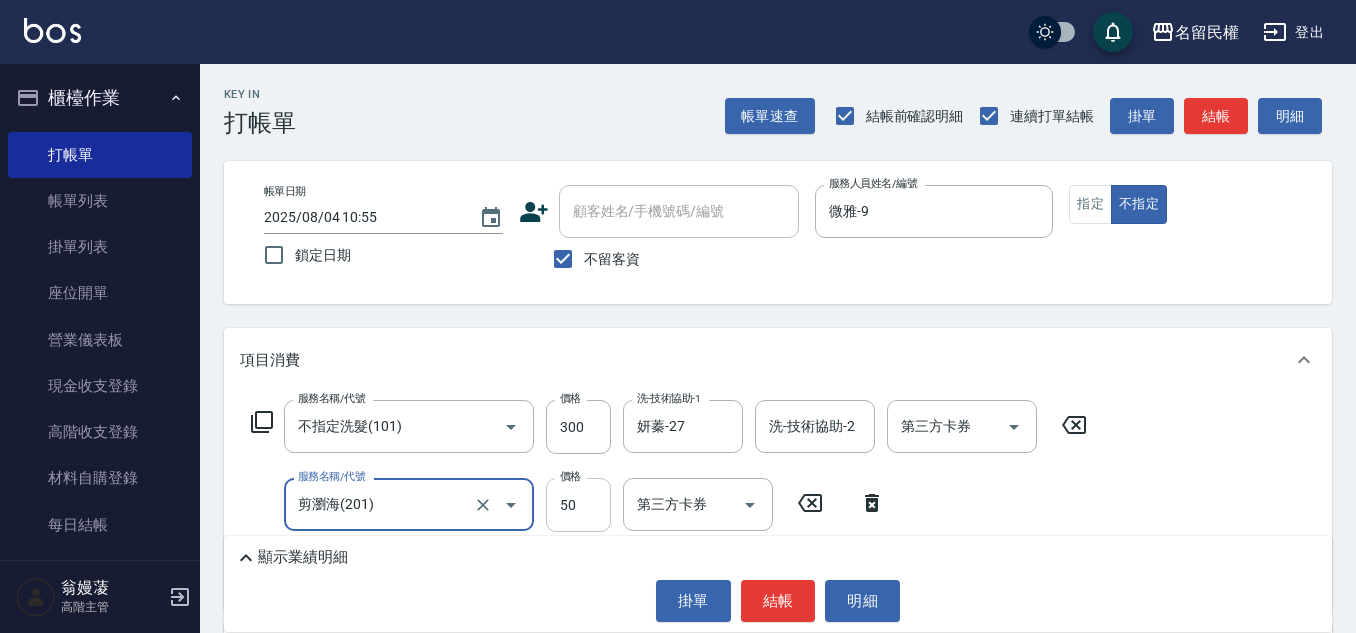click on "50" at bounding box center [578, 505] 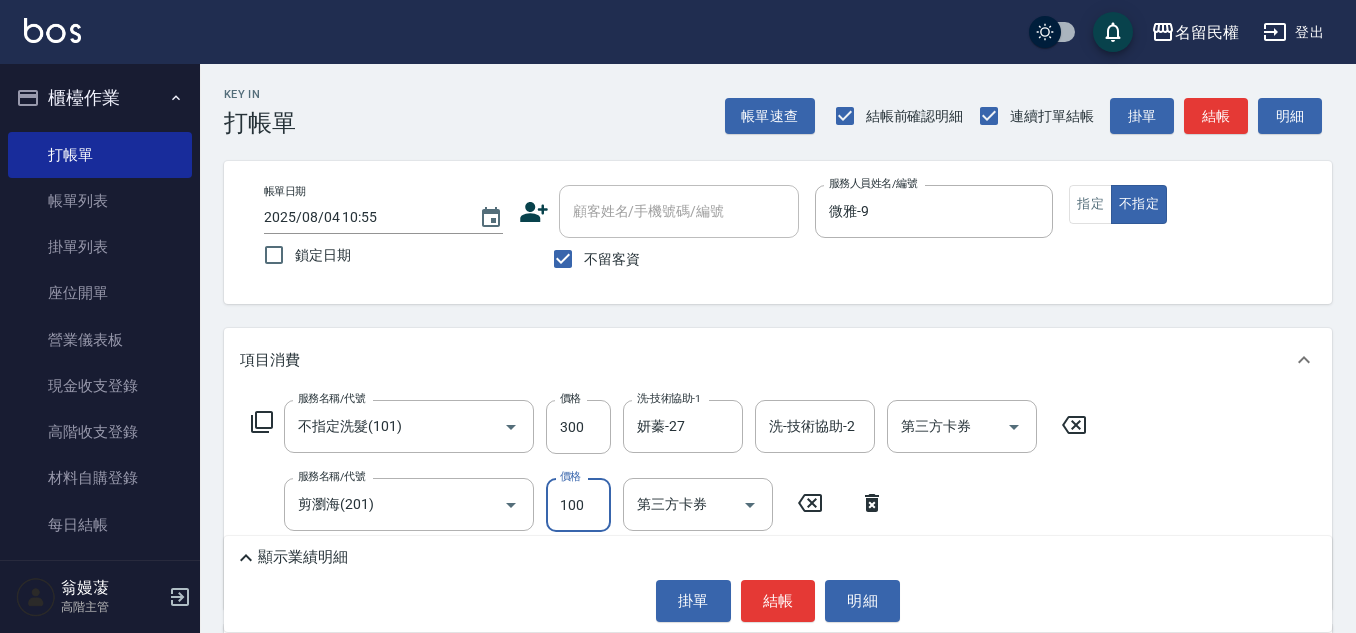 type on "100" 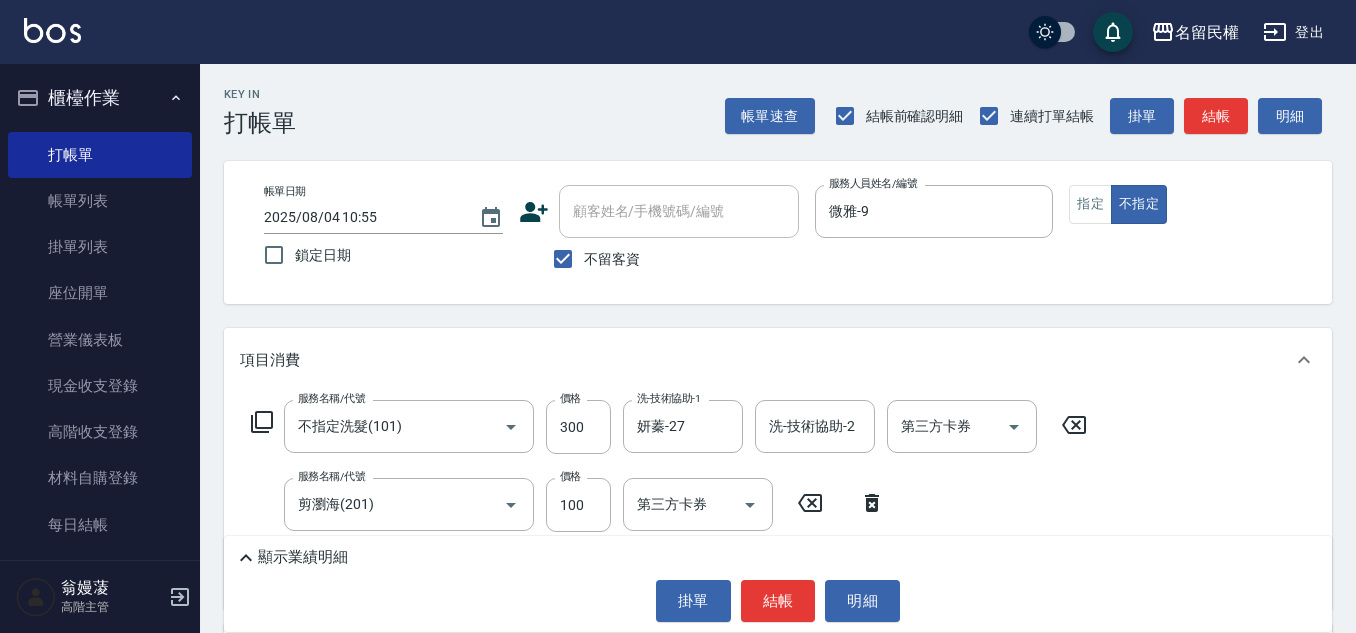 click on "帳單日期 2025/08/04 10:55 鎖定日期 顧客姓名/手機號碼/編號 顧客姓名/手機號碼/編號 不留客資 服務人員姓名/編號 微雅-9 服務人員姓名/編號 指定 不指定" at bounding box center (778, 232) 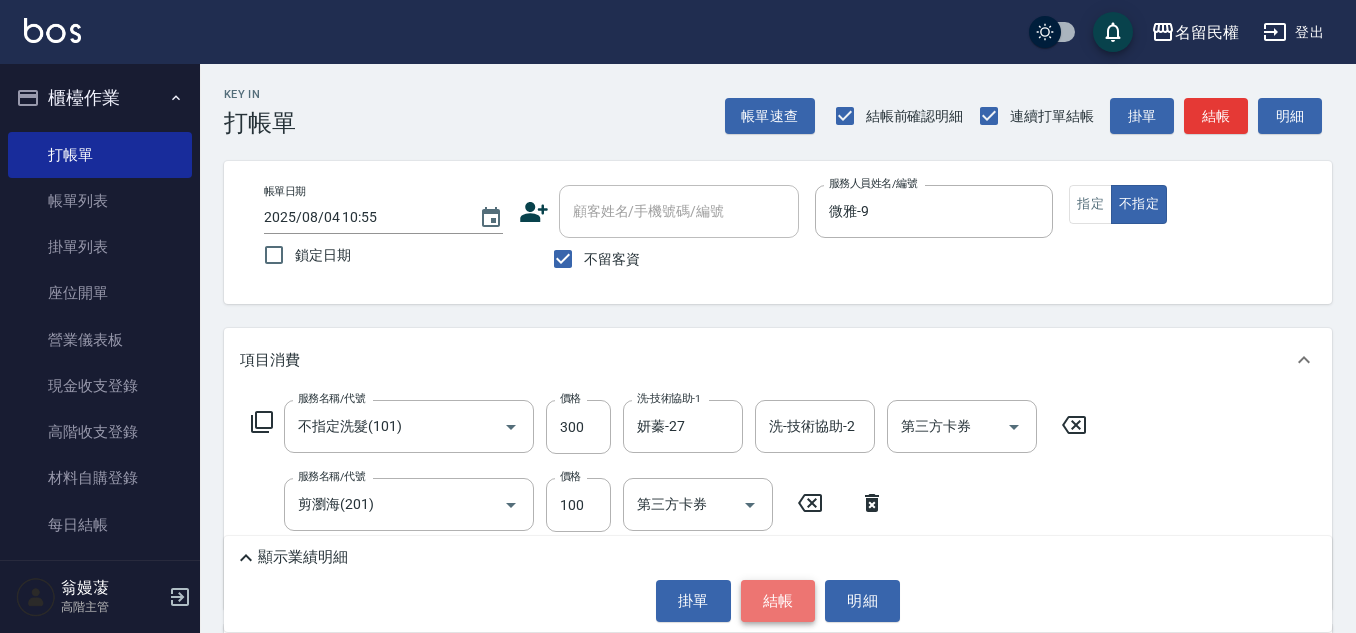 click on "結帳" at bounding box center (778, 601) 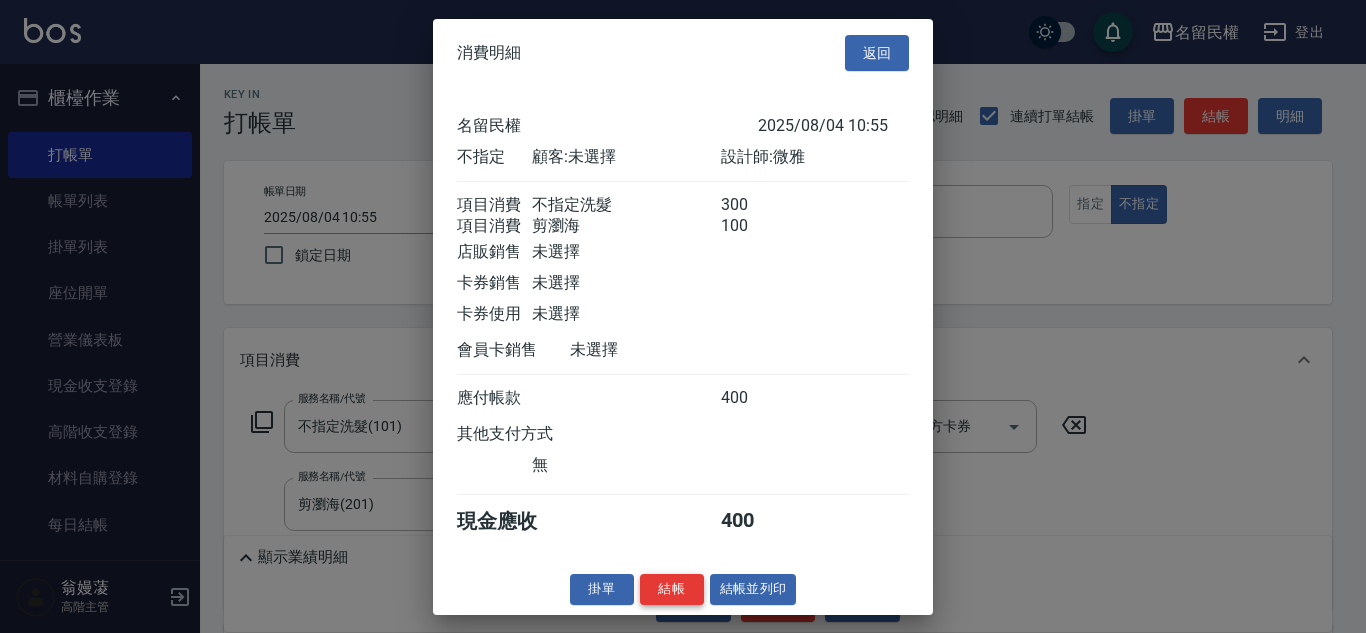 click on "結帳" at bounding box center [672, 589] 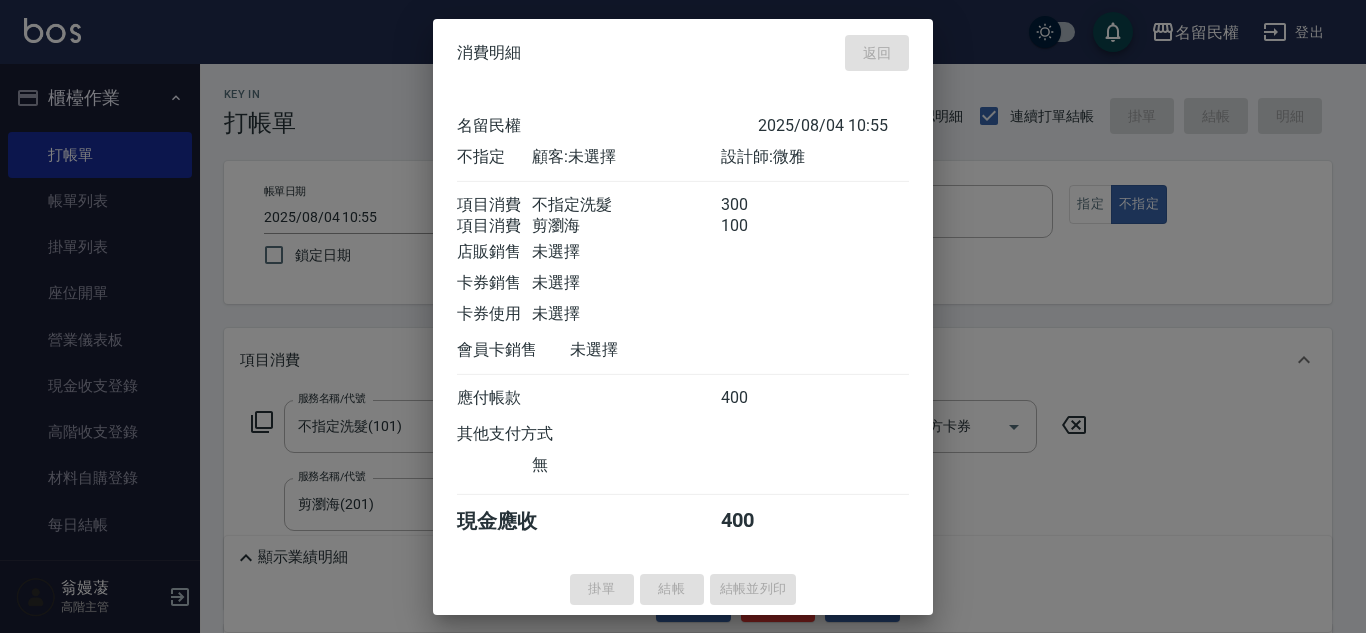 type on "2025/08/04 11:01" 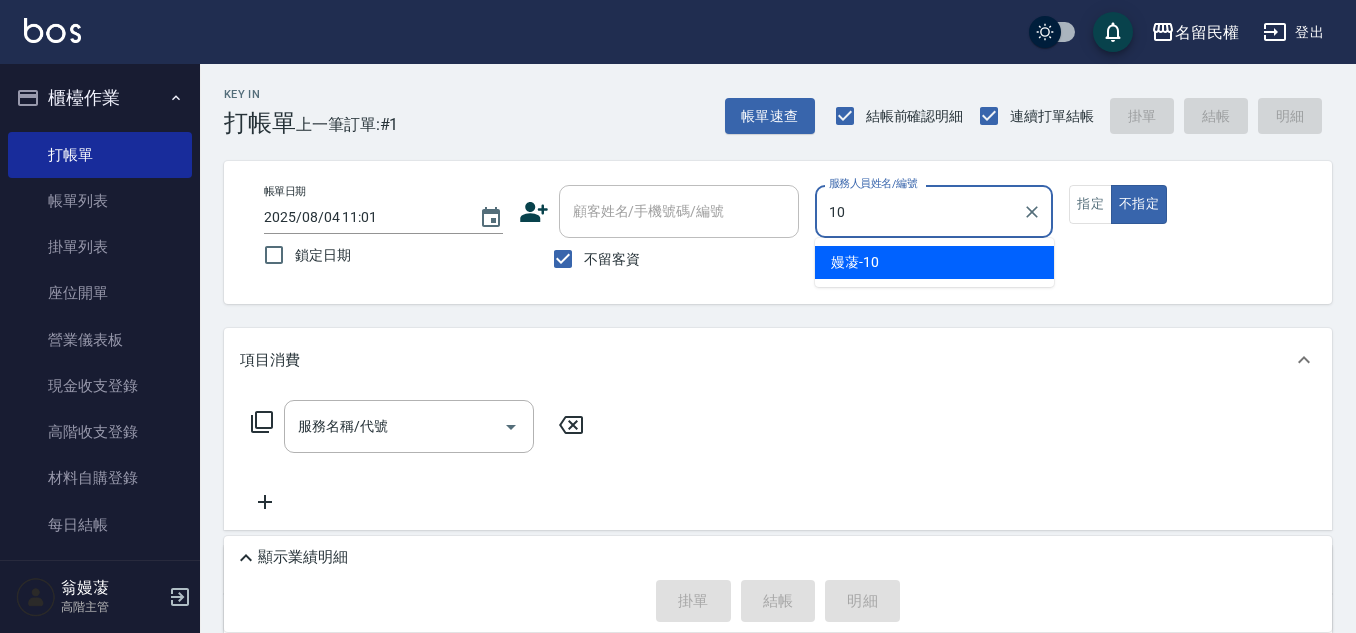 type on "嫚蓤-10" 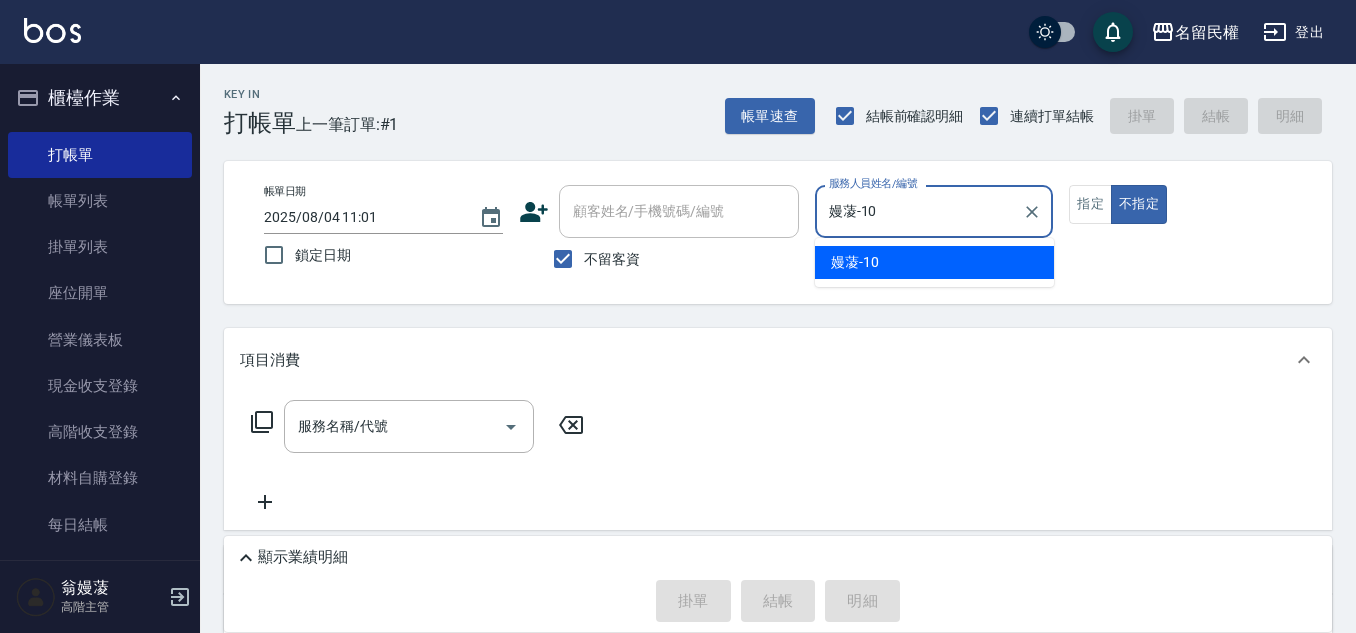 type on "false" 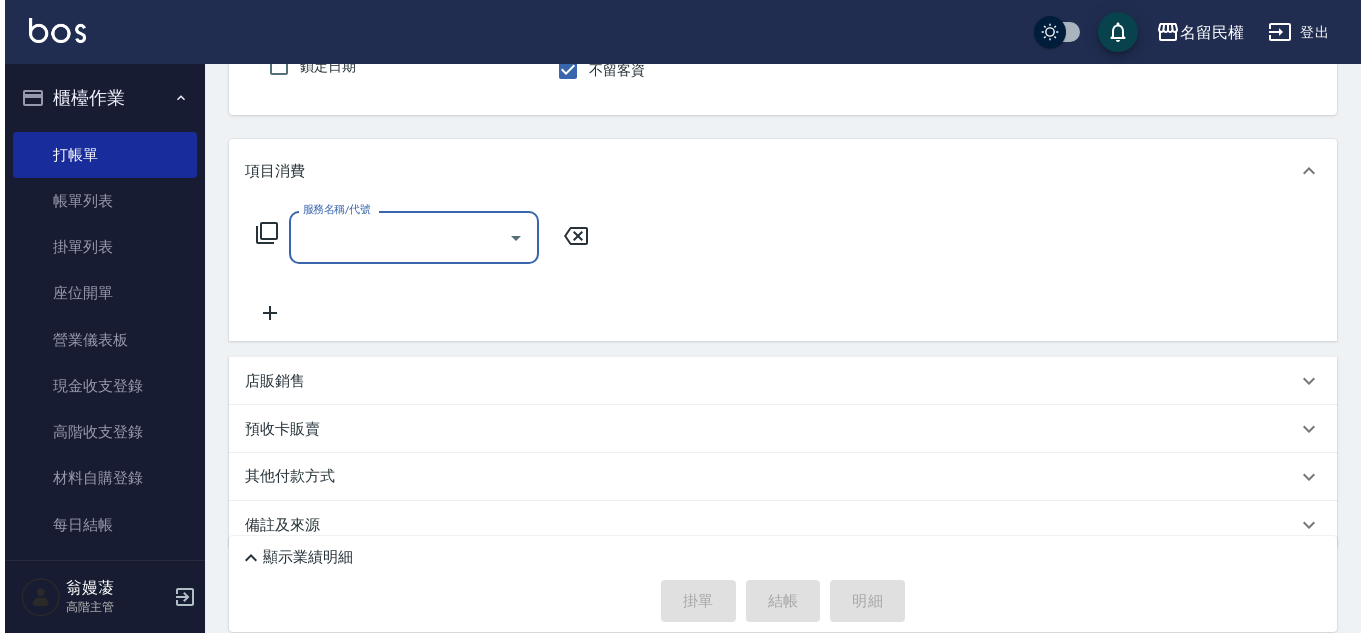 scroll, scrollTop: 200, scrollLeft: 0, axis: vertical 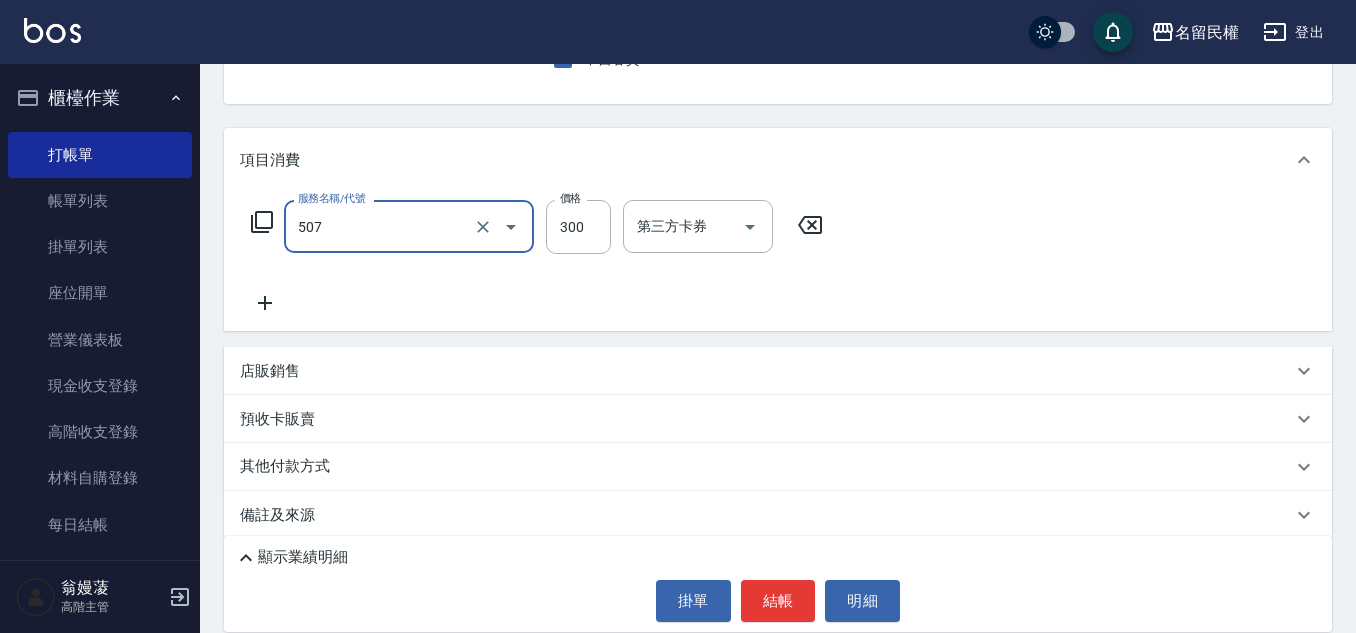 type on "頭皮隔離(507)" 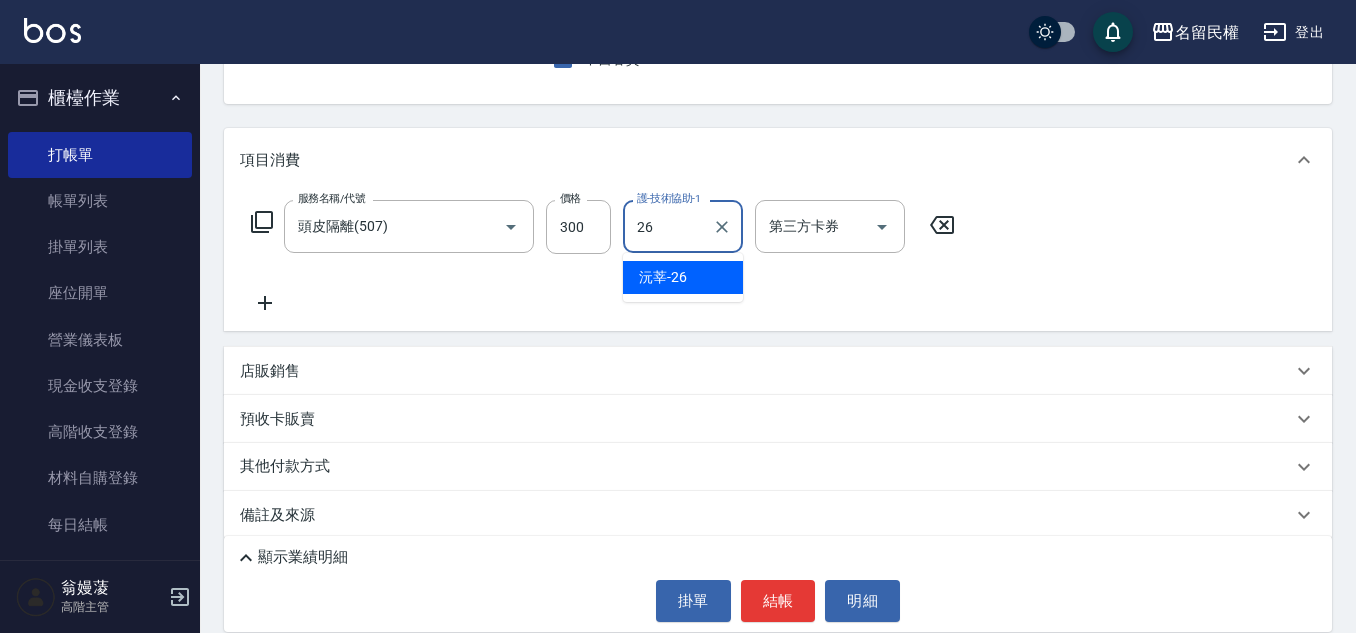type on "沅莘-26" 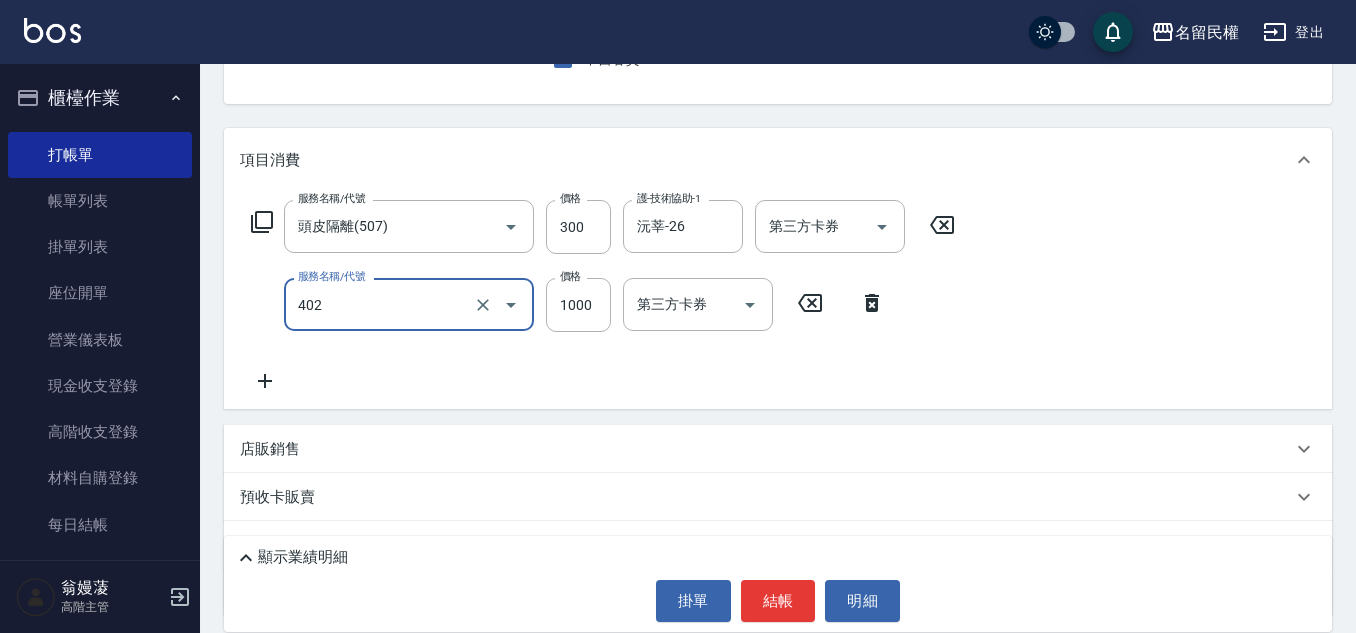 type on "染髮(402)" 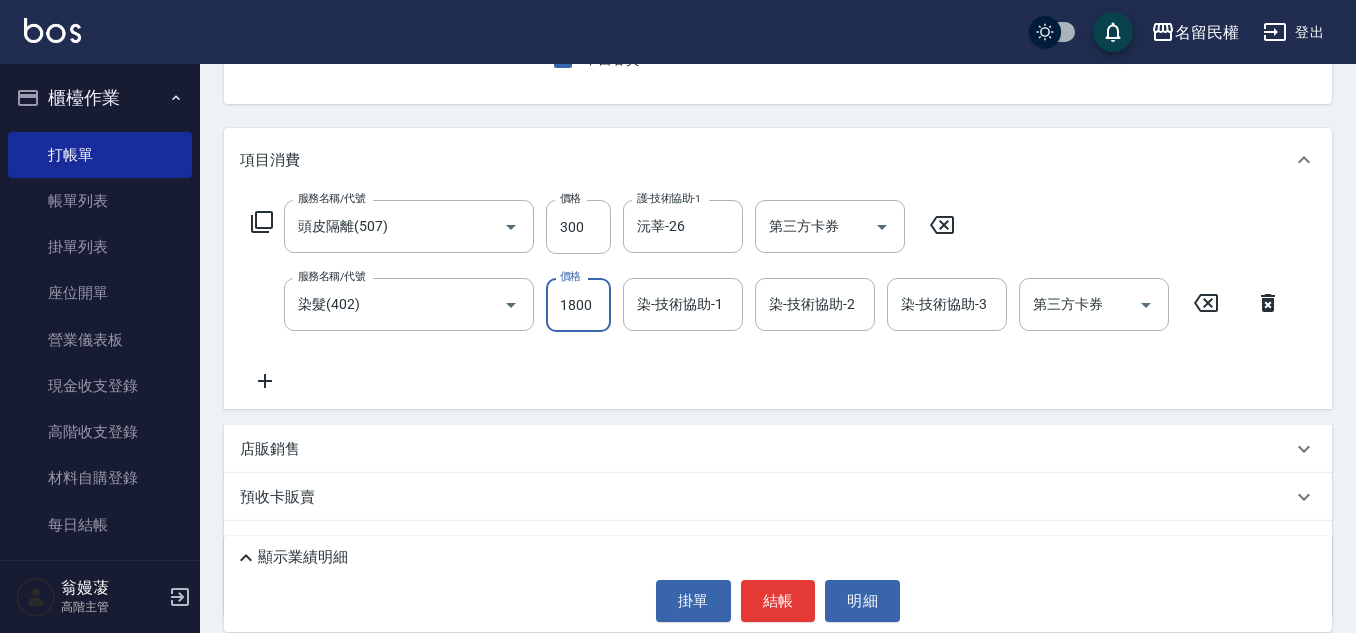 type on "1800" 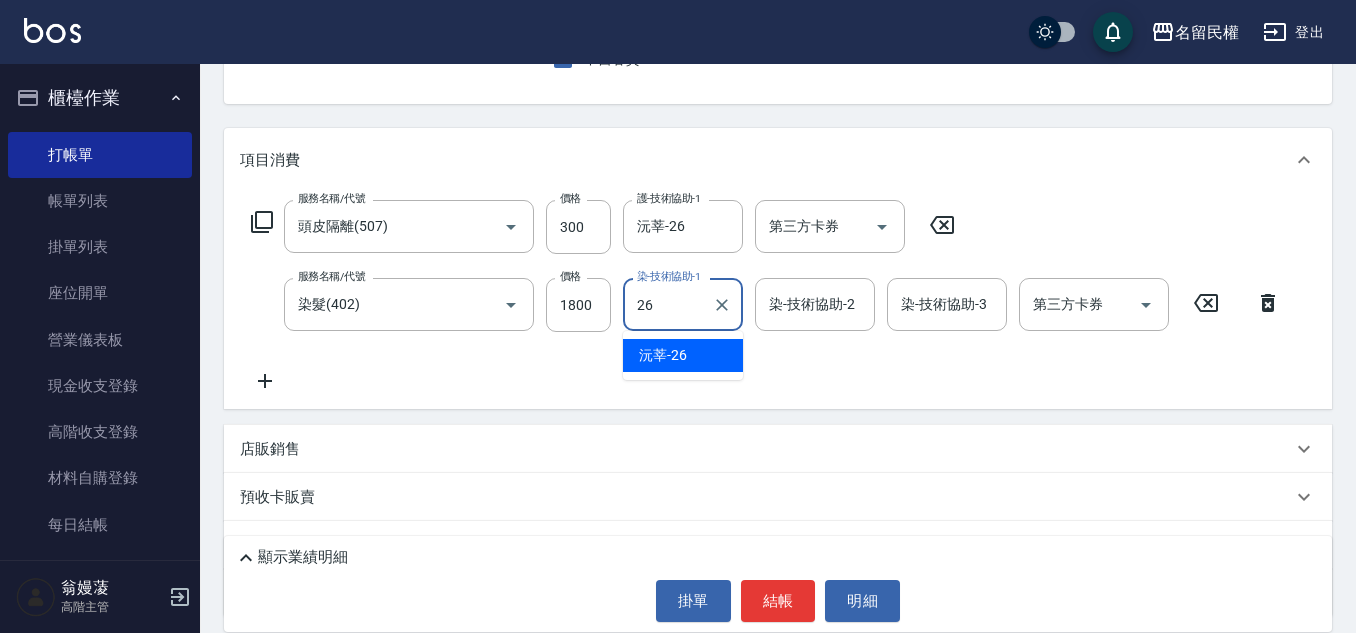 type on "沅莘-26" 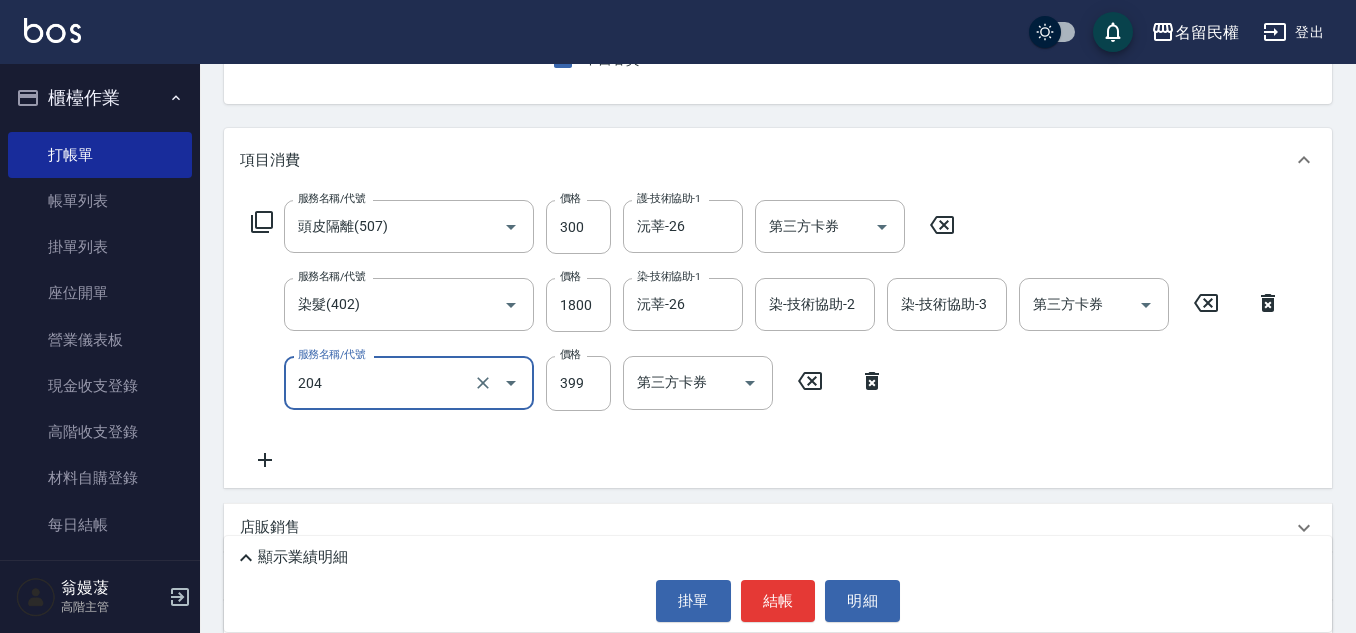 type on "不指定洗剪(204)" 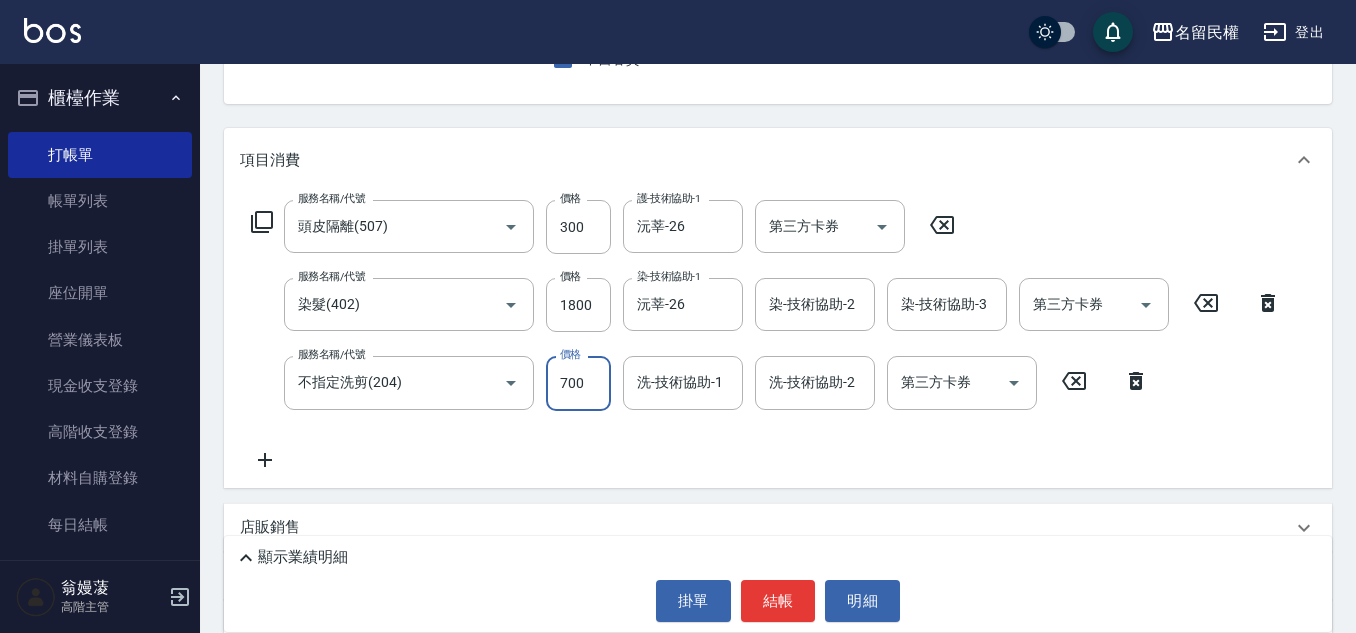 type on "700" 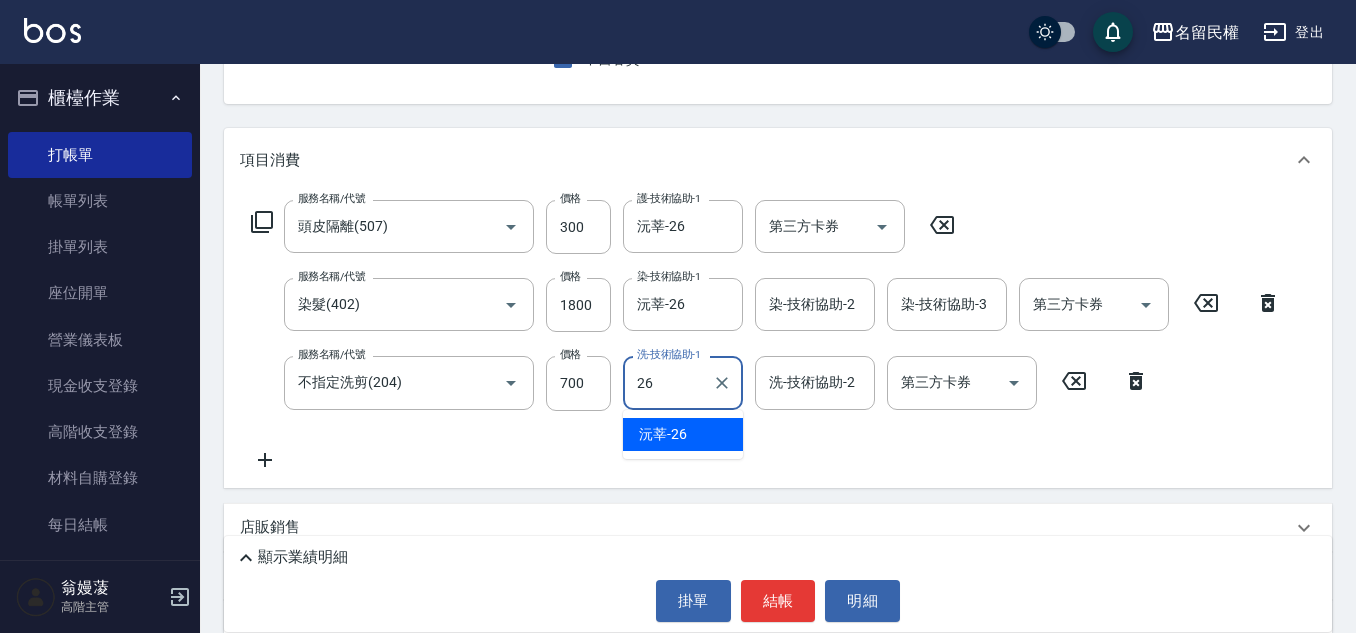 type on "沅莘-26" 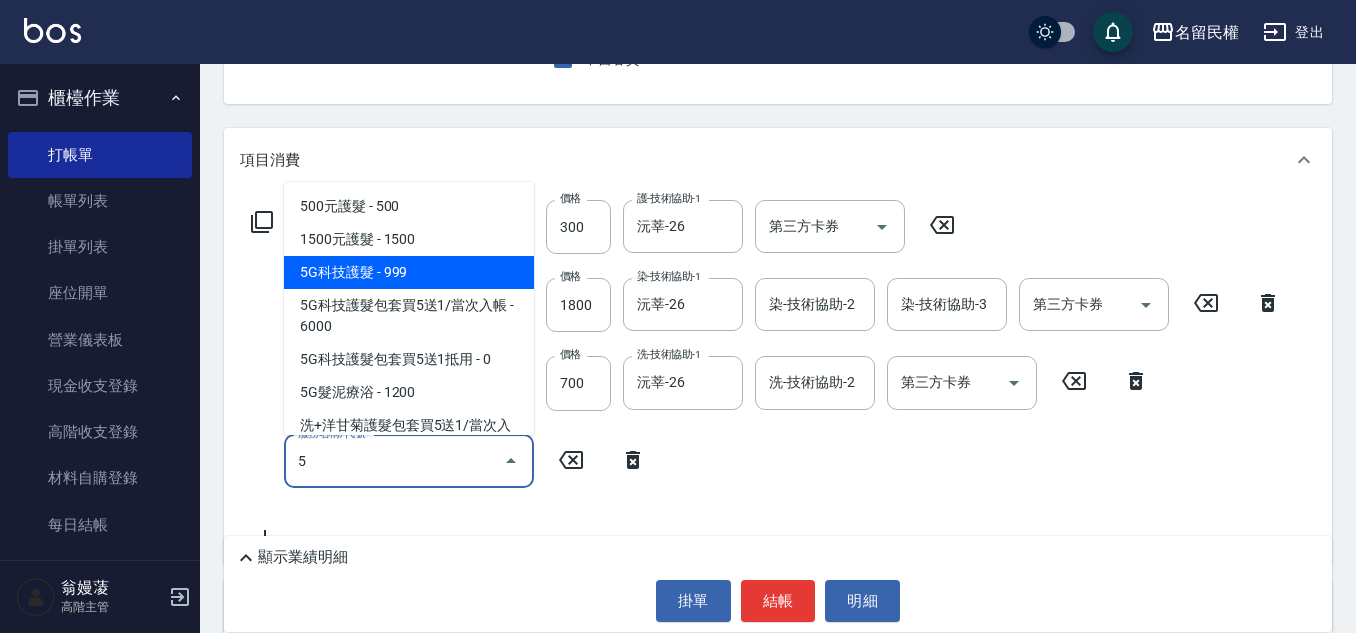 click on "5G科技護髮 - 999" at bounding box center [409, 272] 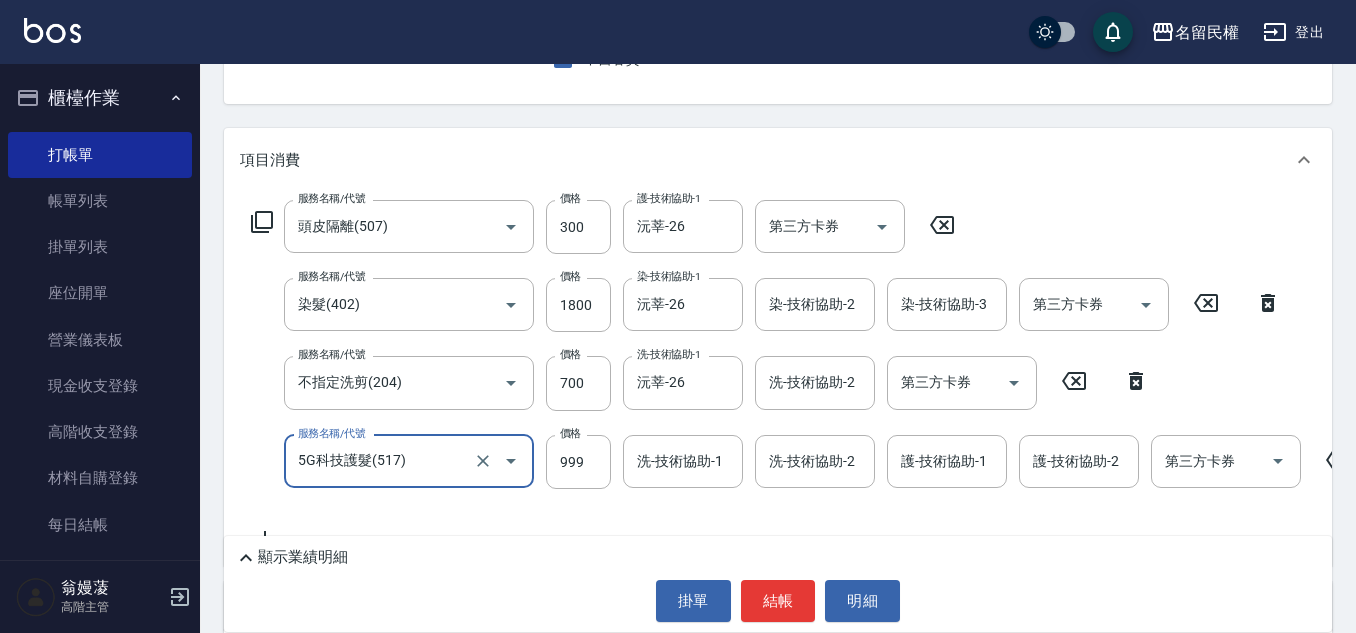 type on "5G科技護髮(517)" 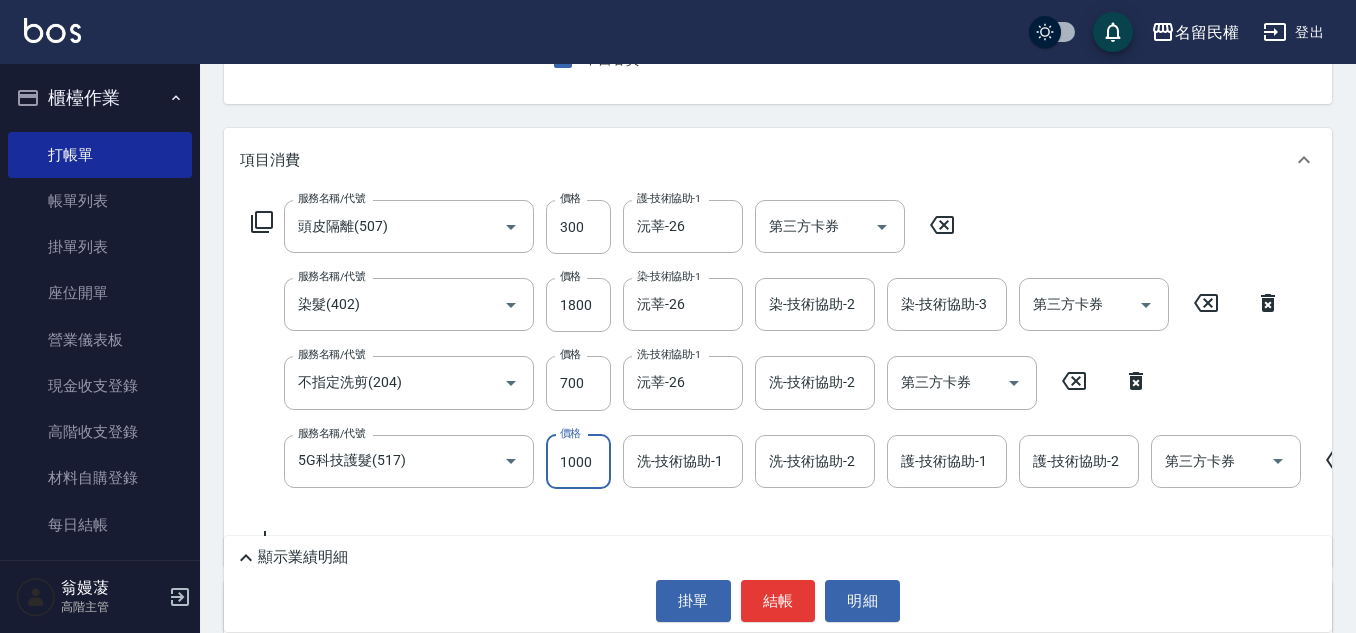 type on "1000" 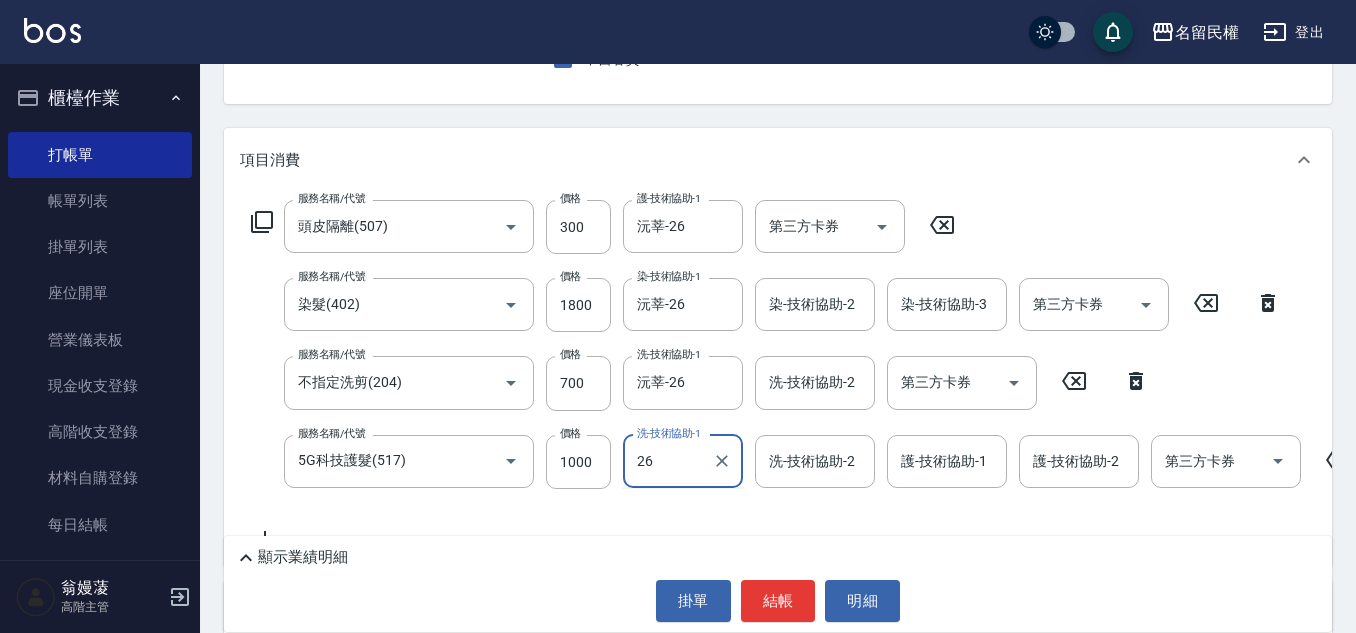 type on "沅莘-26" 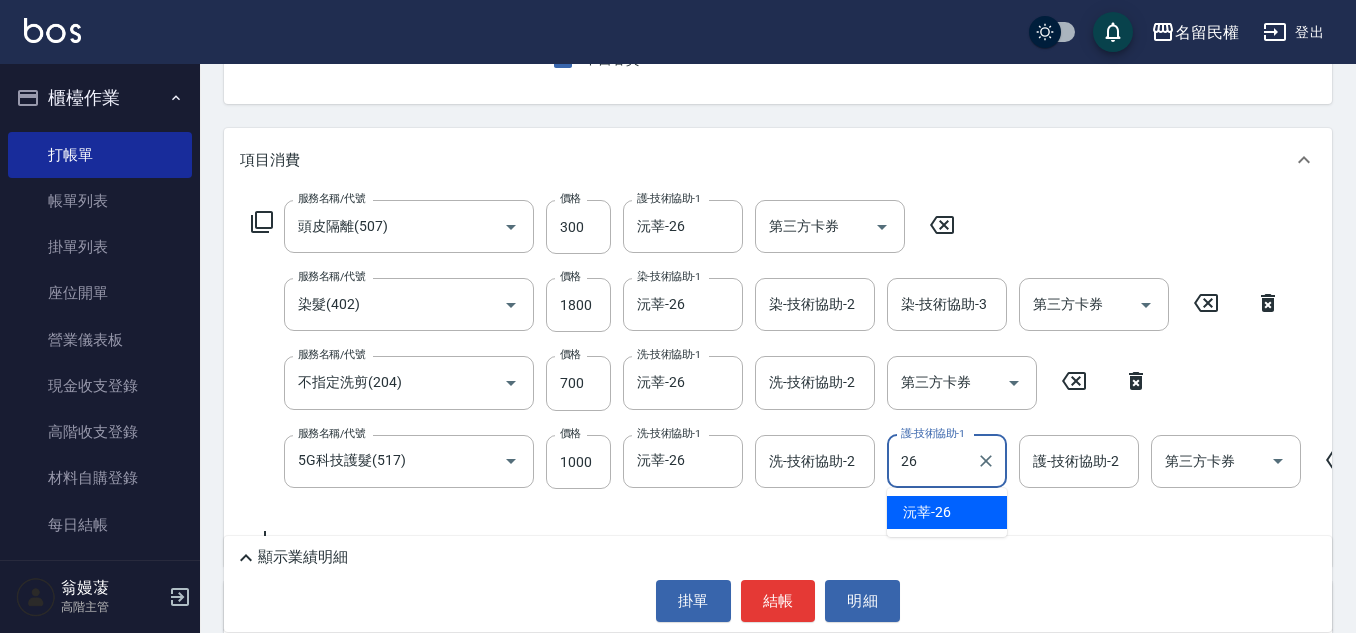 type on "沅莘-26" 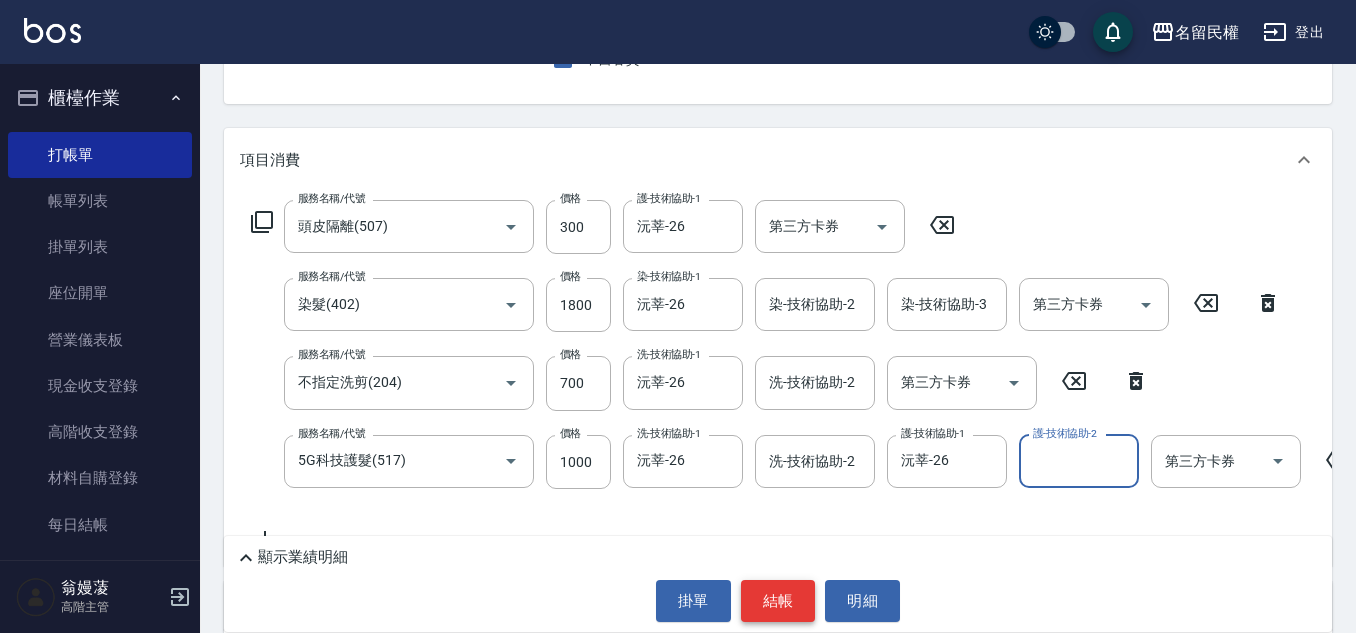 click on "結帳" at bounding box center [778, 601] 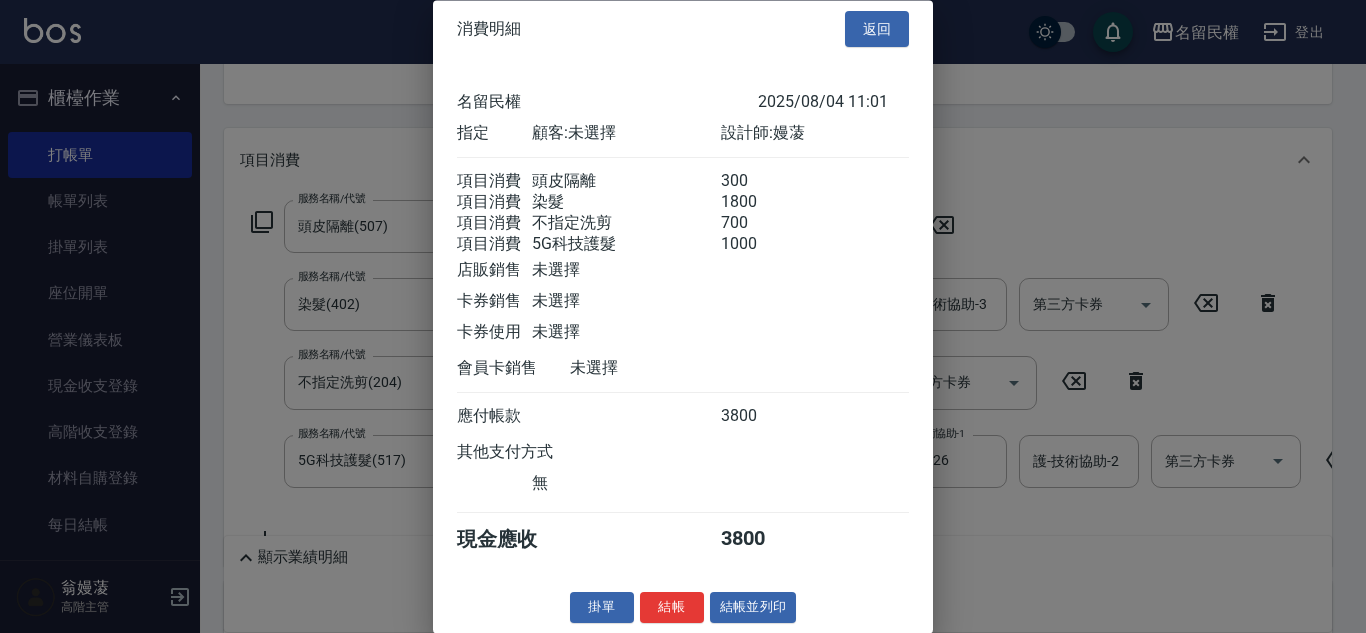 scroll, scrollTop: 46, scrollLeft: 0, axis: vertical 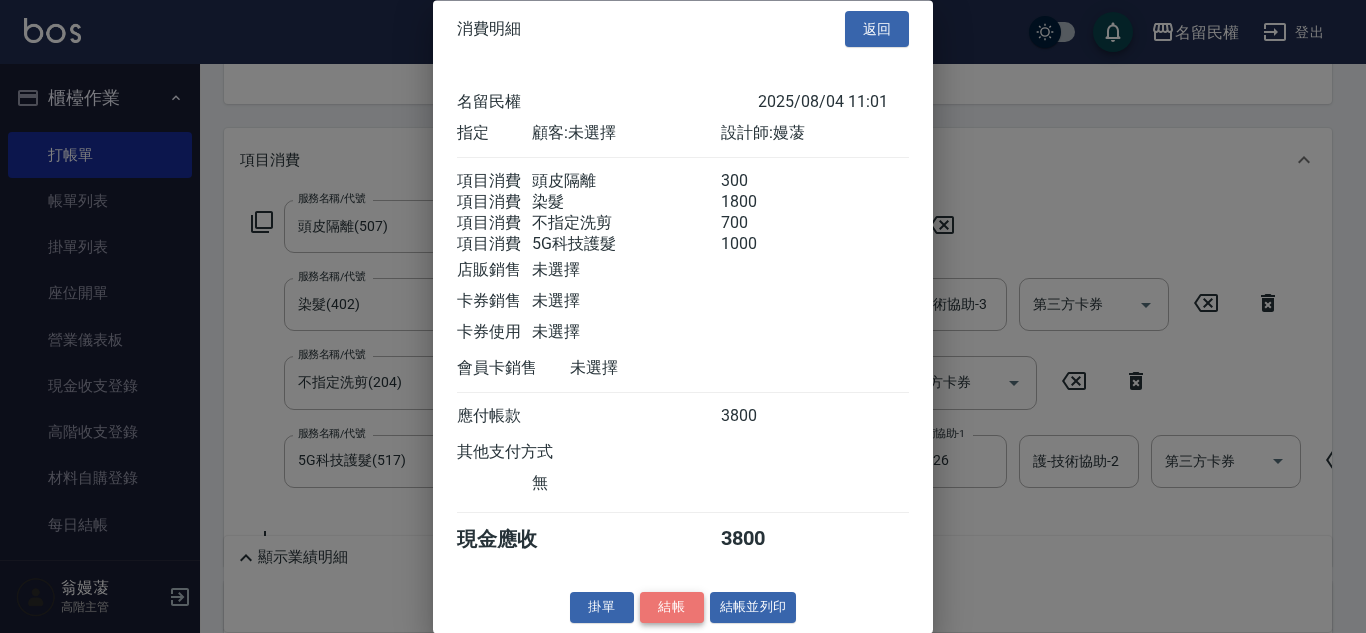 click on "結帳" at bounding box center (672, 608) 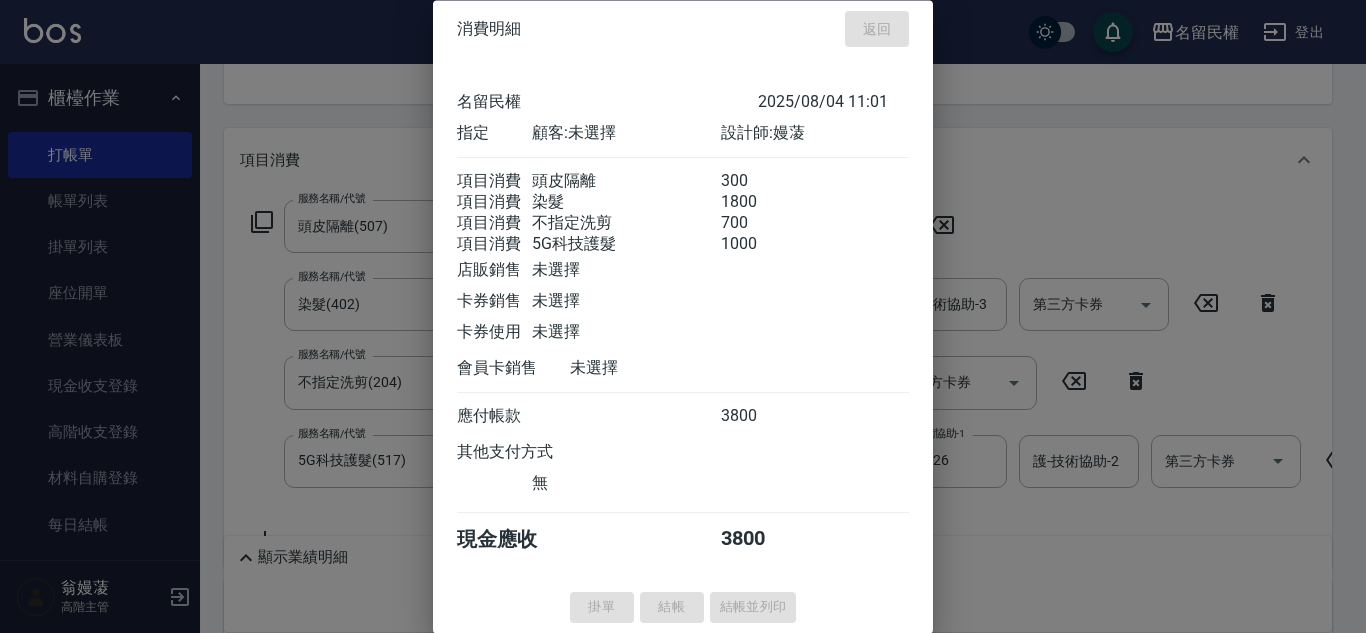 type on "2025/08/04 11:09" 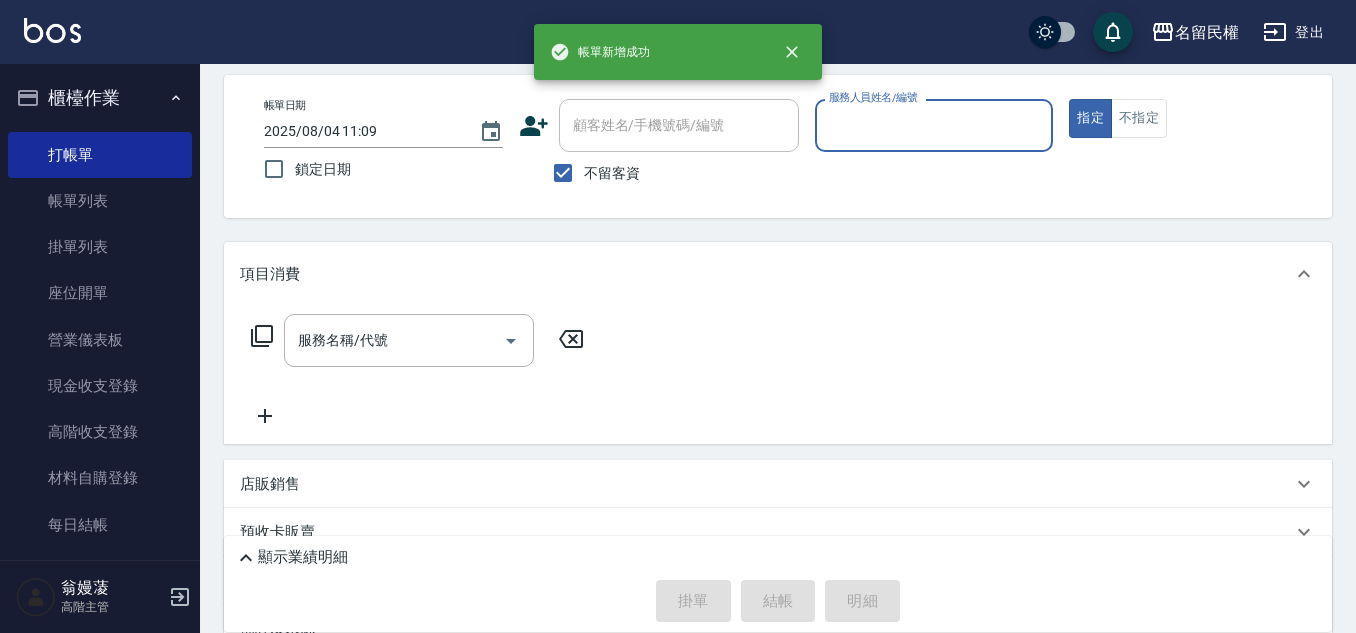scroll, scrollTop: 0, scrollLeft: 0, axis: both 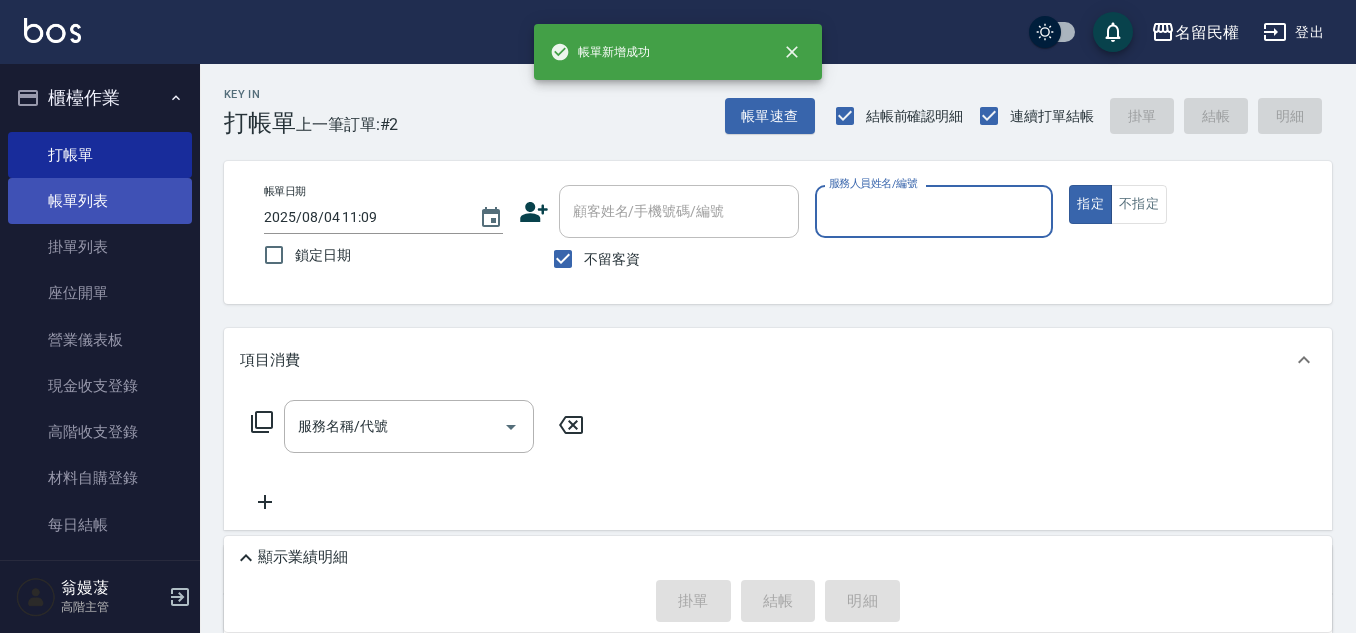 click on "帳單列表" at bounding box center [100, 201] 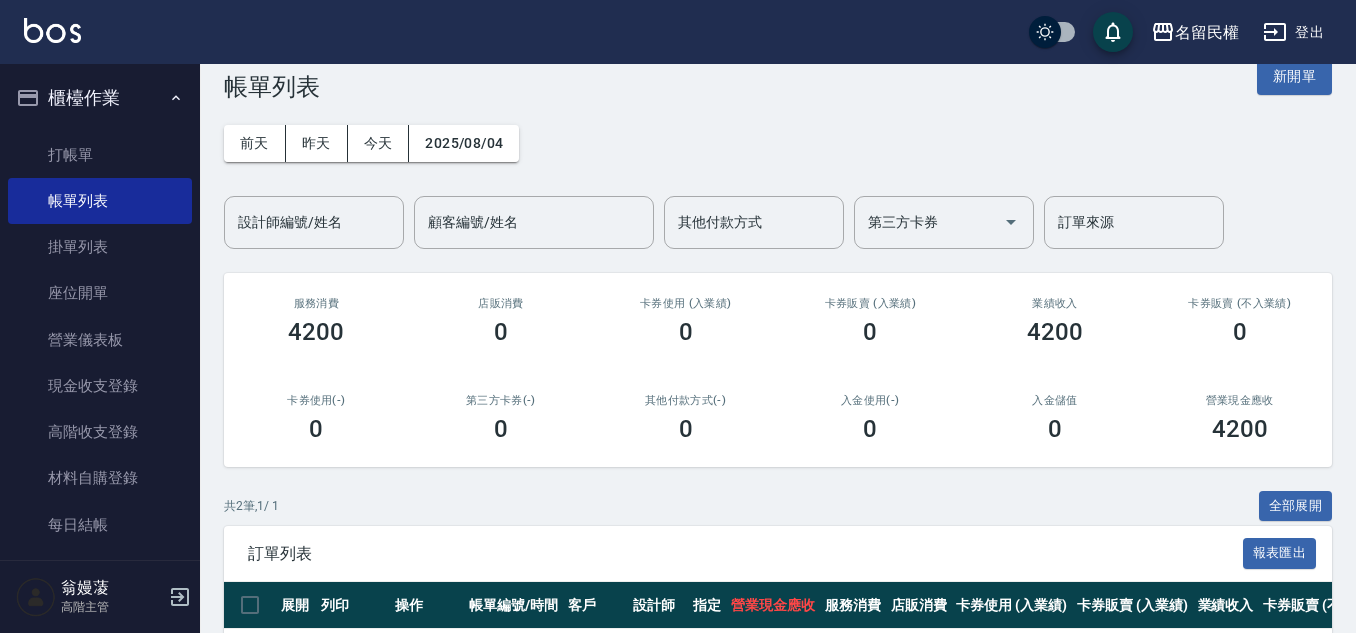 scroll, scrollTop: 100, scrollLeft: 0, axis: vertical 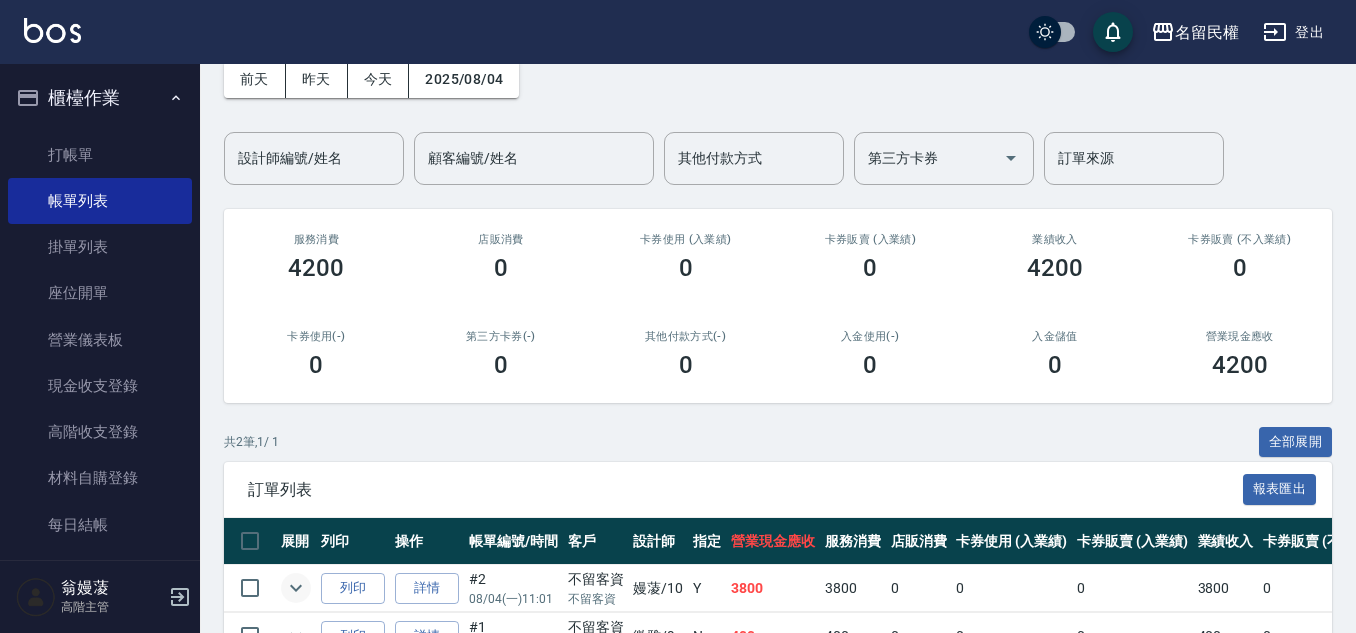 click 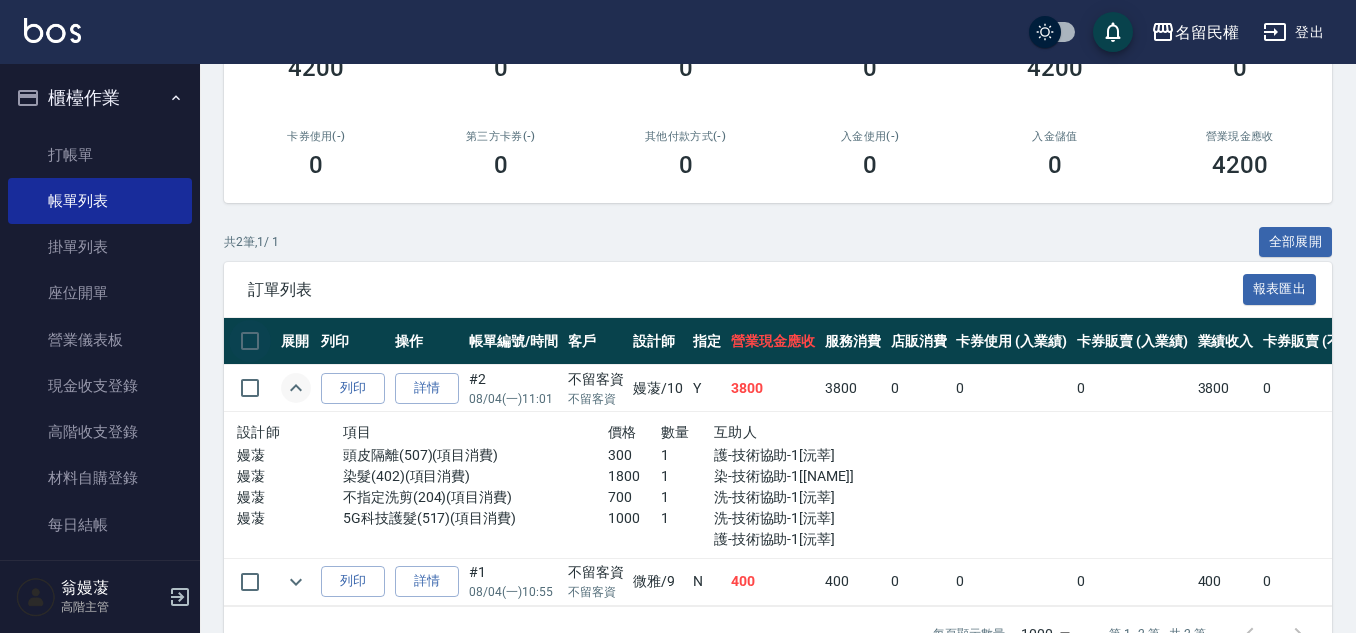 scroll, scrollTop: 367, scrollLeft: 0, axis: vertical 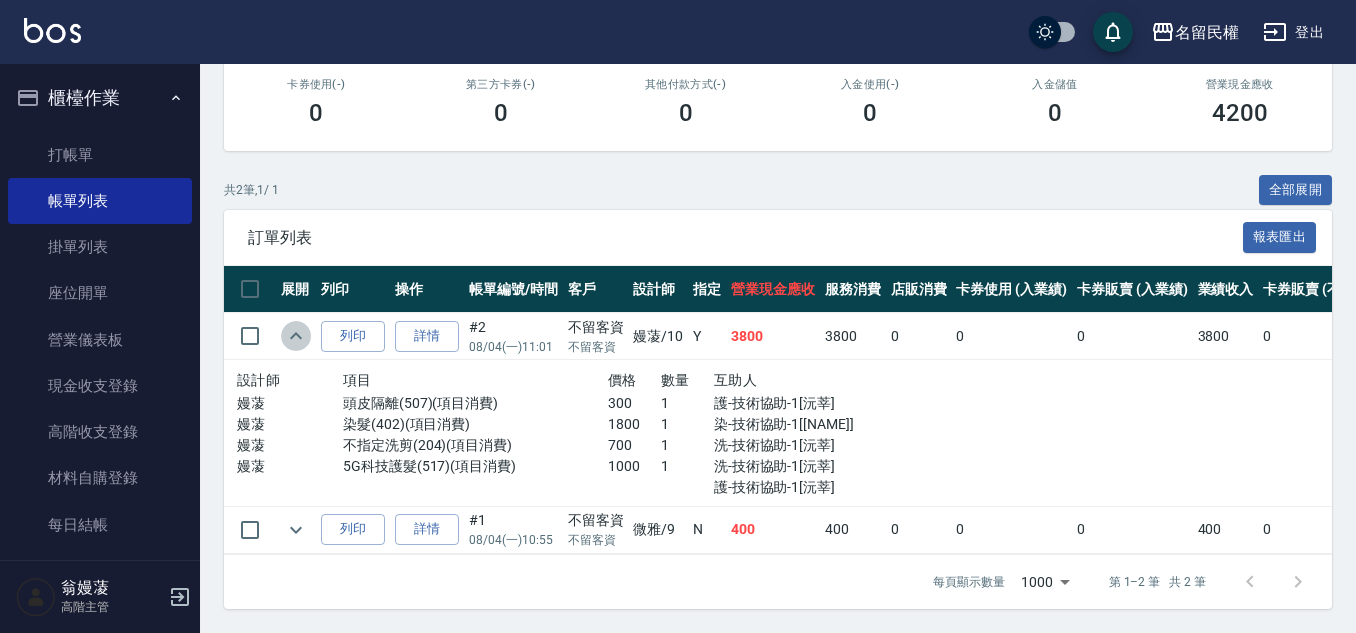 drag, startPoint x: 290, startPoint y: 323, endPoint x: 203, endPoint y: 273, distance: 100.344406 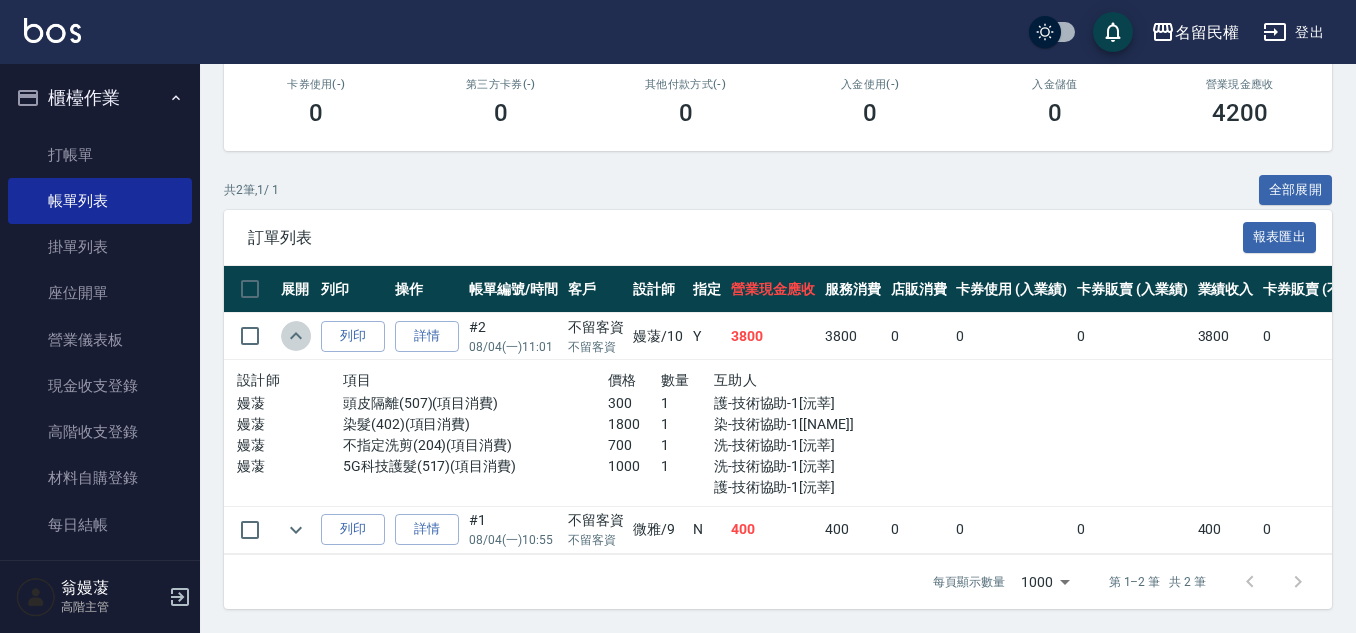 click 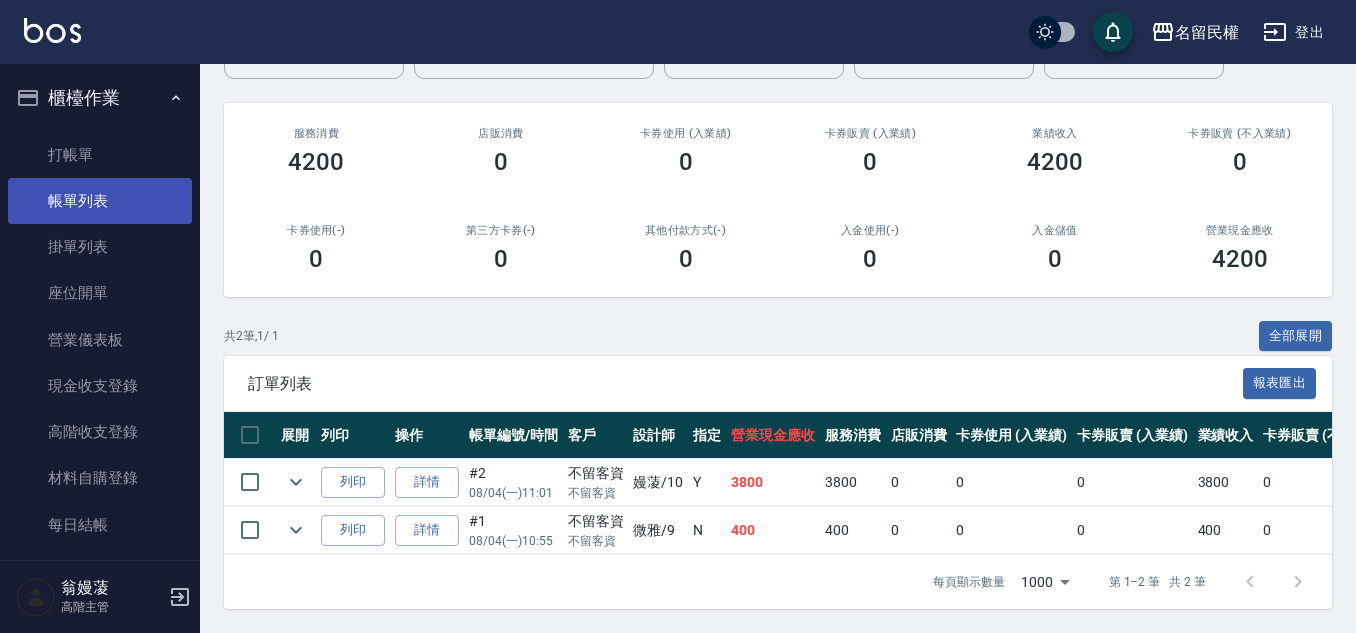 scroll, scrollTop: 221, scrollLeft: 0, axis: vertical 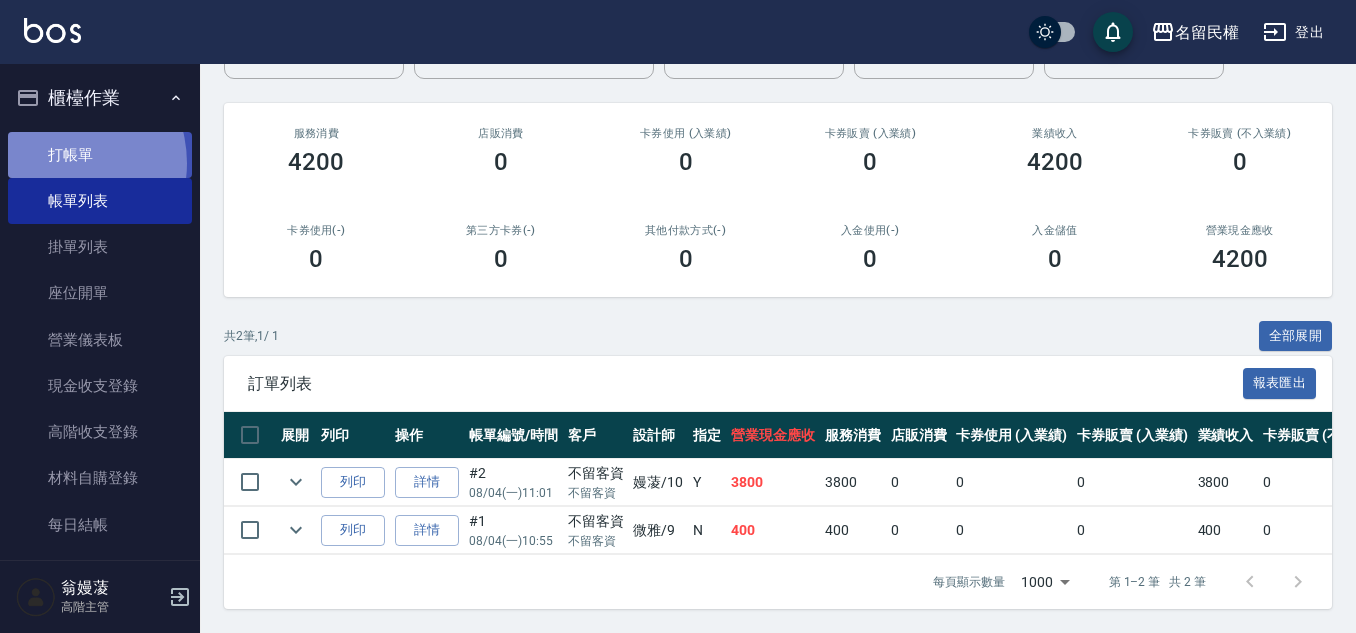 click on "打帳單" at bounding box center [100, 155] 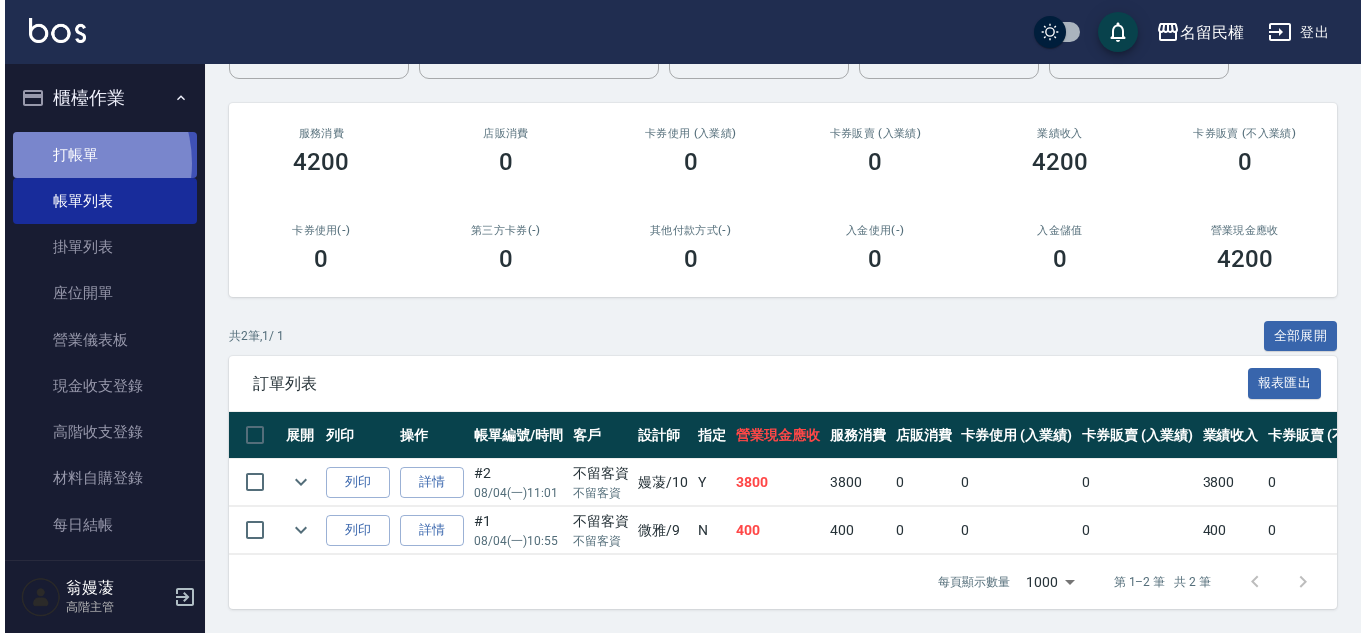 scroll, scrollTop: 0, scrollLeft: 0, axis: both 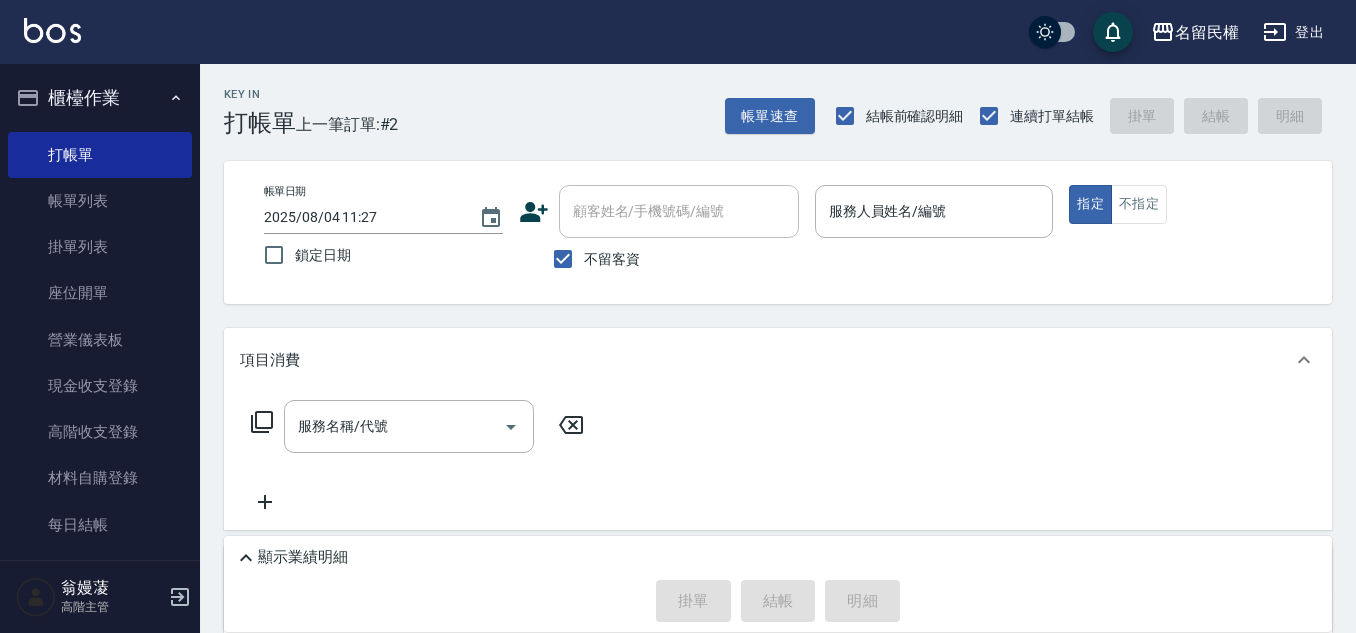 click 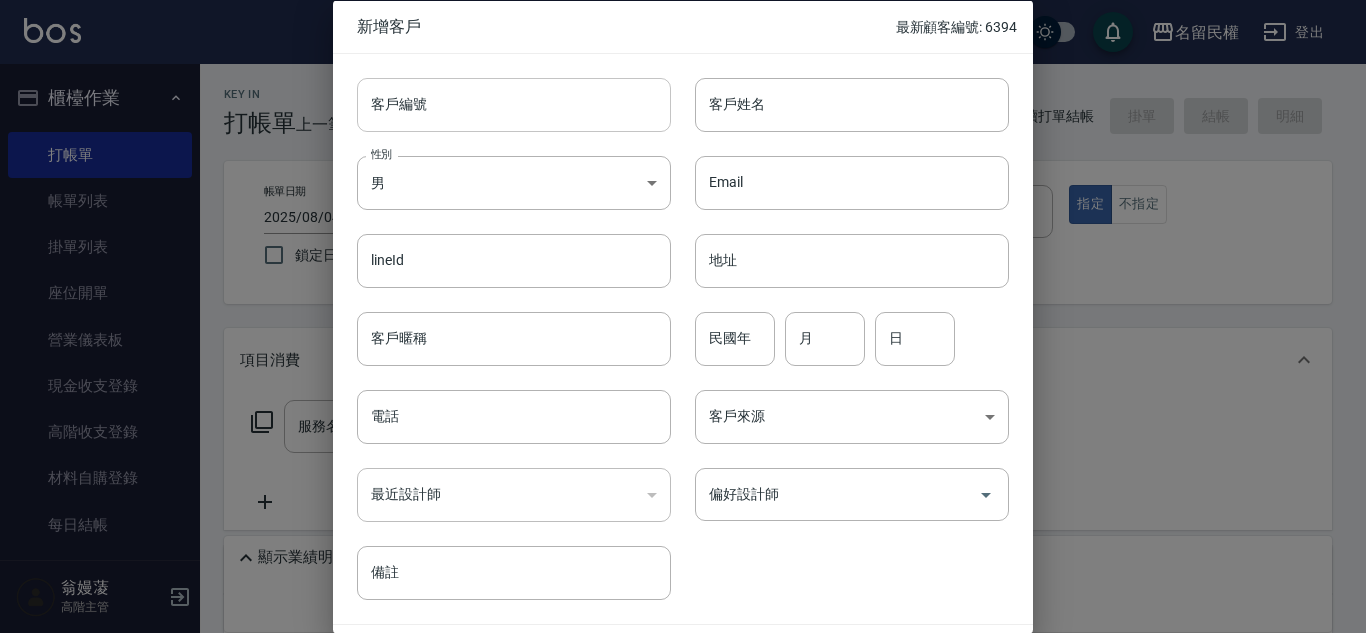click on "客戶編號" at bounding box center (514, 104) 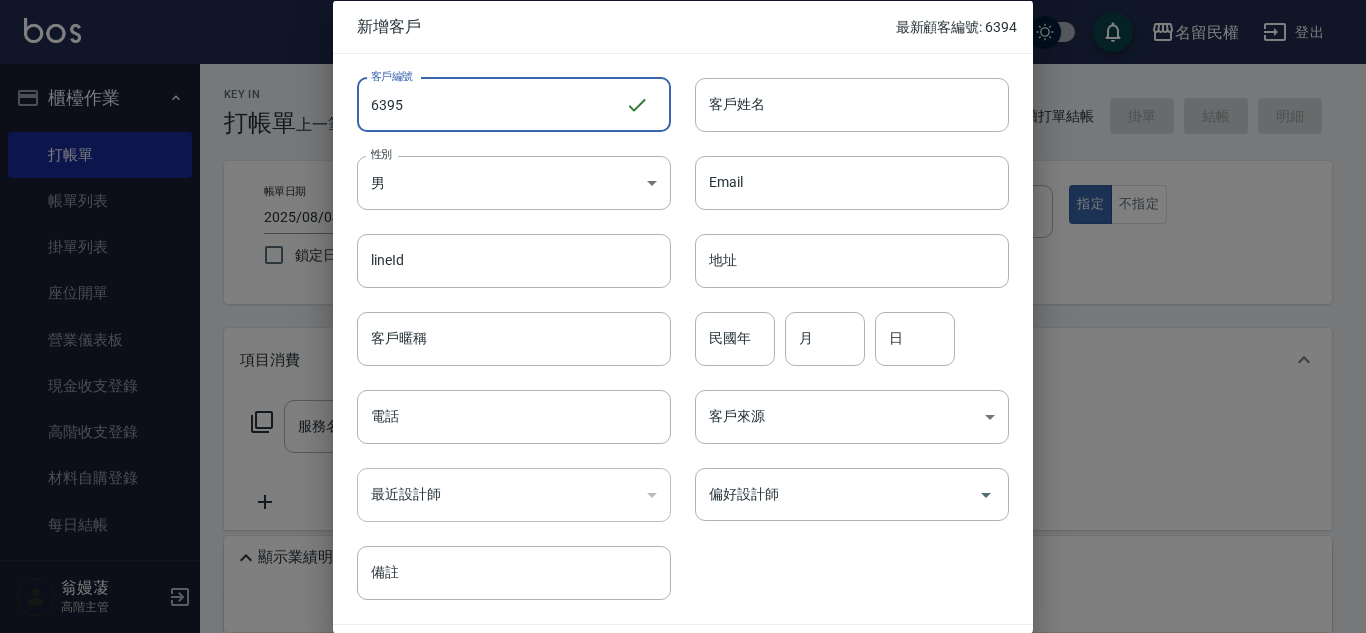 type on "6395" 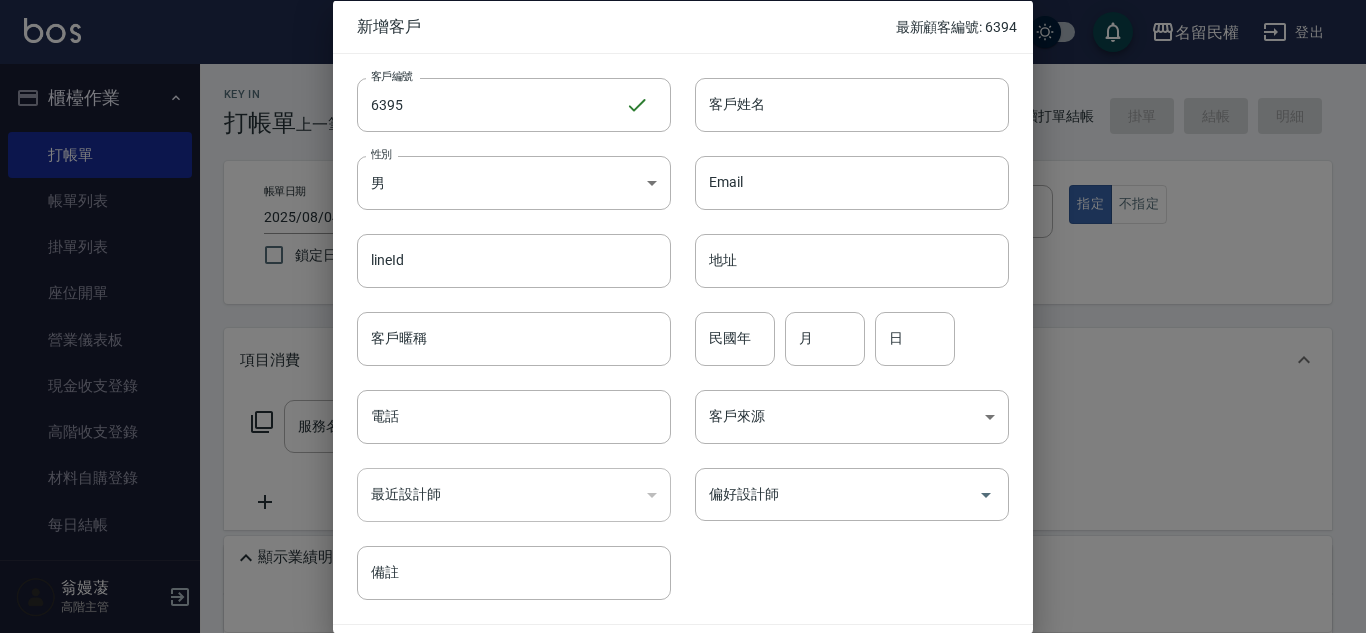 click at bounding box center (683, 52) 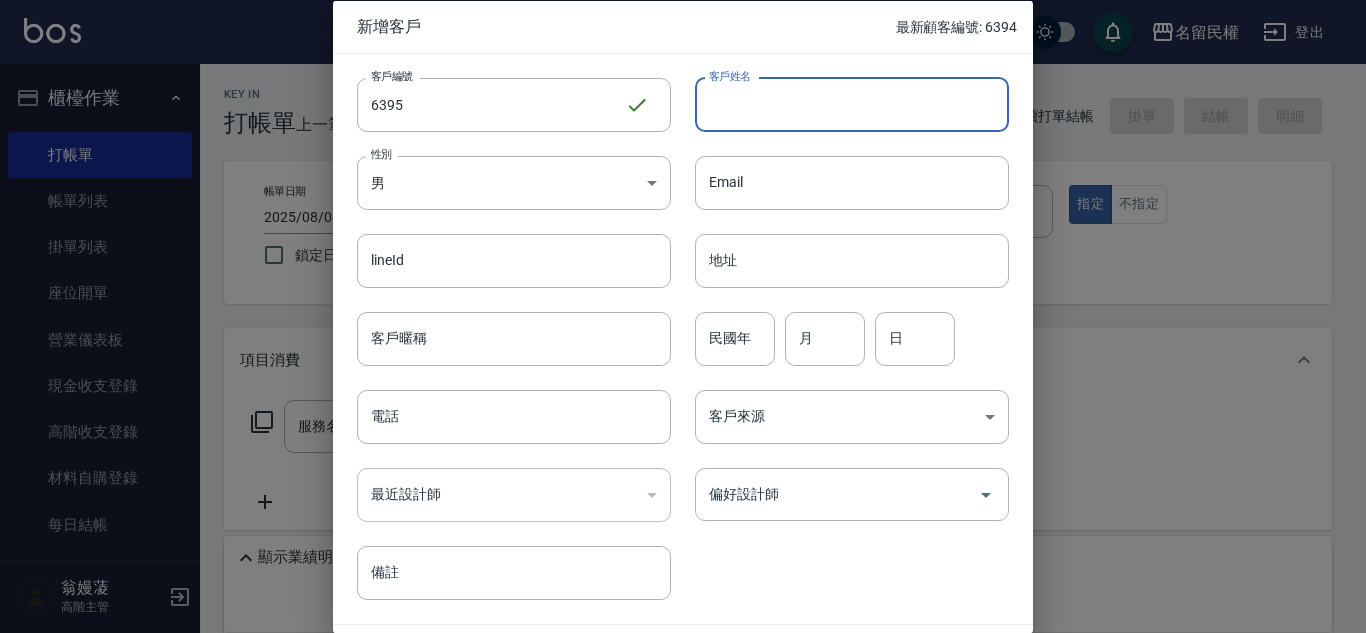 click on "客戶姓名" at bounding box center [852, 104] 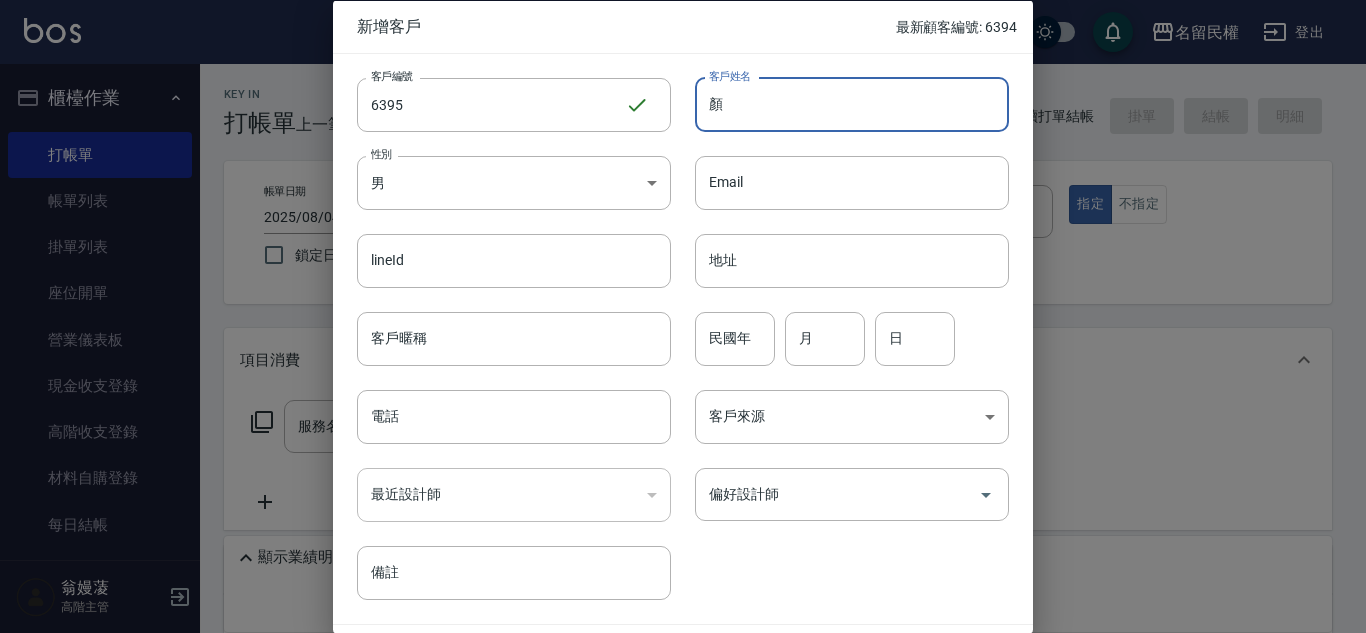 click on "顏" at bounding box center (852, 104) 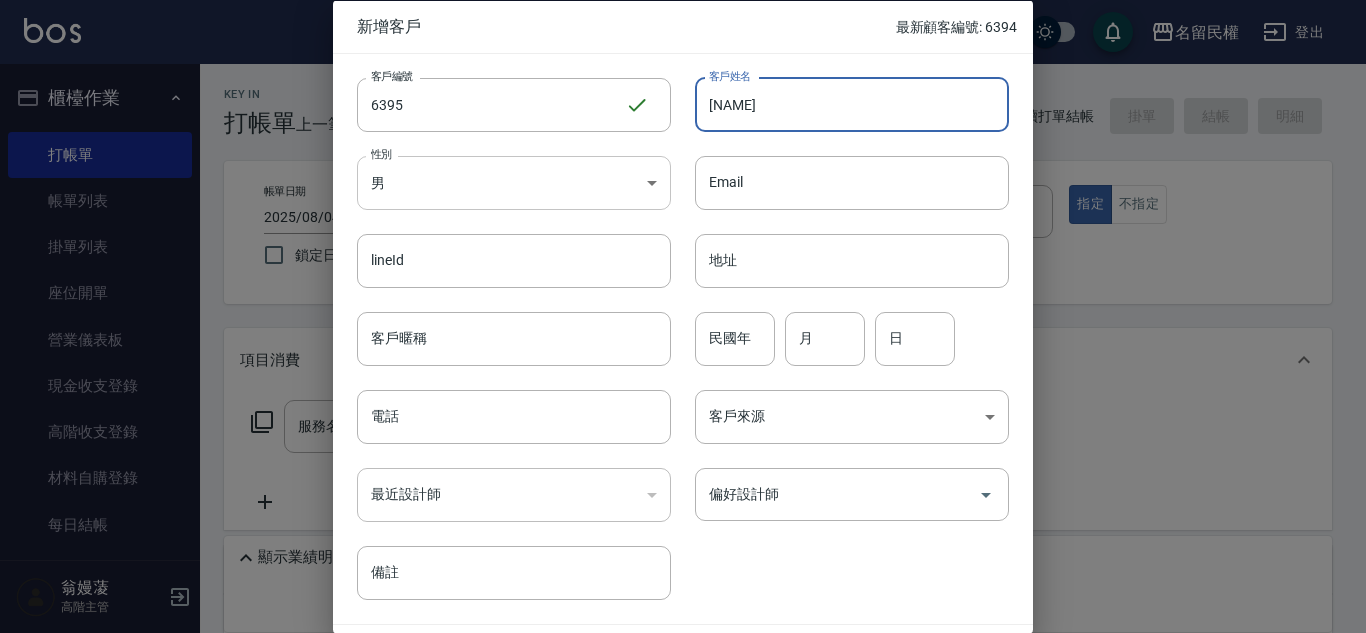 type on "[NAME]" 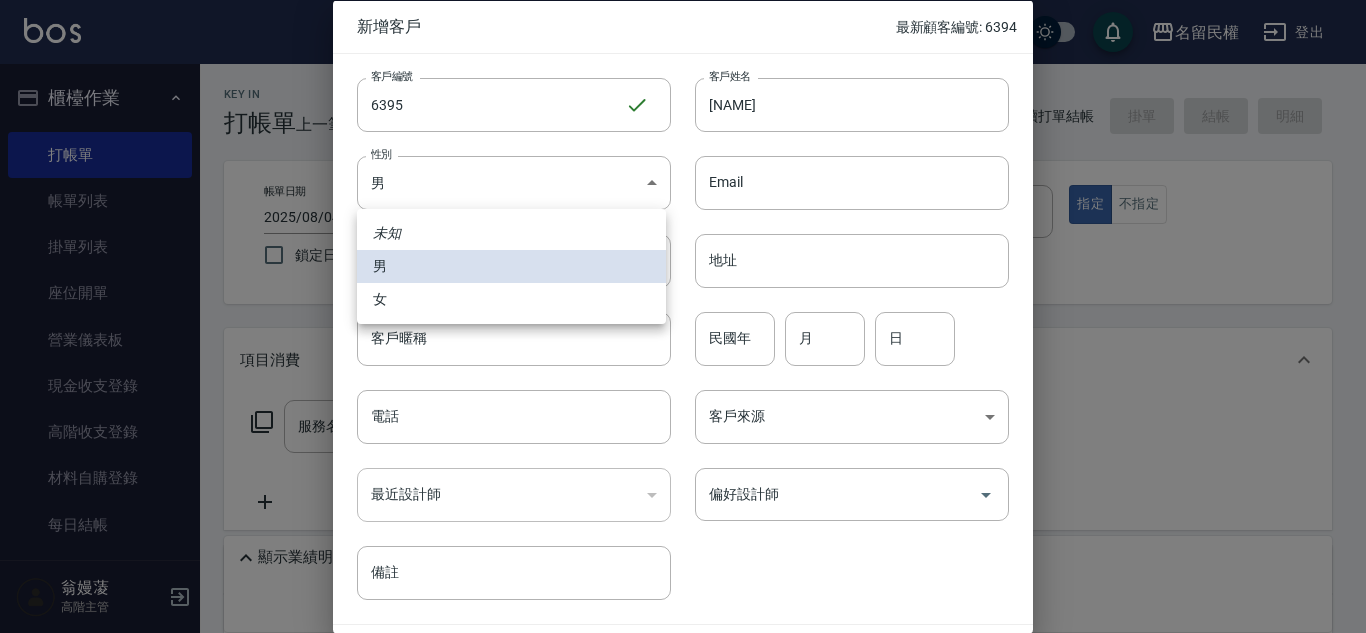 click on "女" at bounding box center (511, 299) 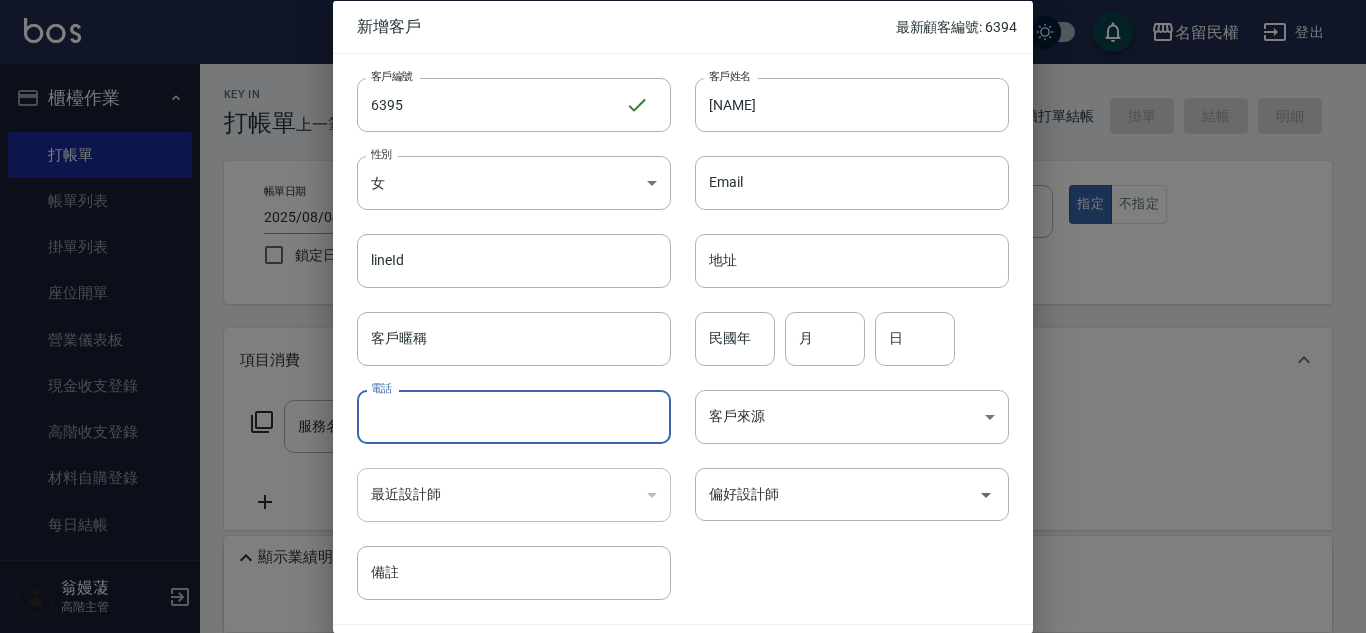 click on "電話" at bounding box center [514, 417] 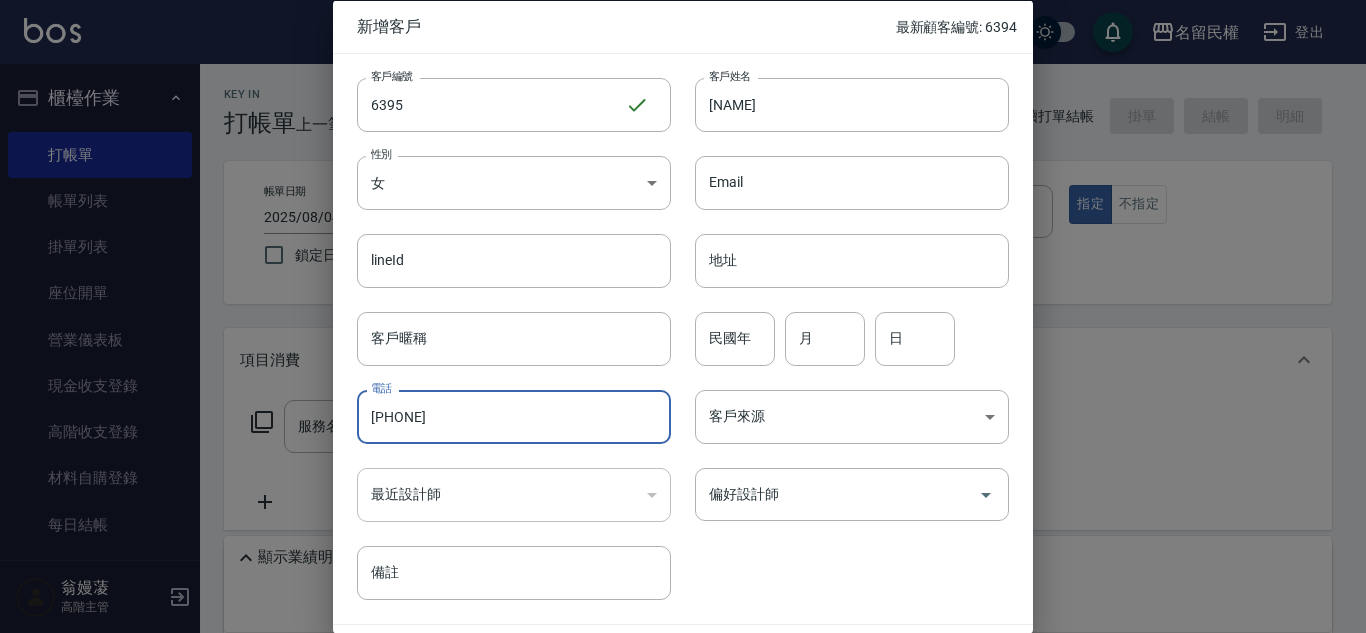 click on "[PHONE]" at bounding box center [514, 417] 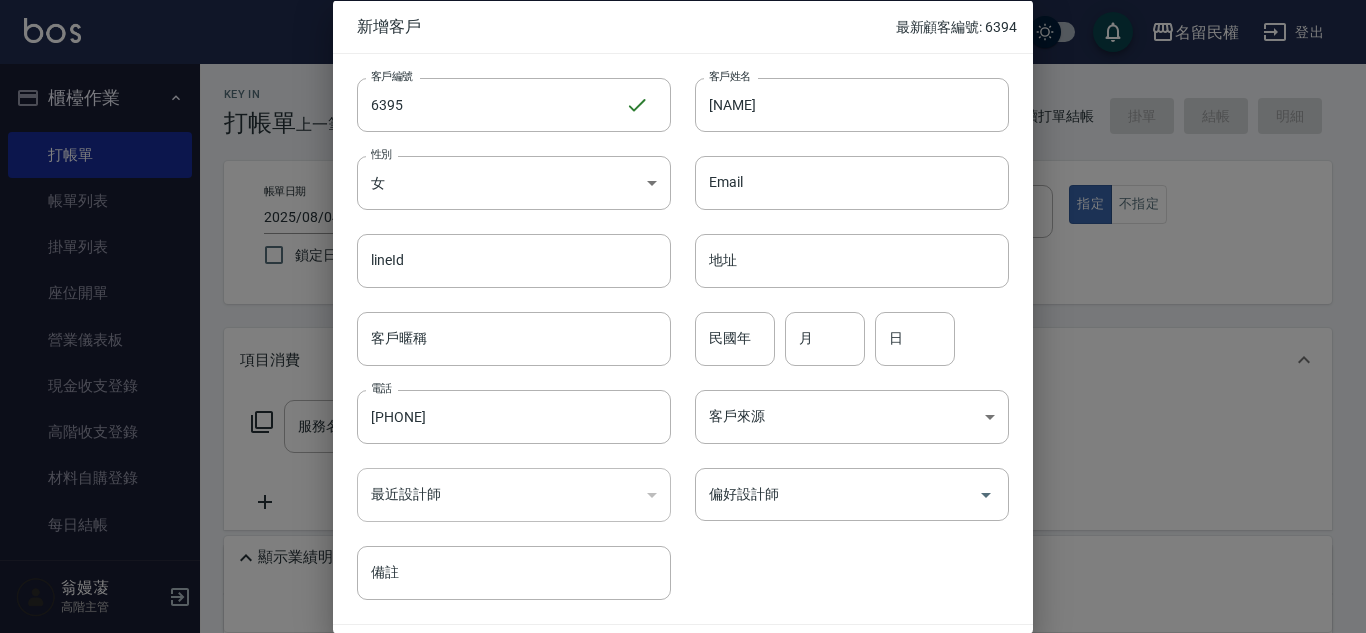 click on "​" at bounding box center (514, 495) 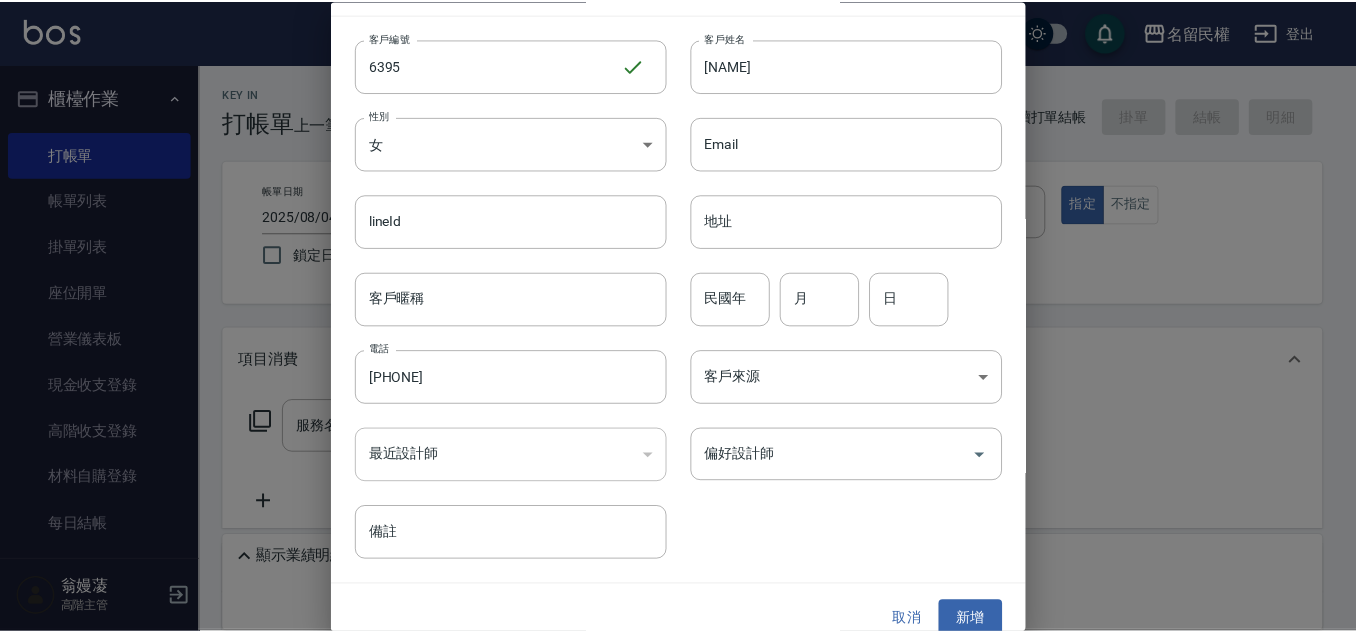 scroll, scrollTop: 60, scrollLeft: 0, axis: vertical 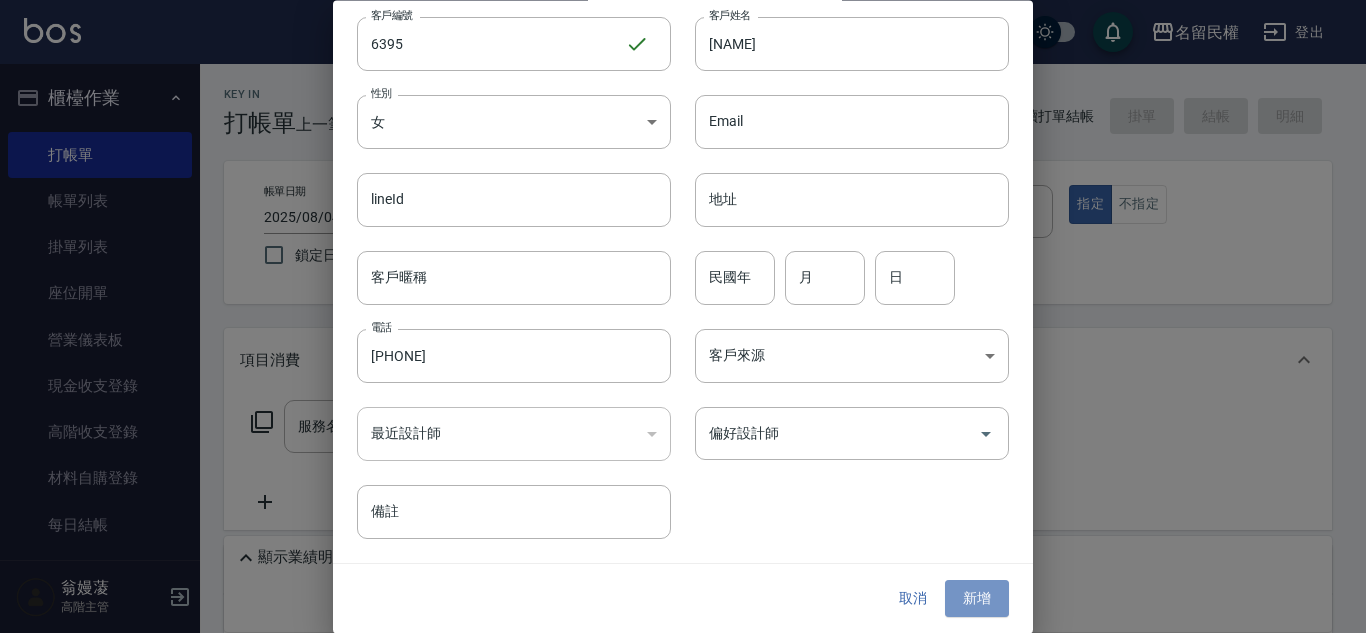 click on "新增" at bounding box center [977, 599] 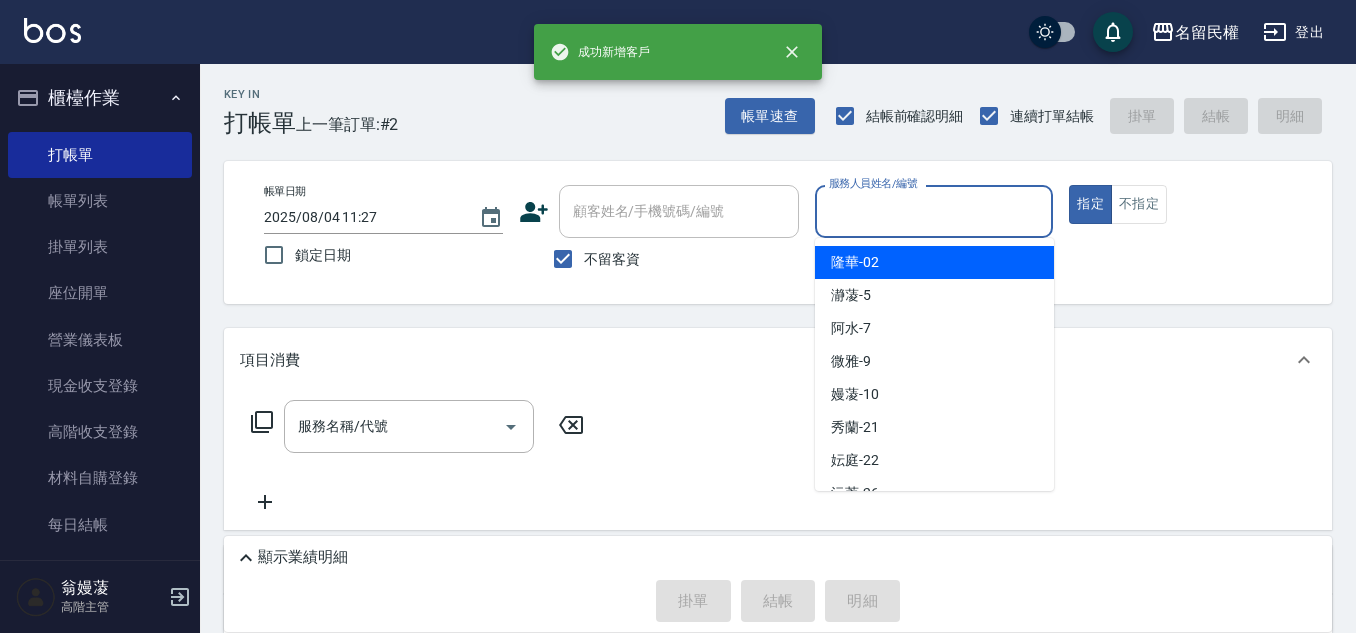 click on "服務人員姓名/編號" at bounding box center (934, 211) 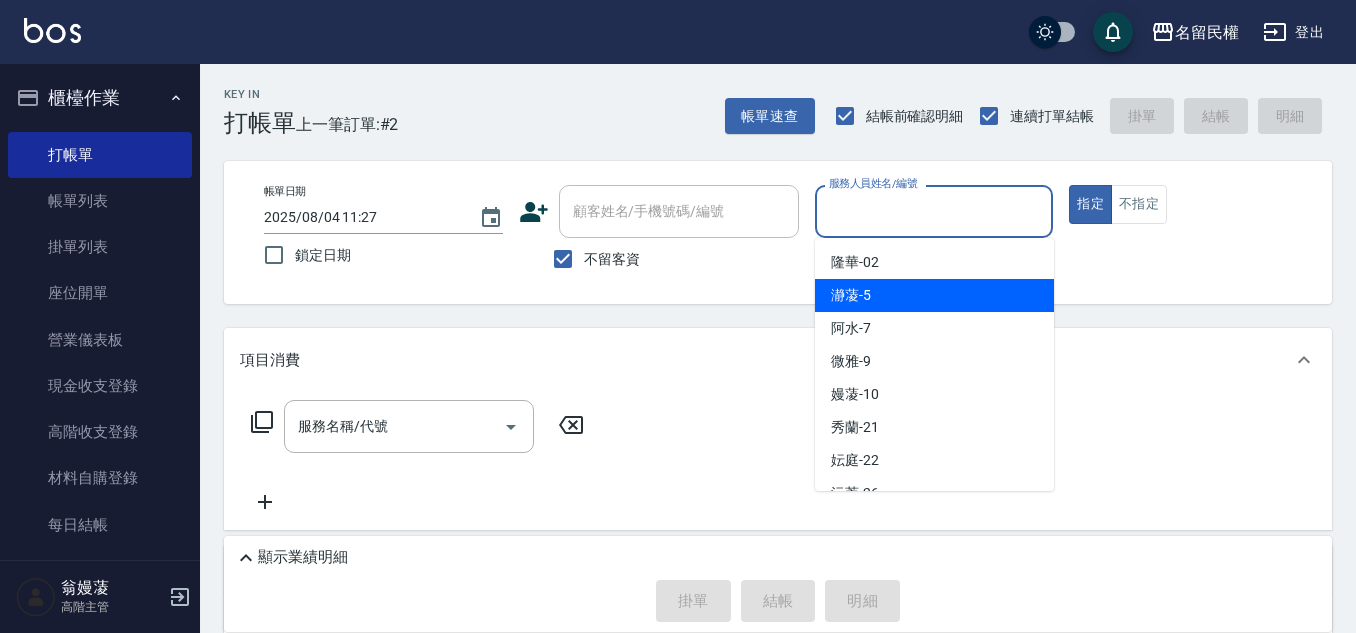 click on "瀞蓤 -5" at bounding box center [851, 295] 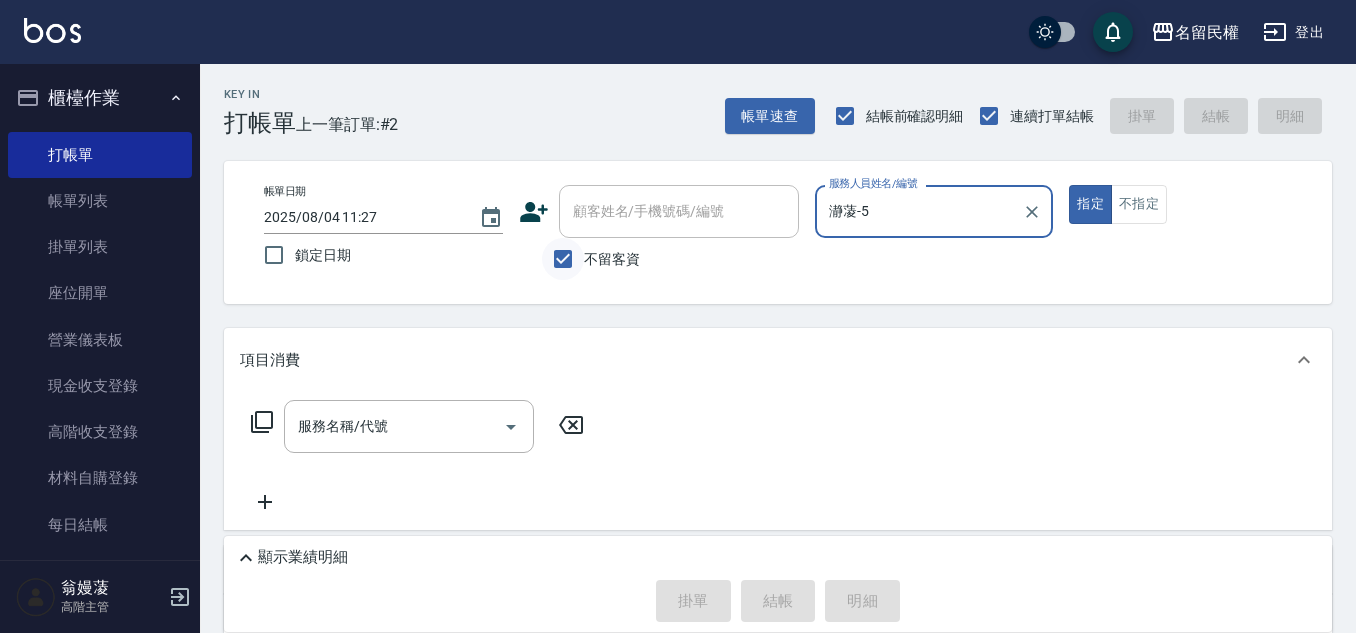 drag, startPoint x: 565, startPoint y: 259, endPoint x: 582, endPoint y: 244, distance: 22.671568 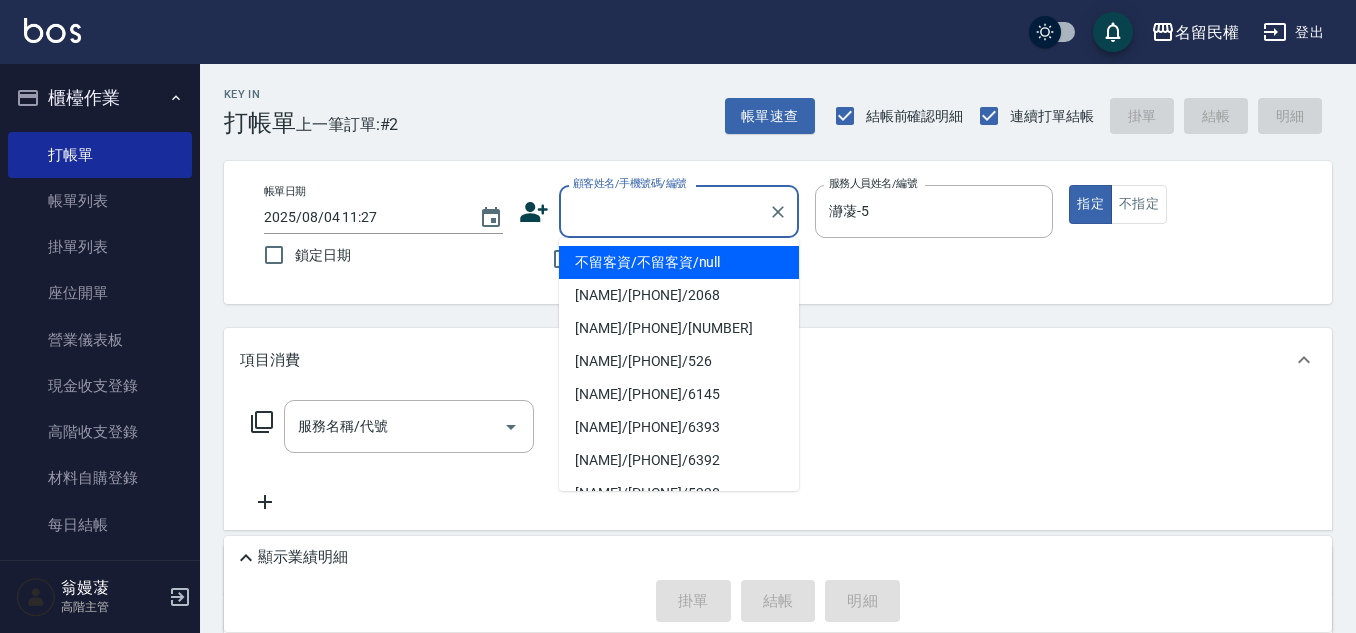 click on "顧客姓名/手機號碼/編號" at bounding box center [664, 211] 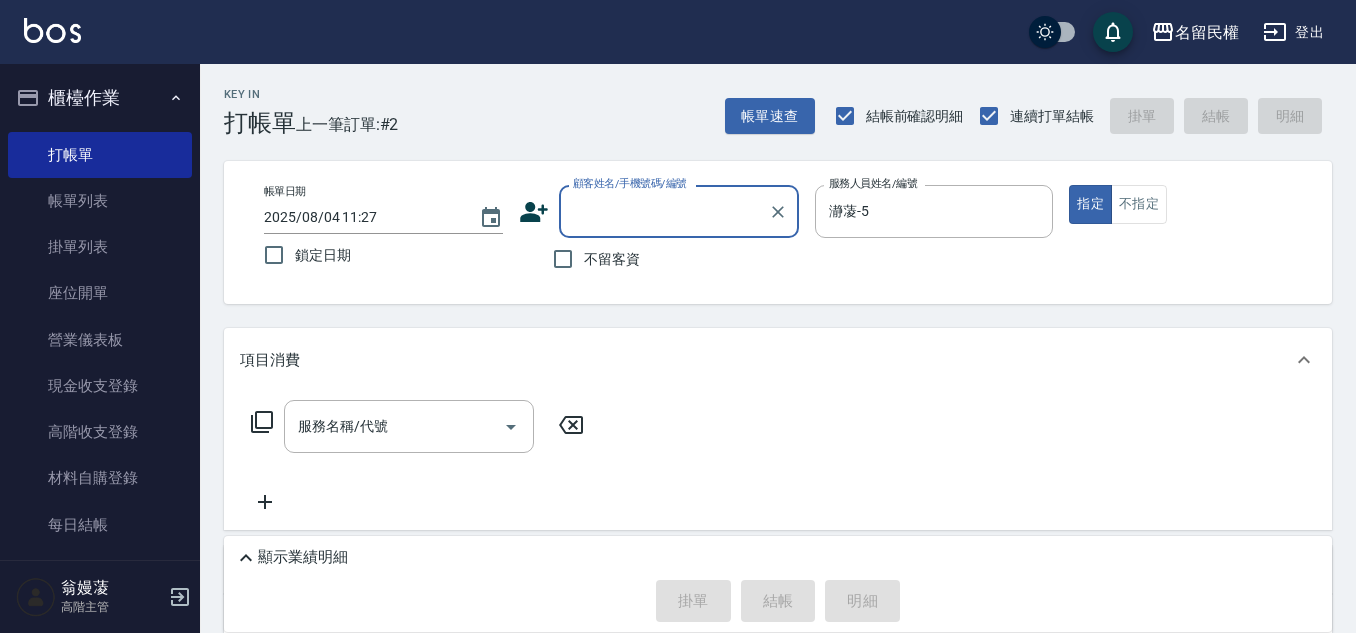paste on "[PHONE]" 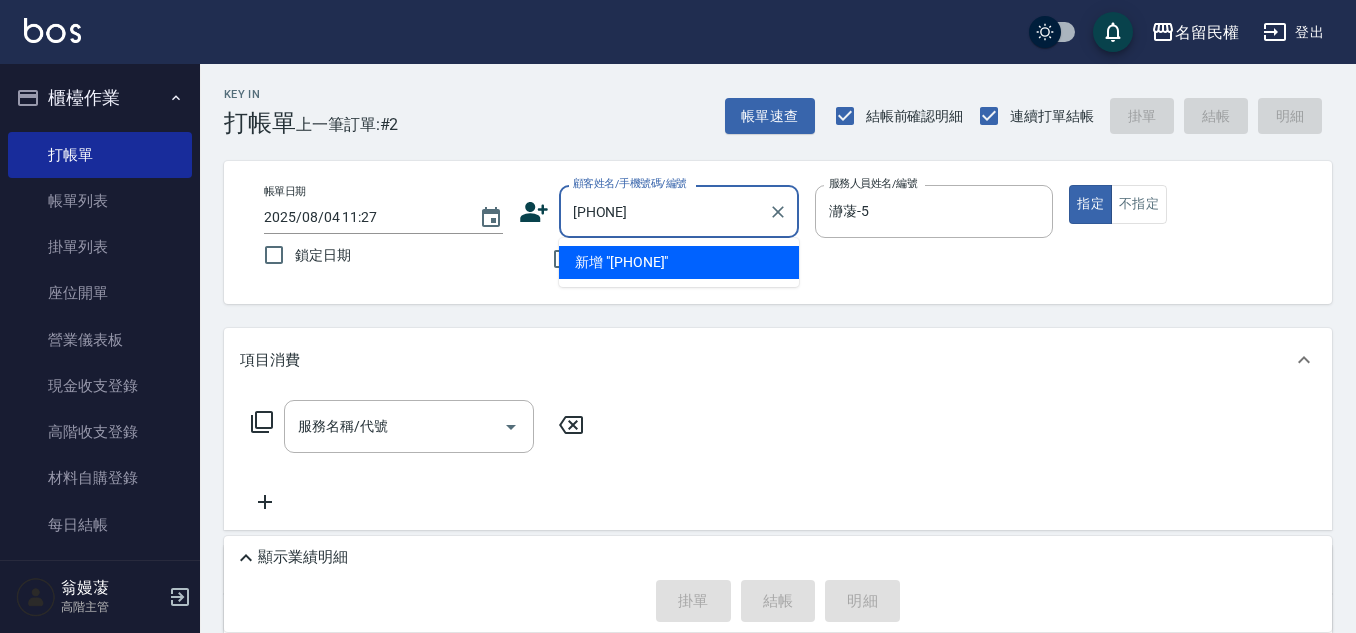 type on "[PHONE]" 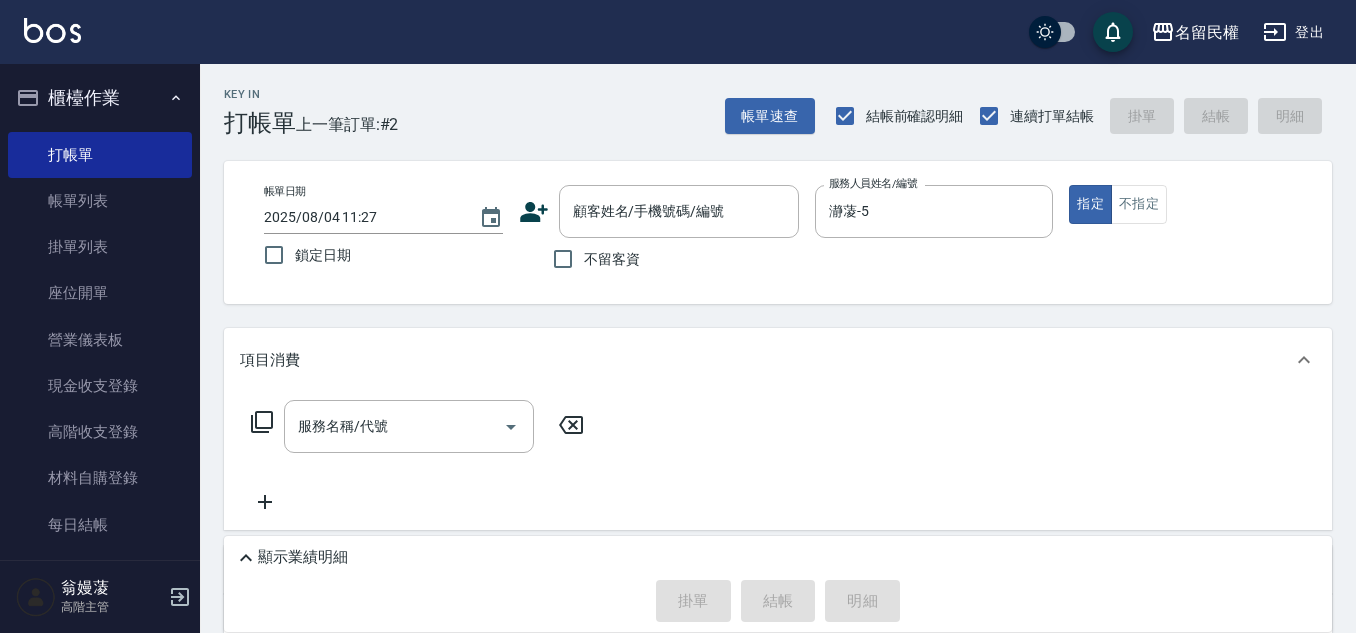 click on "Key In 打帳單 上一筆訂單:#2 帳單速查 結帳前確認明細 連續打單結帳 掛單 結帳 明細 帳單日期 2025/08/04 11:27 鎖定日期 顧客姓名/手機號碼/編號 顧客姓名/手機號碼/編號 不留客資 服務人員姓名/編號 瀞蓤-5 服務人員姓名/編號 指定 不指定 項目消費 服務名稱/代號 服務名稱/代號 店販銷售 服務人員姓名/編號 服務人員姓名/編號 商品代號/名稱 商品代號/名稱 預收卡販賣 卡券名稱/代號 卡券名稱/代號 使用預收卡 其他付款方式 其他付款方式 其他付款方式 備註及來源 備註 備註 訂單來源 ​ 訂單來源 顯示業績明細 掛單 結帳 明細" at bounding box center (778, 480) 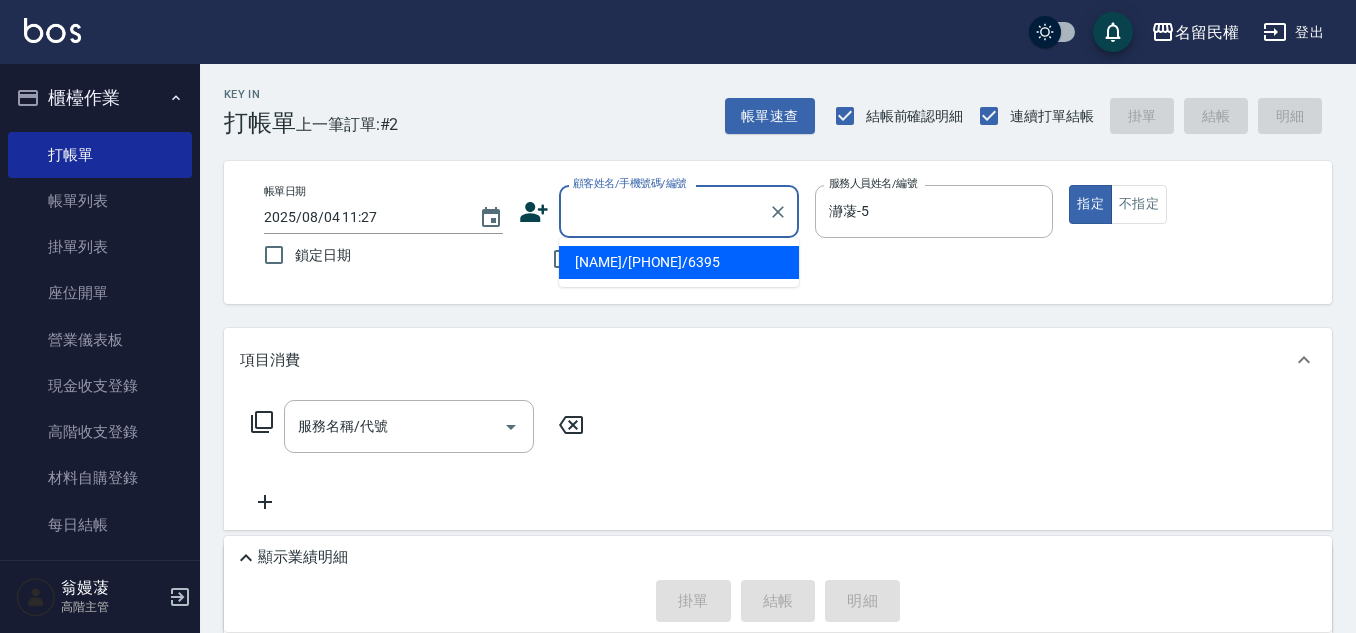 drag, startPoint x: 665, startPoint y: 213, endPoint x: 629, endPoint y: 263, distance: 61.611687 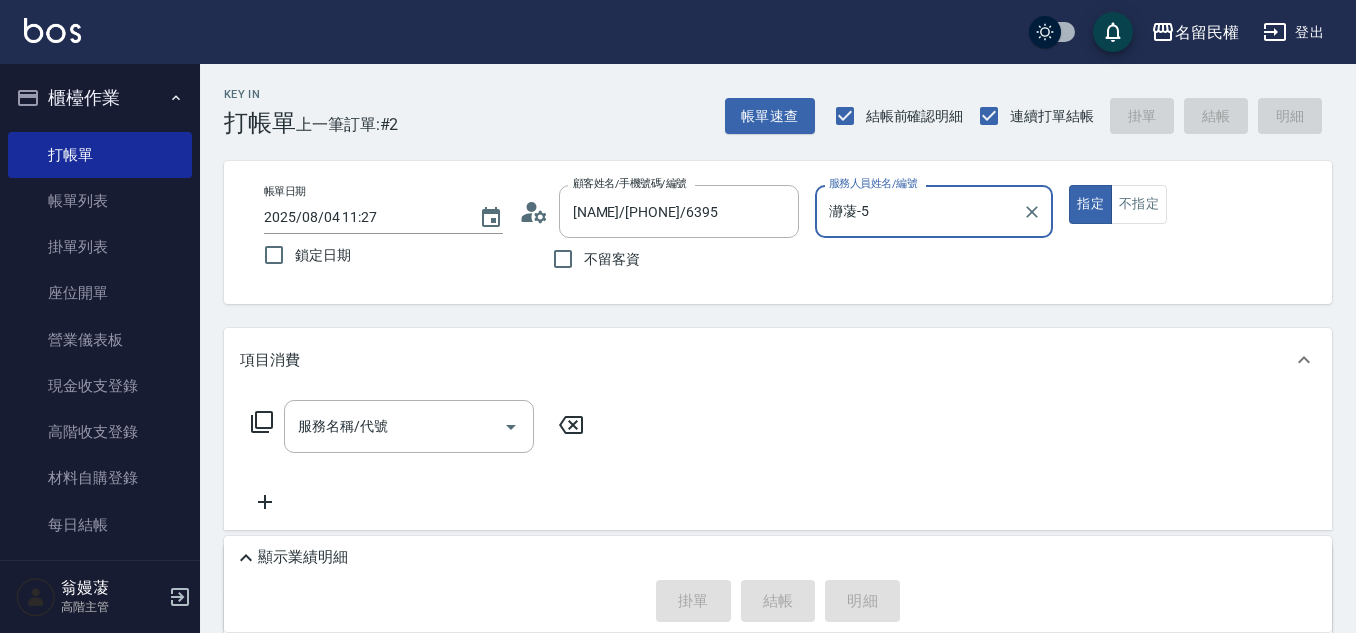 click on "Key In 打帳單 上一筆訂單:#2 帳單速查 結帳前確認明細 連續打單結帳 掛單 結帳 明細 帳單日期 2025/08/04 11:27 鎖定日期 顧客姓名/手機號碼/編號 [NAME]/[PHONE]/6395 顧客姓名/手機號碼/編號 不留客資 服務人員姓名/編號 瀞蓤-5 服務人員姓名/編號 指定 不指定 項目消費 服務名稱/代號 服務名稱/代號 店販銷售 服務人員姓名/編號 服務人員姓名/編號 商品代號/名稱 商品代號/名稱 預收卡販賣 卡券名稱/代號 卡券名稱/代號 使用預收卡 卡券代號/名稱 卡券代號/名稱 其他付款方式 入金可用餘額: 0 其他付款方式 其他付款方式 入金剩餘： 0元 0 ​ 整筆扣入金 0元 異動入金 備註及來源 備註 備註 訂單來源 ​ 訂單來源 顯示業績明細 掛單 結帳 明細" at bounding box center (778, 480) 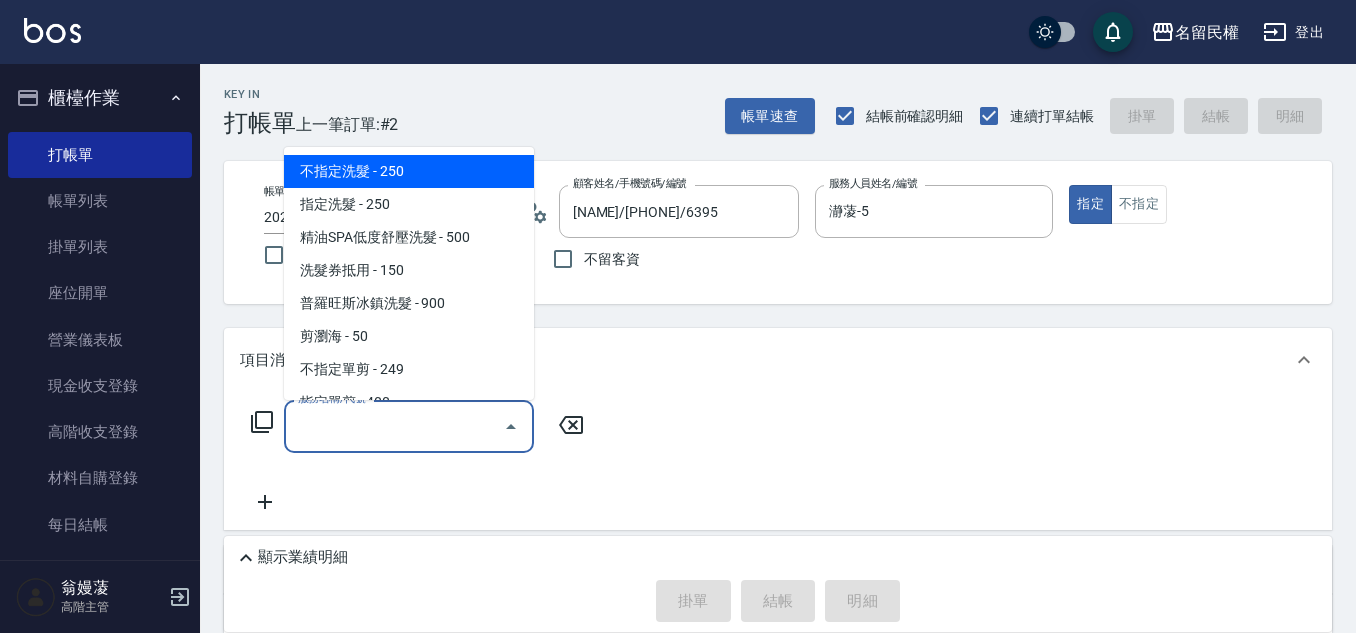 drag, startPoint x: 433, startPoint y: 430, endPoint x: 431, endPoint y: 388, distance: 42.047592 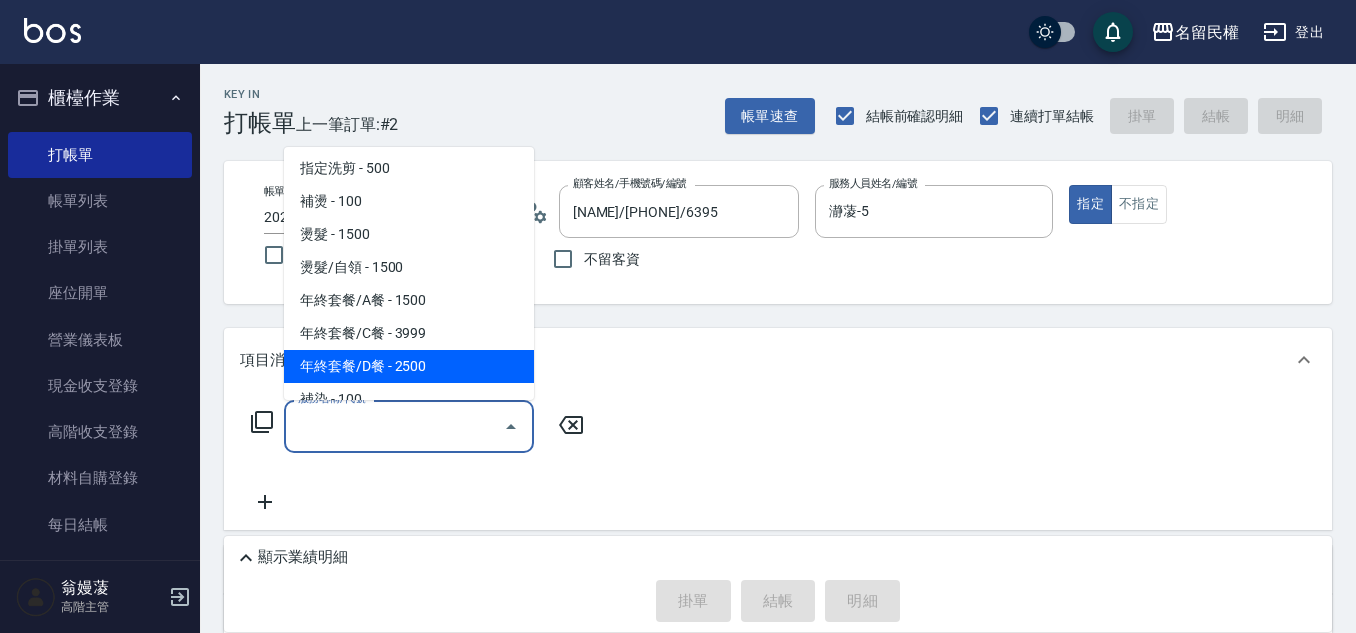 scroll, scrollTop: 400, scrollLeft: 0, axis: vertical 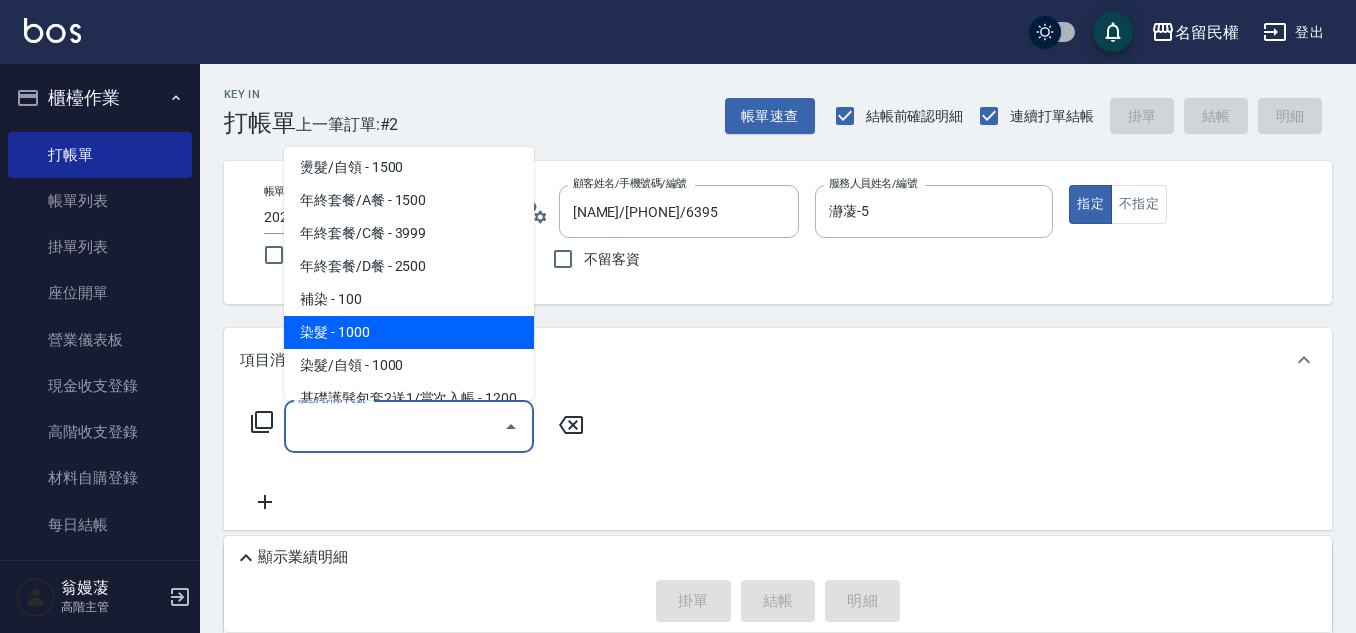 click on "染髮 - 1000" at bounding box center [409, 332] 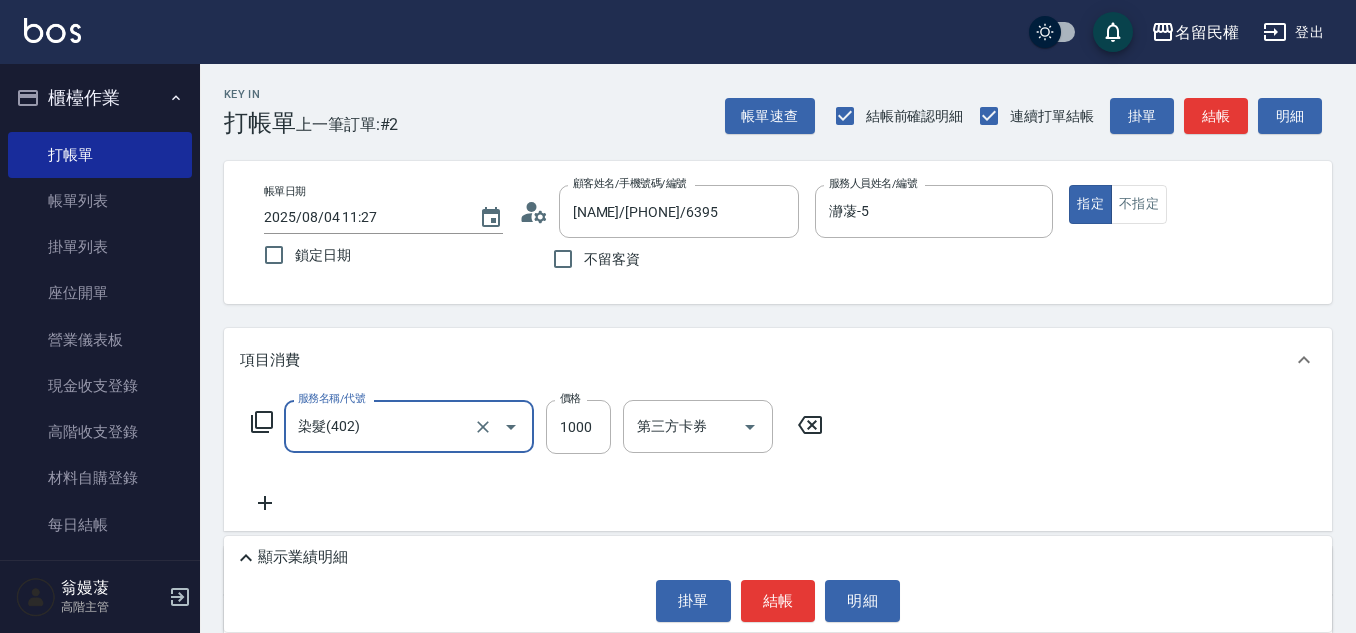 type on "染髮(402)" 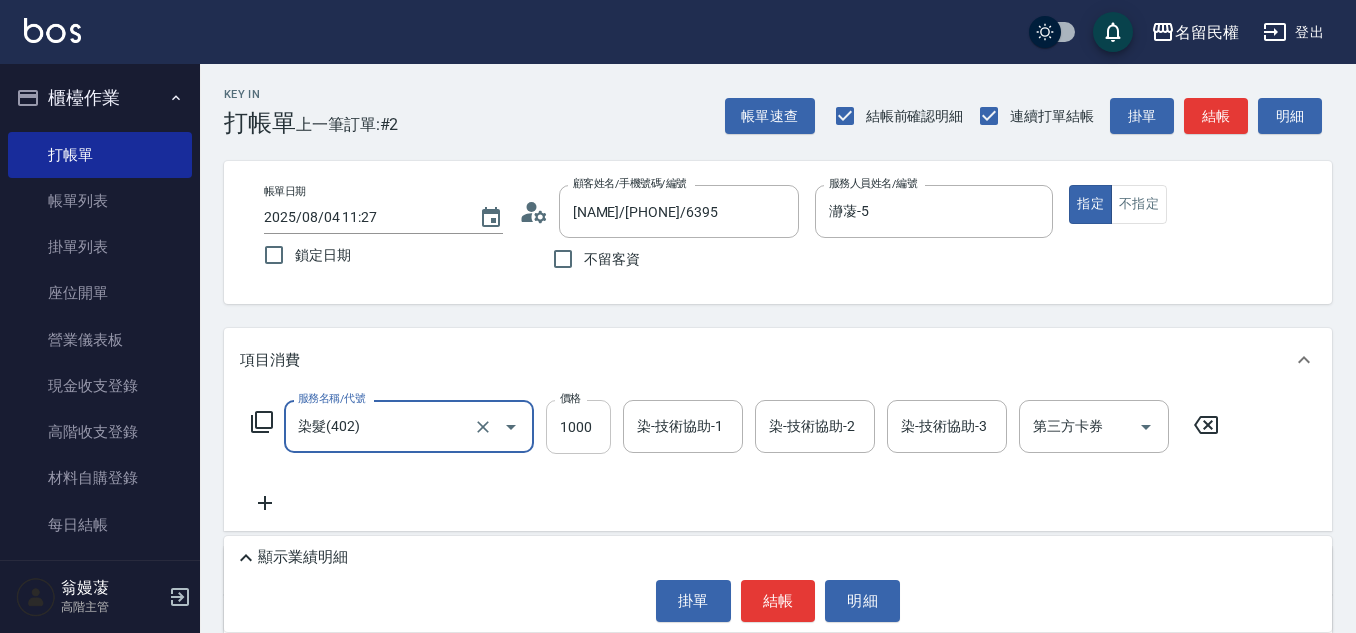 click on "1000" at bounding box center (578, 427) 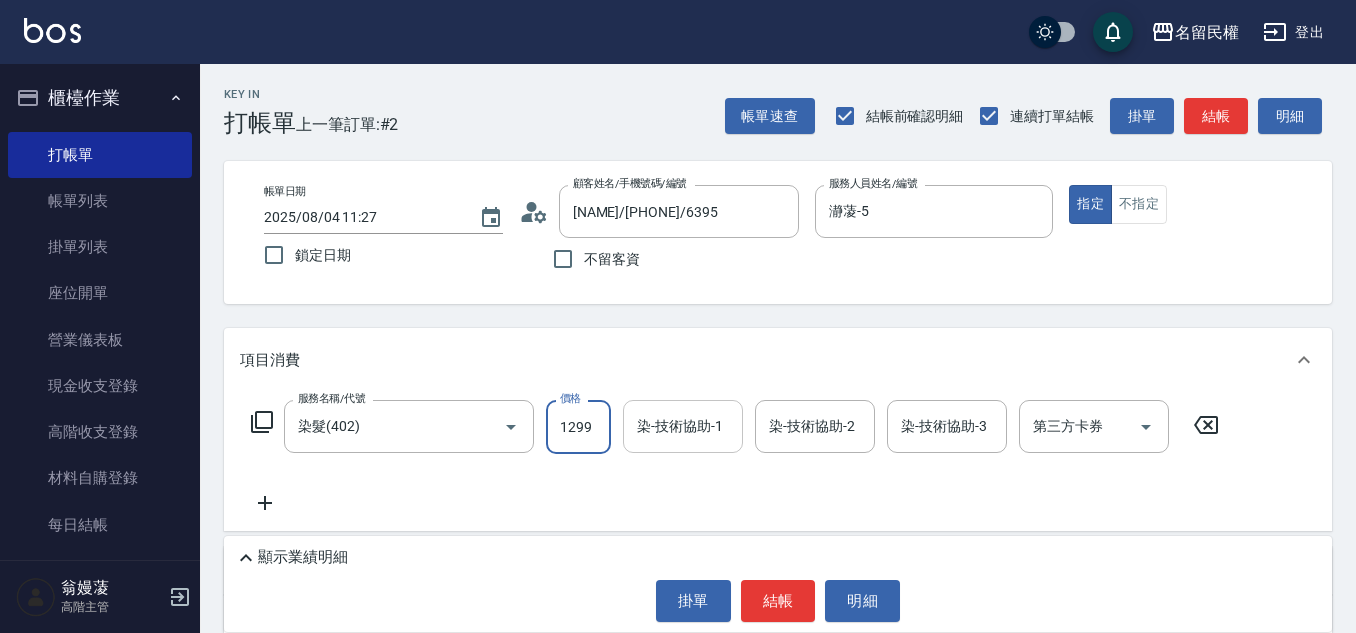 type on "1299" 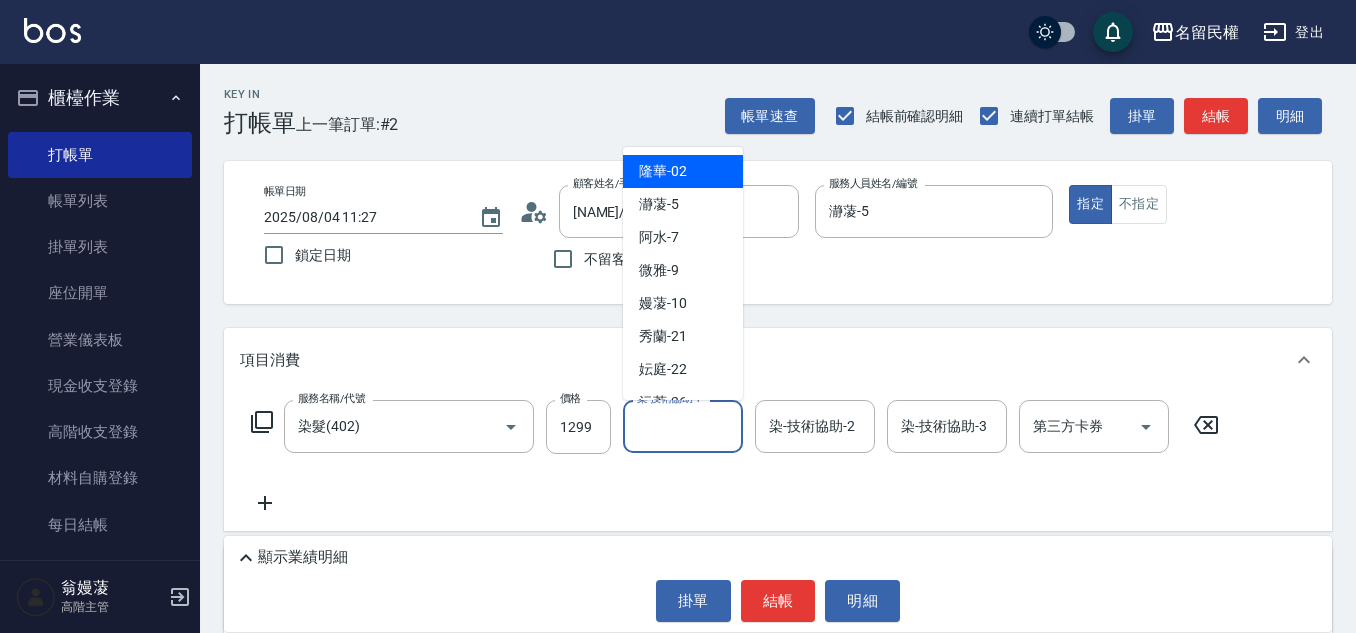 click on "染-技術協助-1" at bounding box center (683, 426) 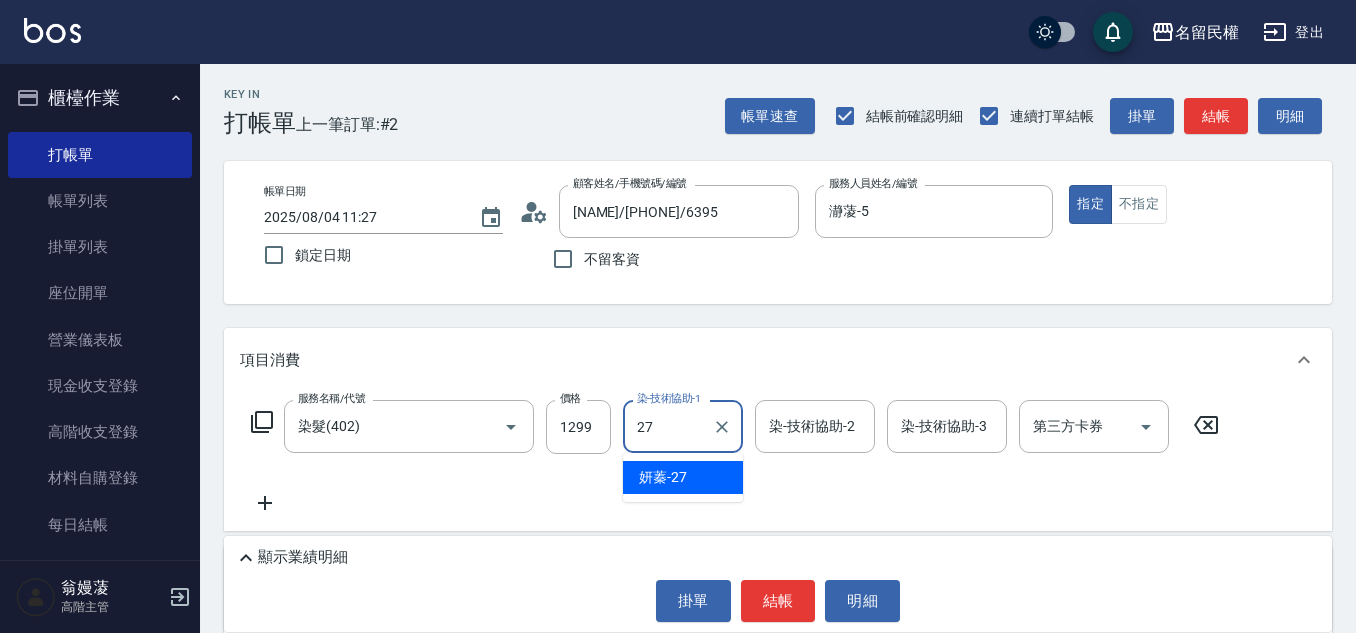 type on "妍蓁-27" 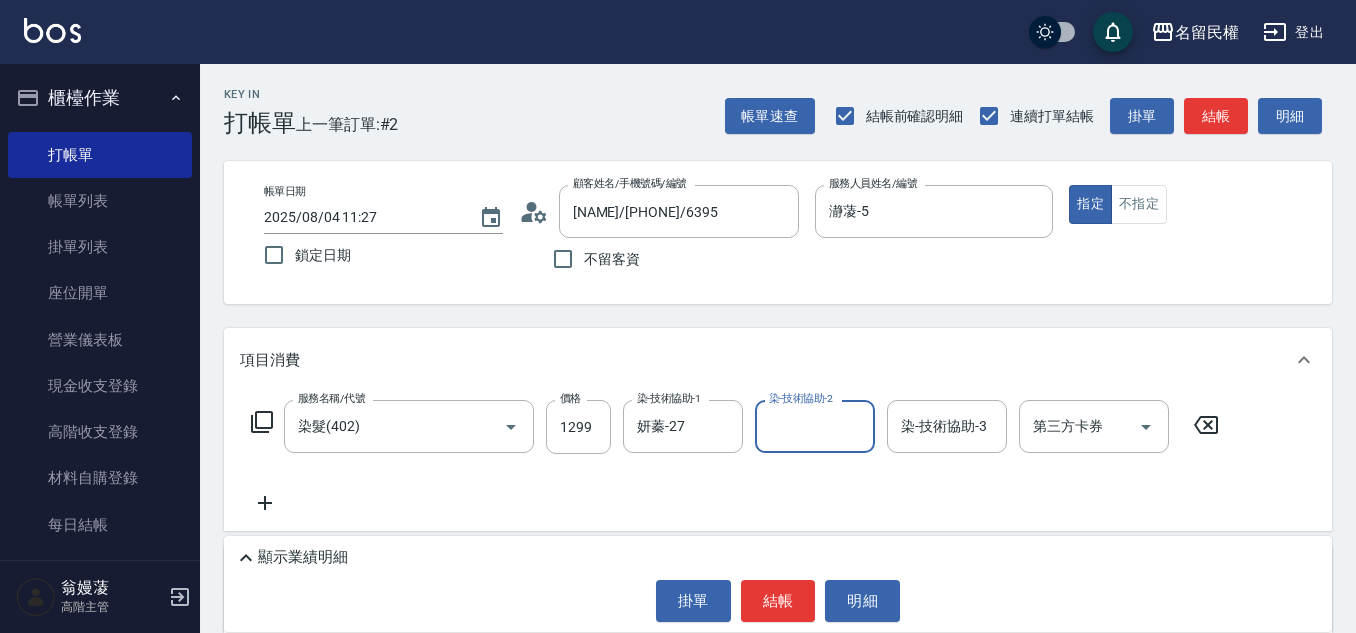 click on "帳單日期 2025/08/04 11:27 鎖定日期 顧客姓名/手機號碼/編號 [NAME]/[PHONE]/6395 顧客姓名/手機號碼/編號 不留客資 服務人員姓名/編號 瀞蓤-5 服務人員姓名/編號 指定 不指定" at bounding box center (778, 232) 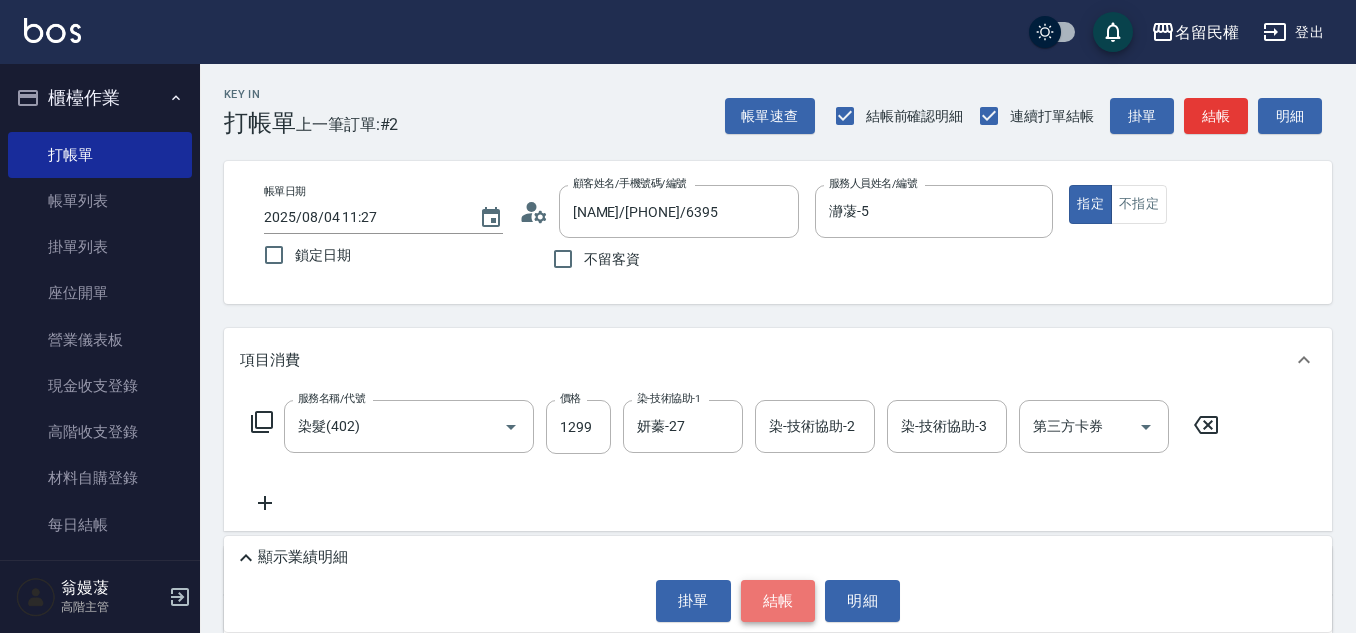 click on "結帳" at bounding box center (778, 601) 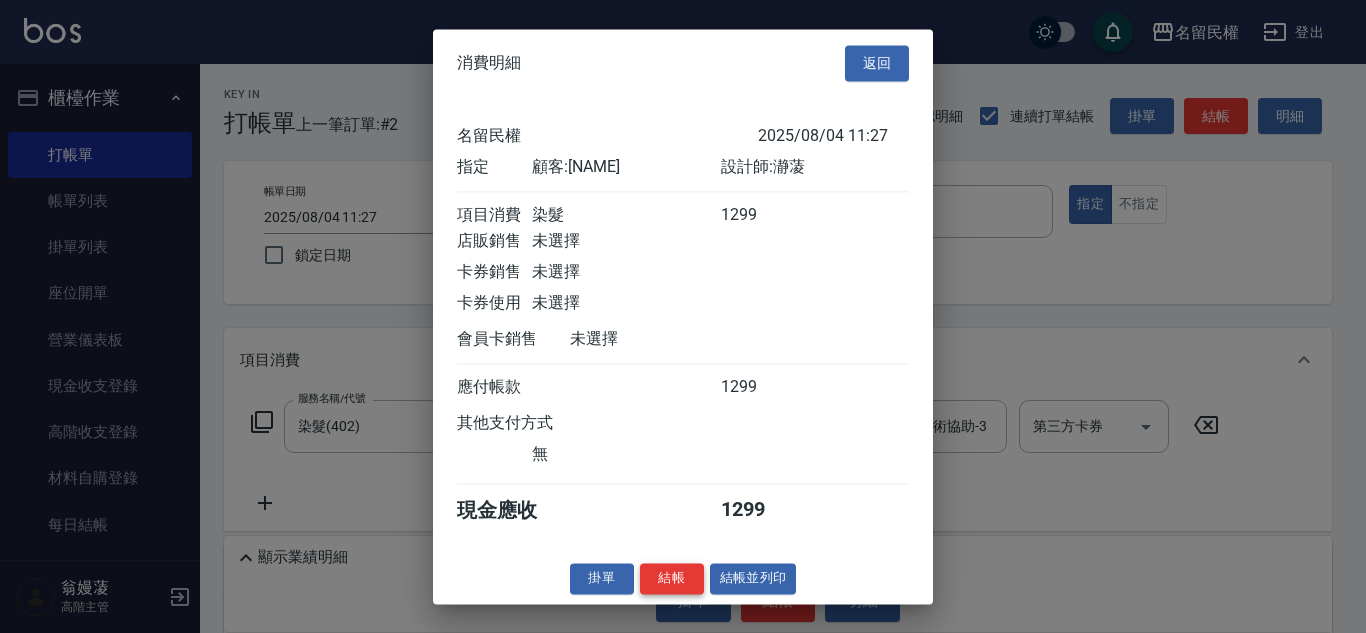 click on "結帳" at bounding box center (672, 578) 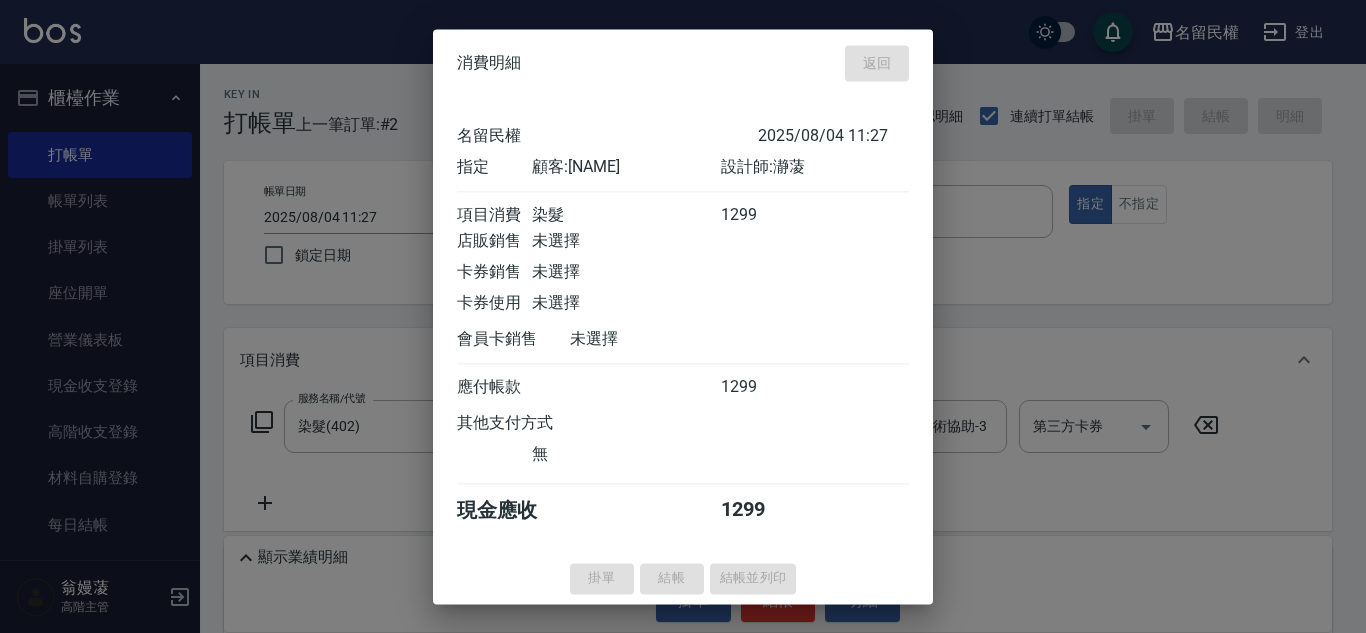 type on "2025/08/04 11:30" 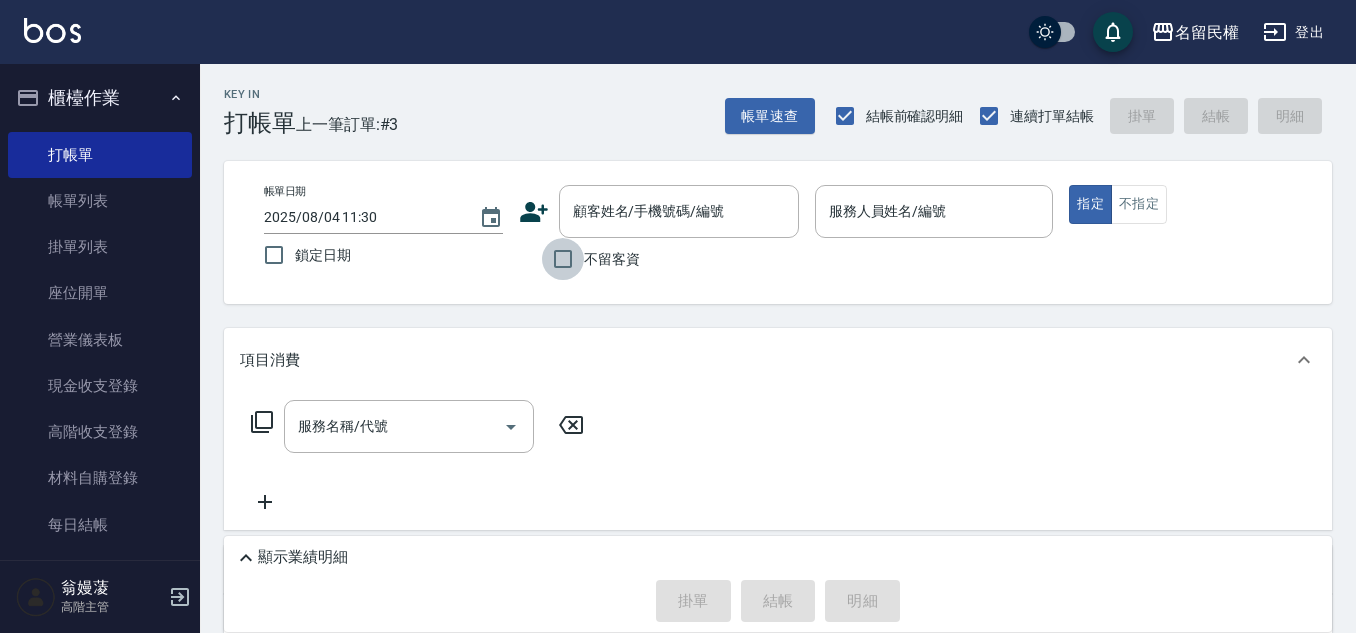 click on "不留客資" at bounding box center (563, 259) 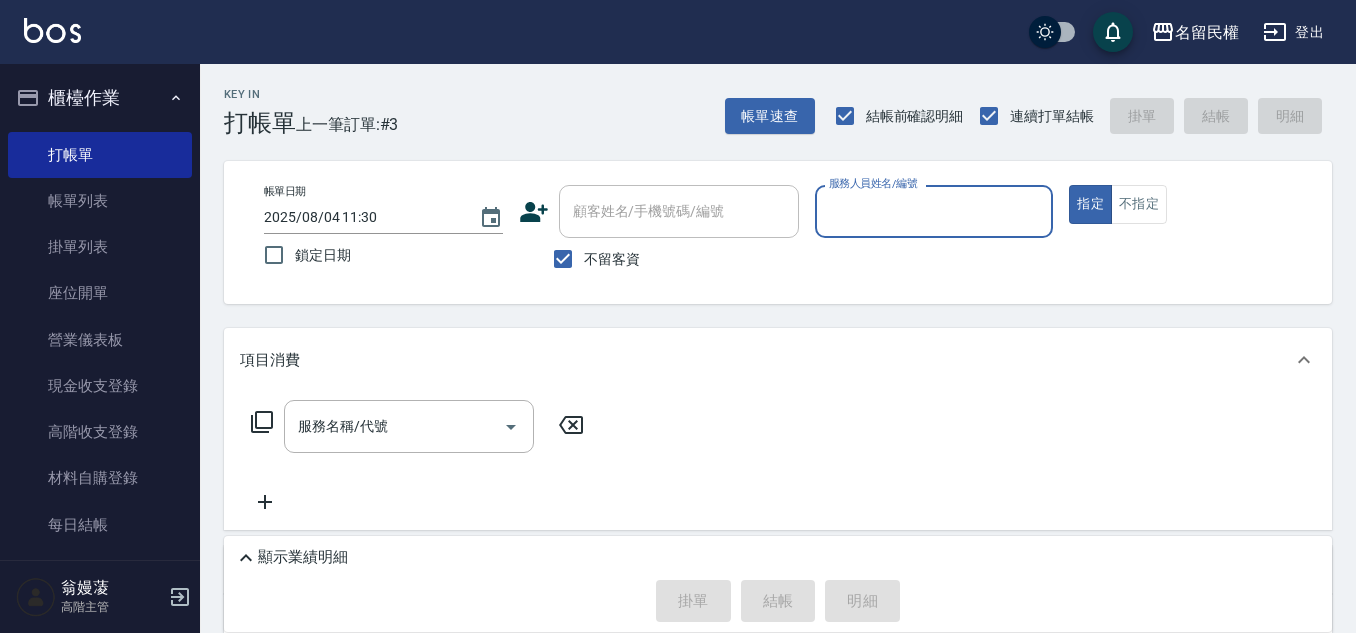 click on "櫃檯作業" at bounding box center [100, 98] 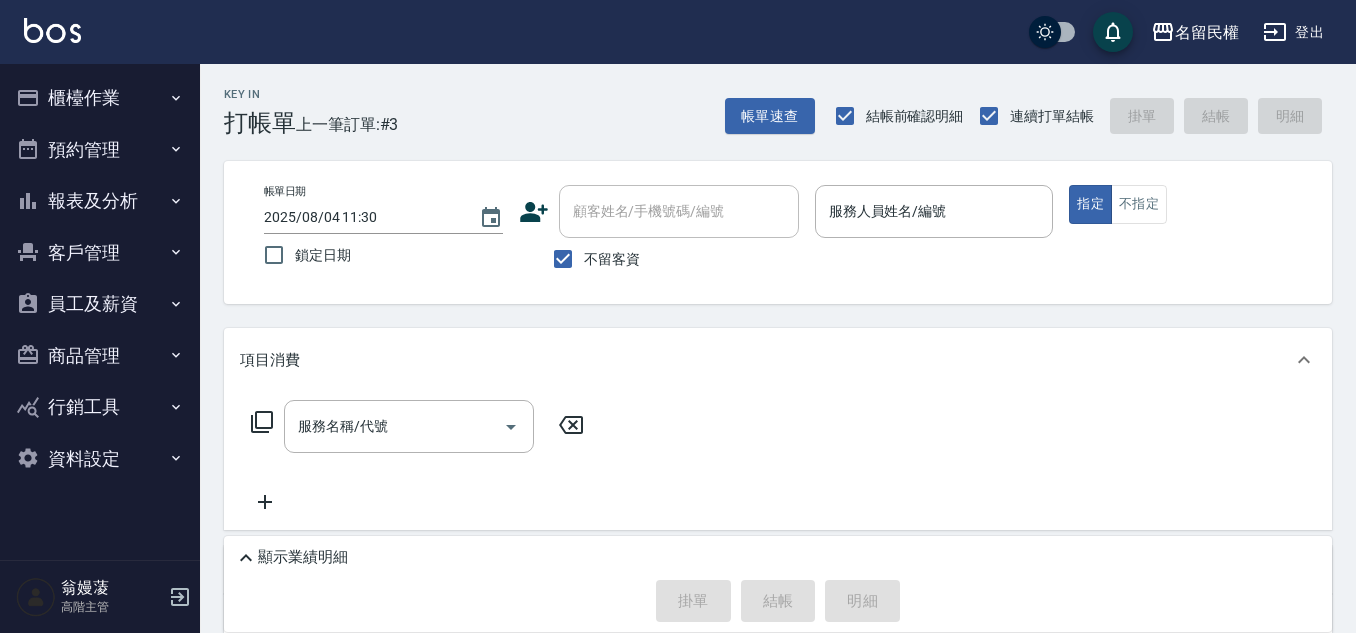 click 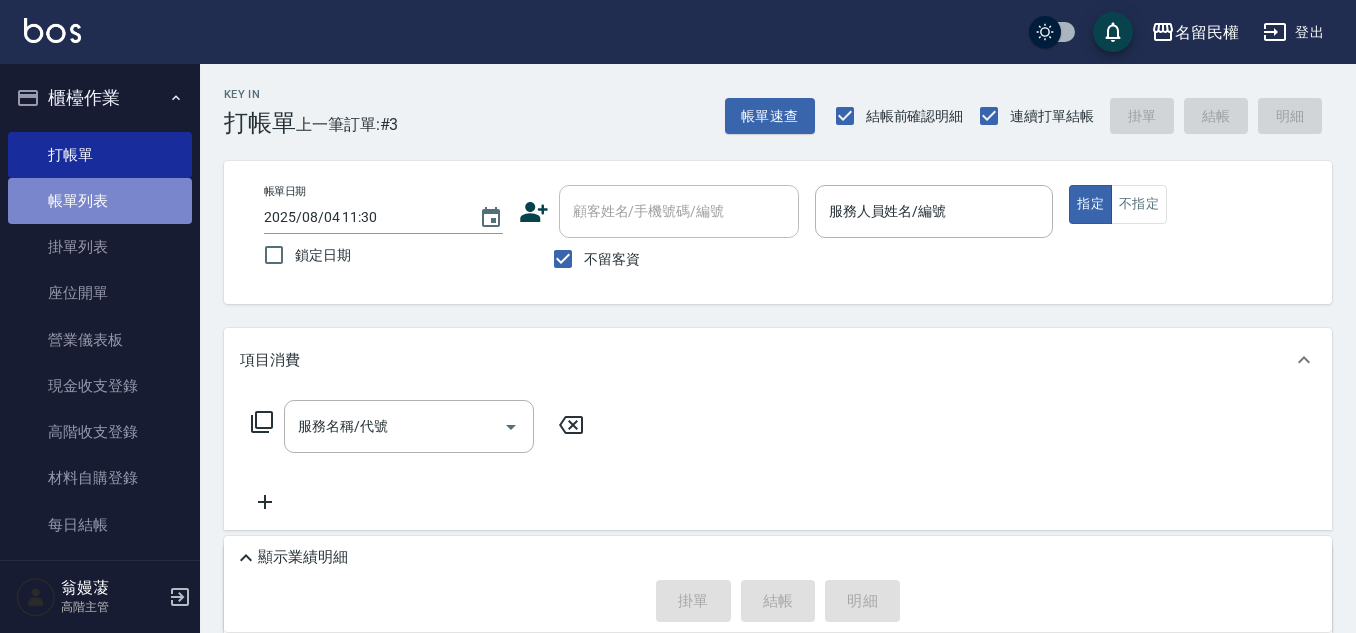 click on "帳單列表" at bounding box center (100, 201) 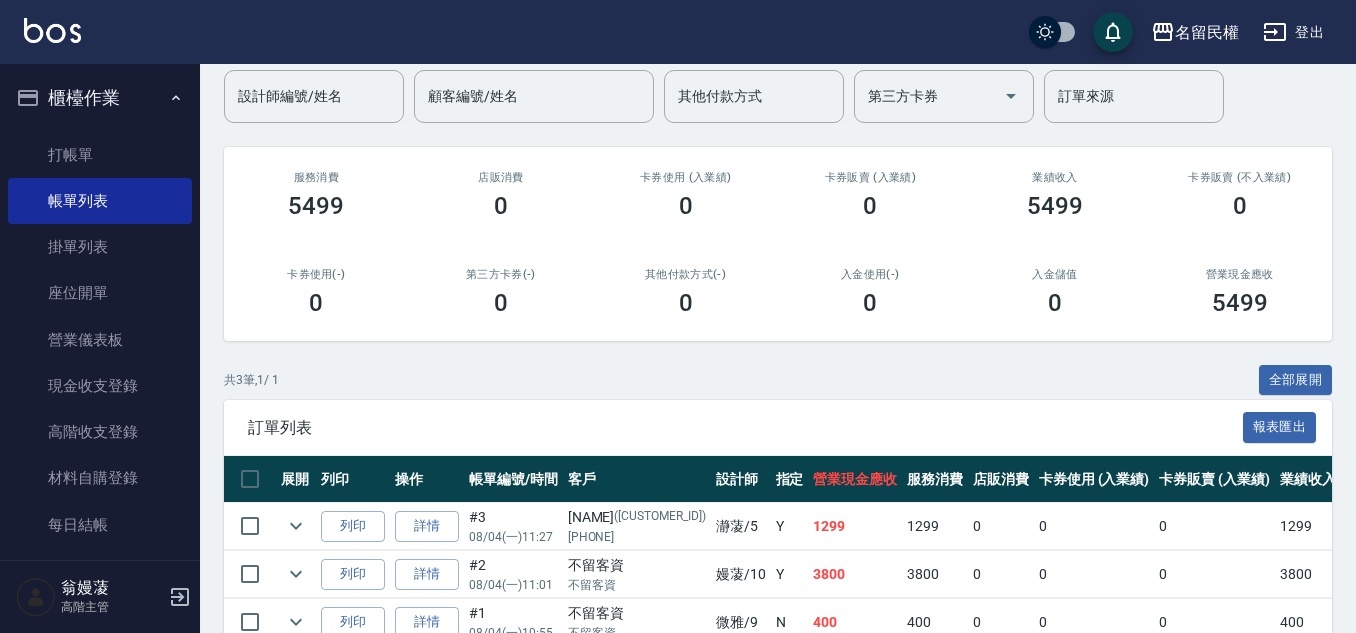 scroll, scrollTop: 269, scrollLeft: 0, axis: vertical 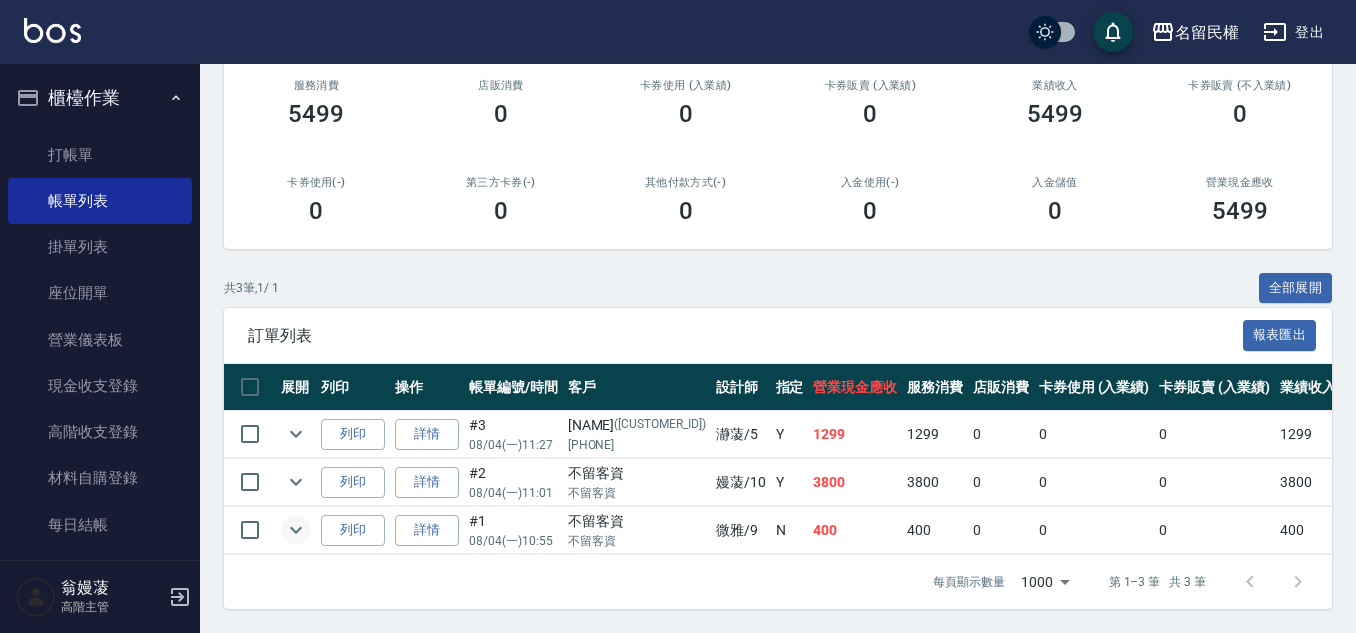 click 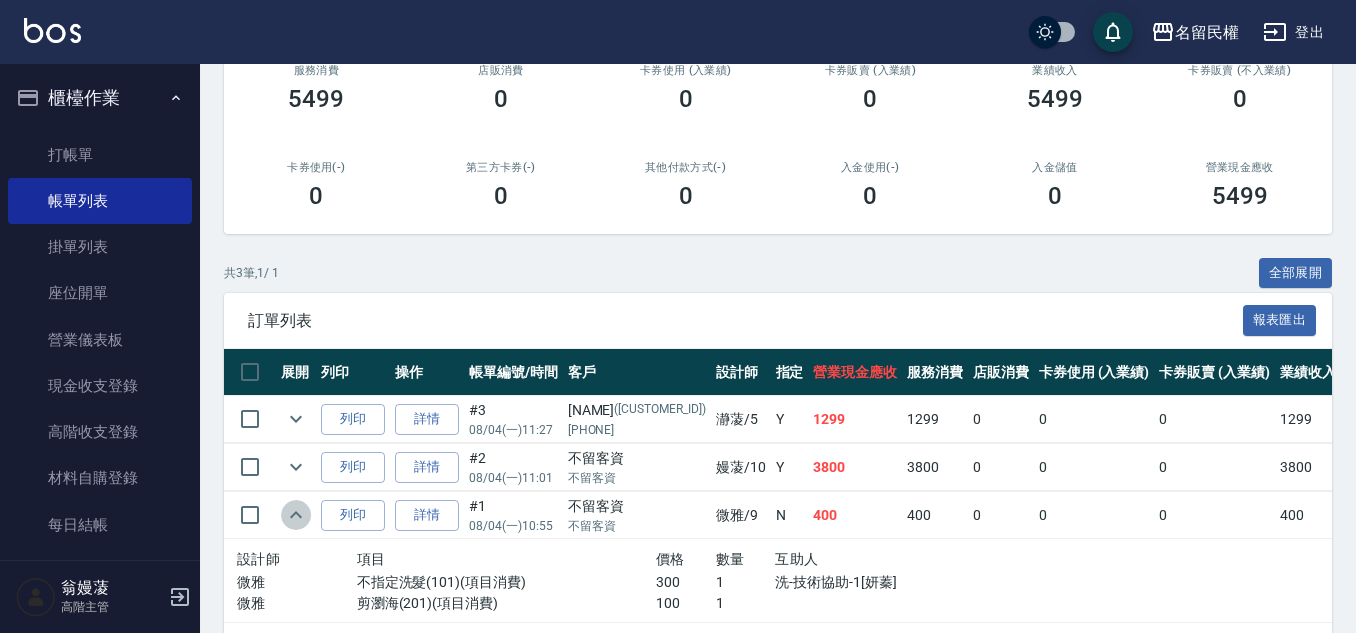 click 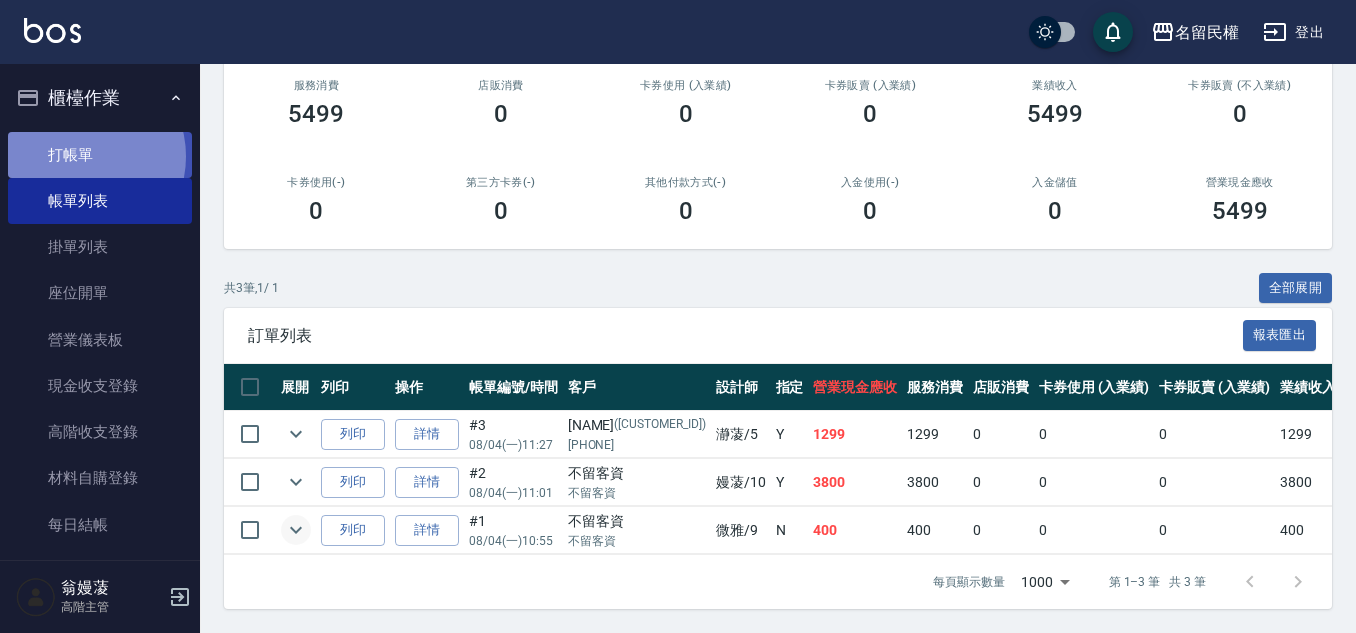 click on "打帳單" at bounding box center (100, 155) 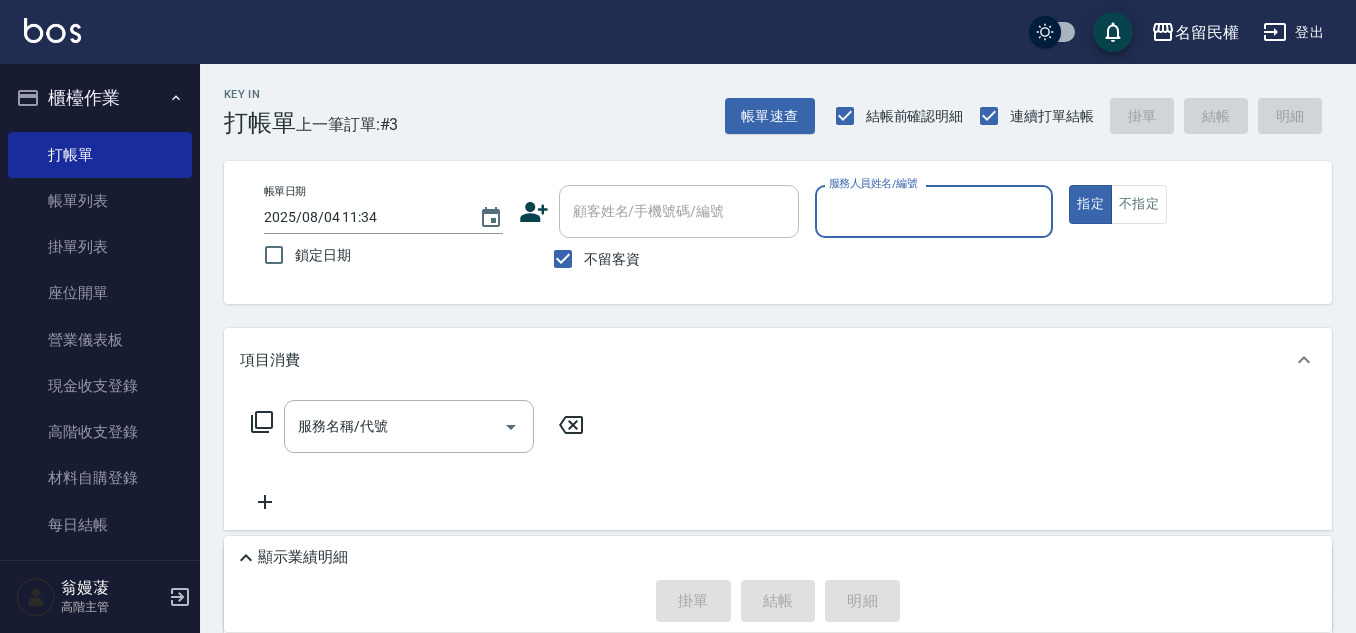 drag, startPoint x: 133, startPoint y: 209, endPoint x: 541, endPoint y: 345, distance: 430.06976 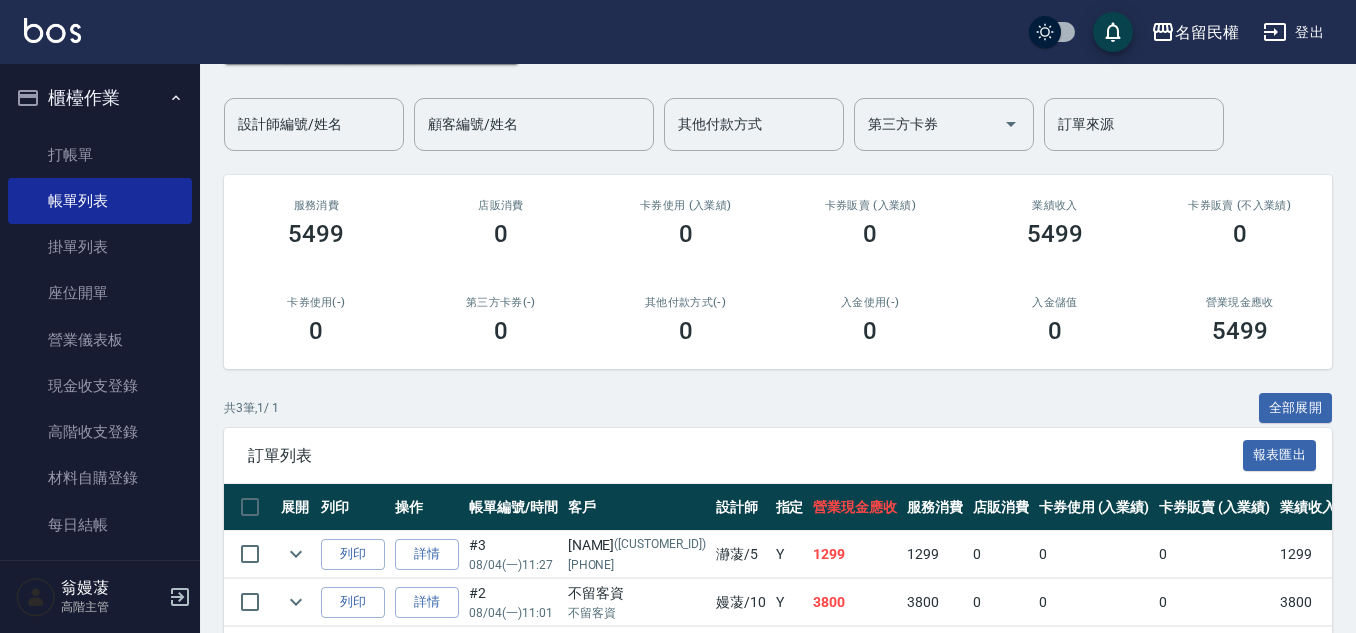 scroll, scrollTop: 0, scrollLeft: 0, axis: both 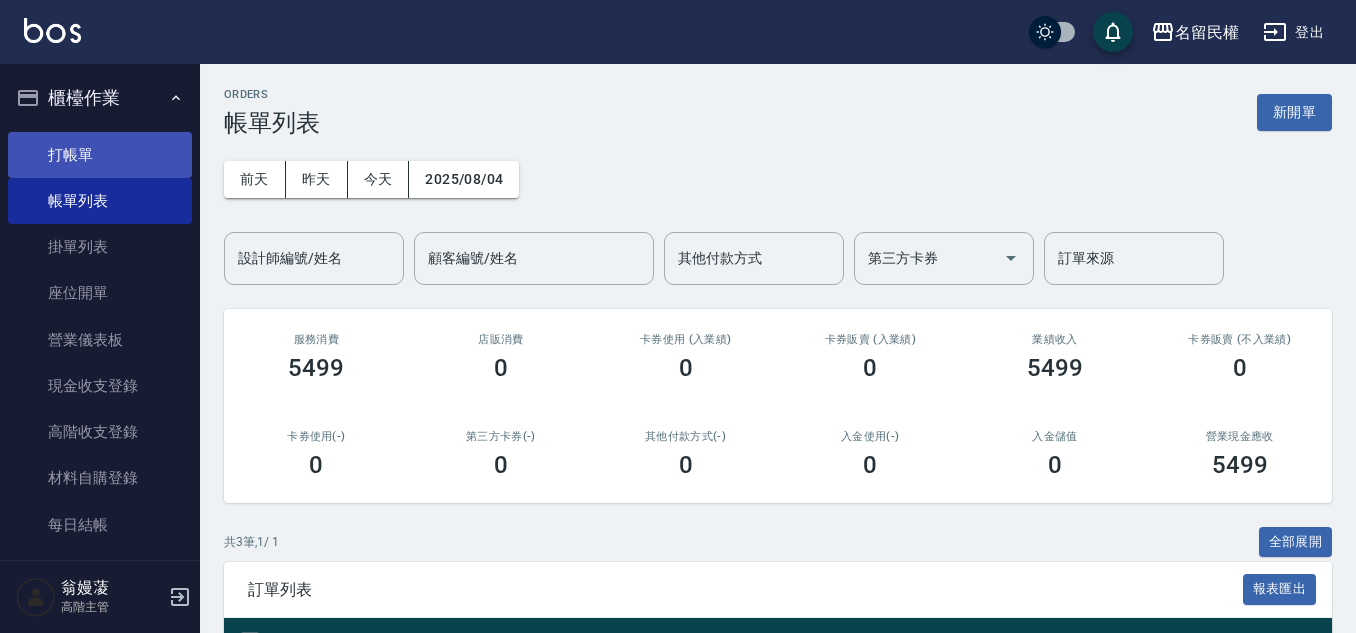 click on "打帳單" at bounding box center [100, 155] 